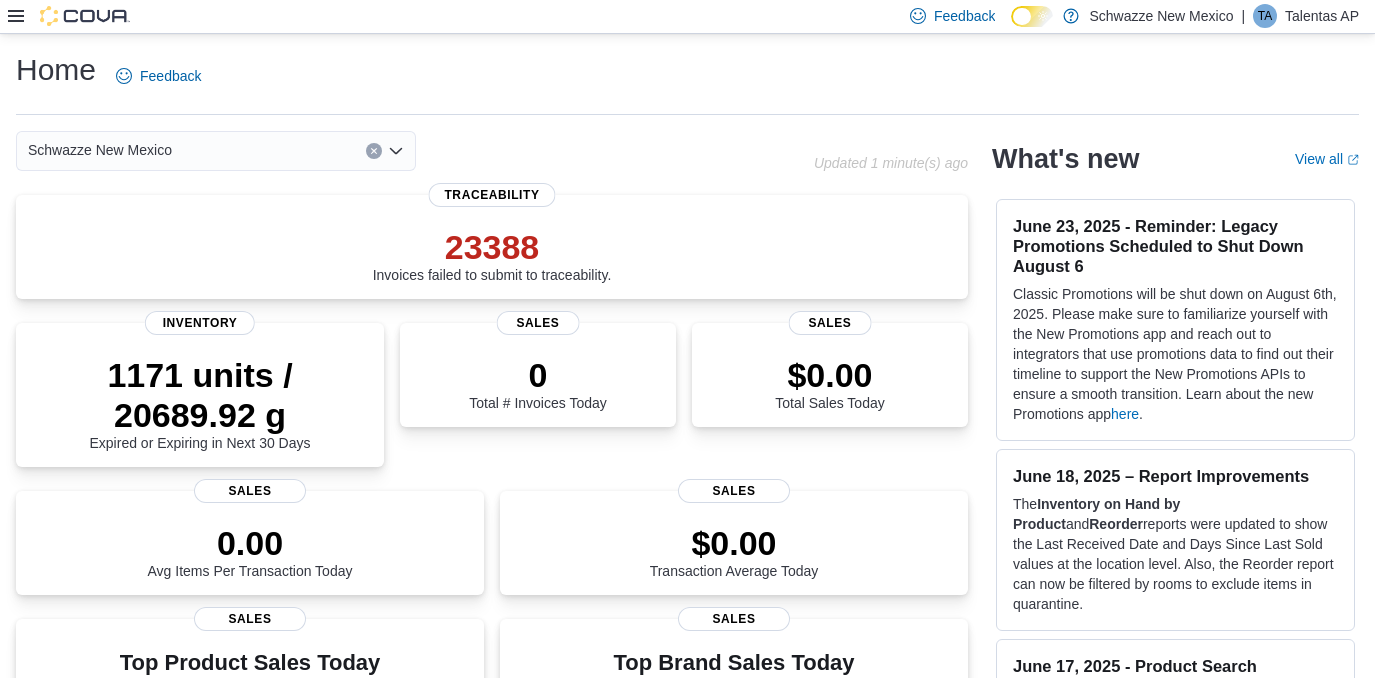 scroll, scrollTop: 0, scrollLeft: 0, axis: both 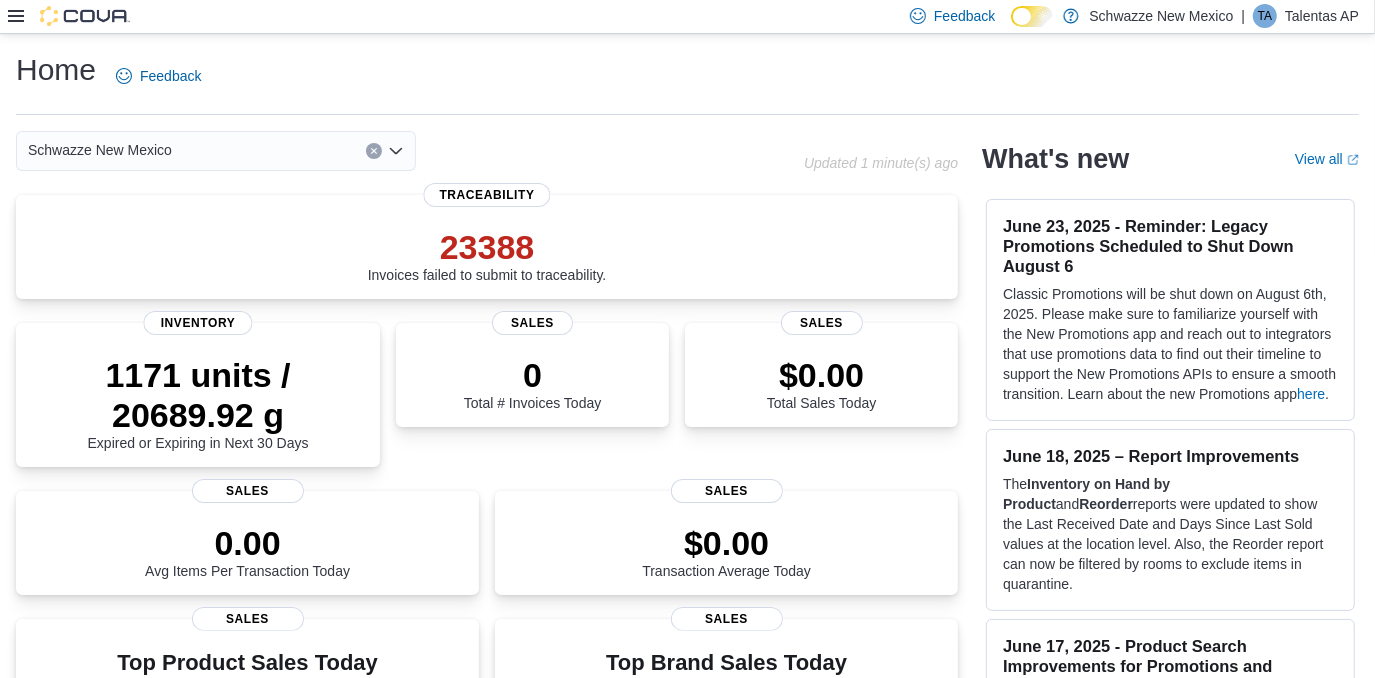 click 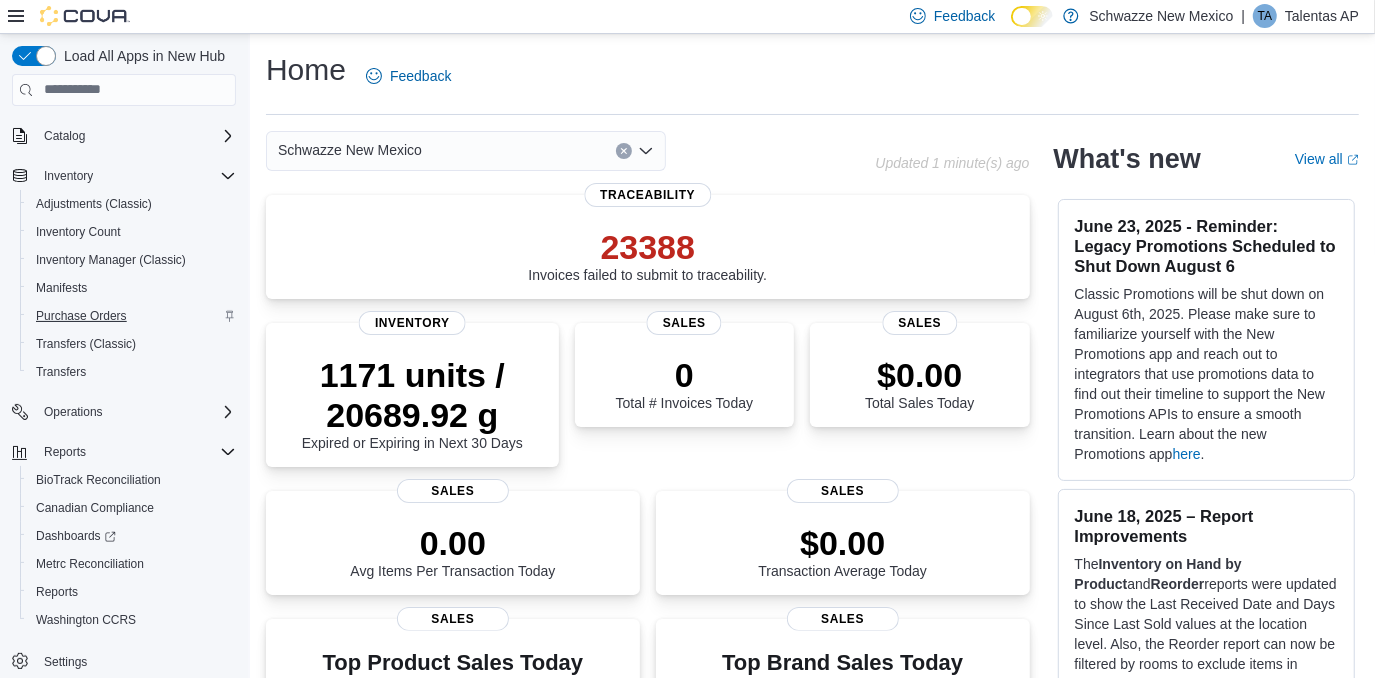 scroll, scrollTop: 130, scrollLeft: 0, axis: vertical 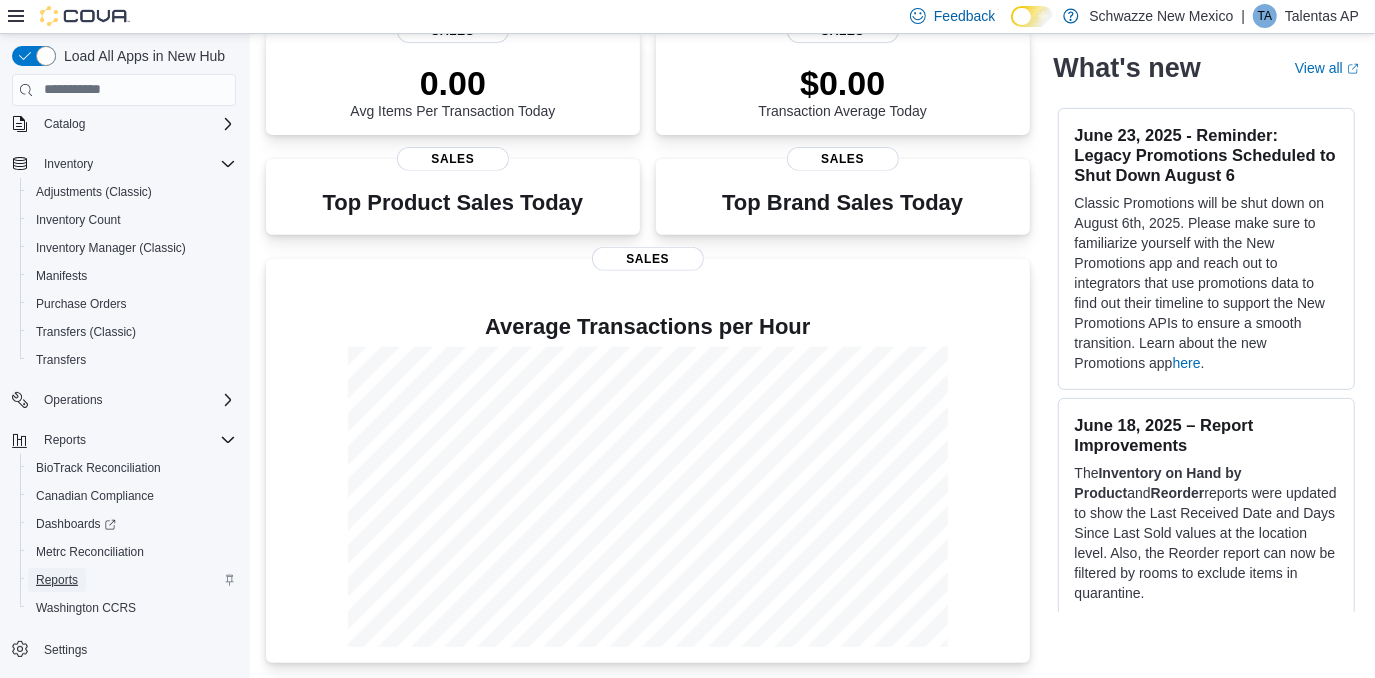 click on "Reports" at bounding box center [57, 580] 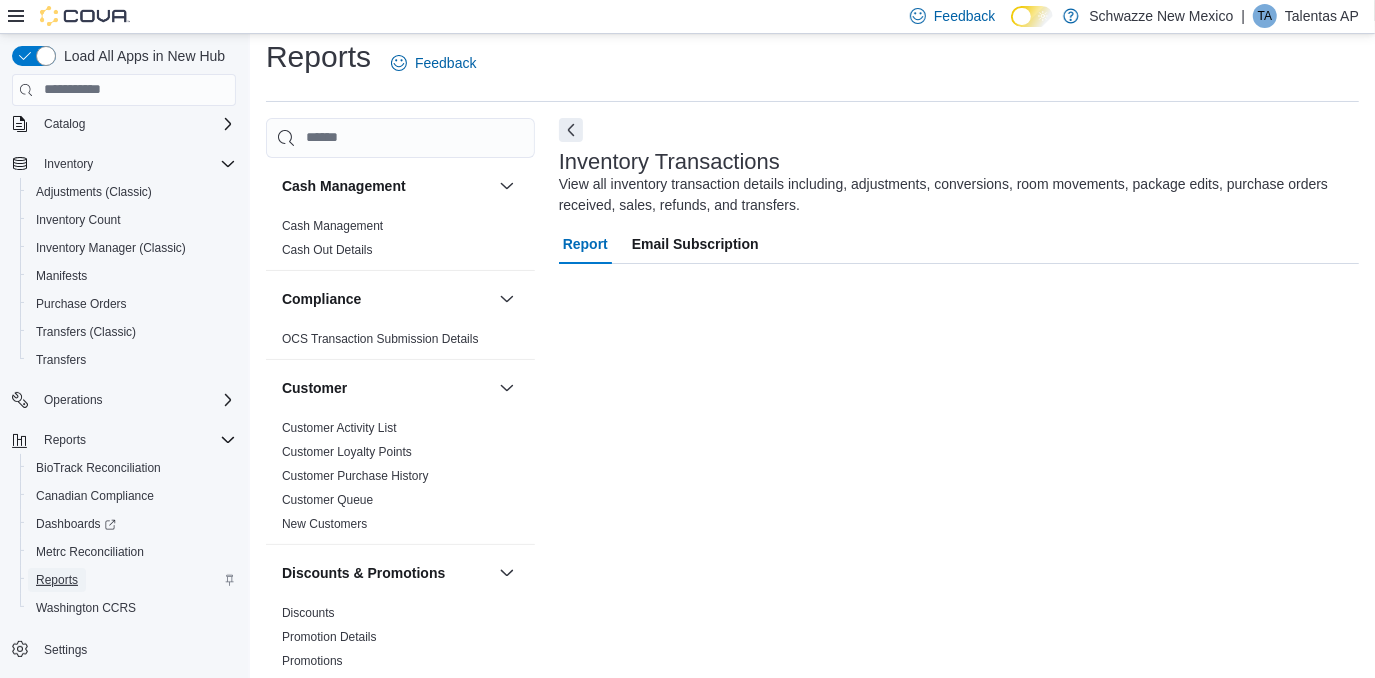 scroll, scrollTop: 17, scrollLeft: 0, axis: vertical 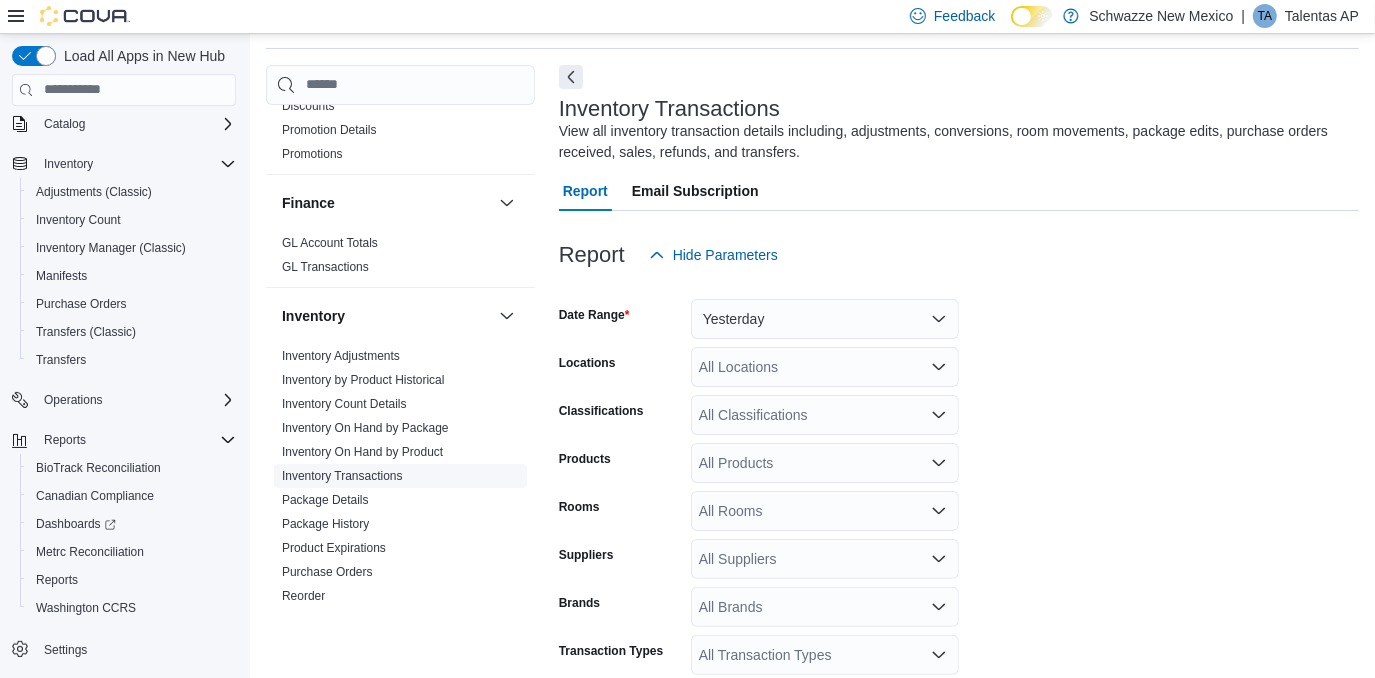 click on "Inventory Transactions" at bounding box center (342, 476) 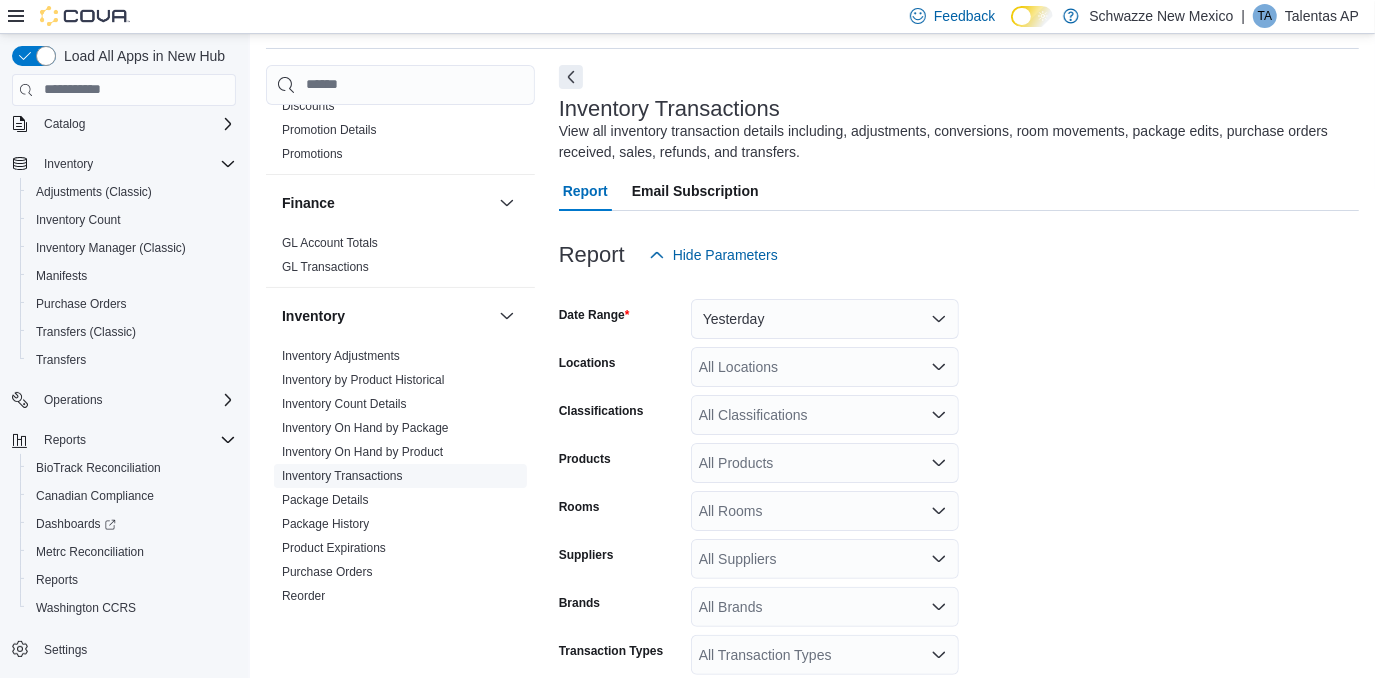 click on "Inventory Transactions" at bounding box center [342, 476] 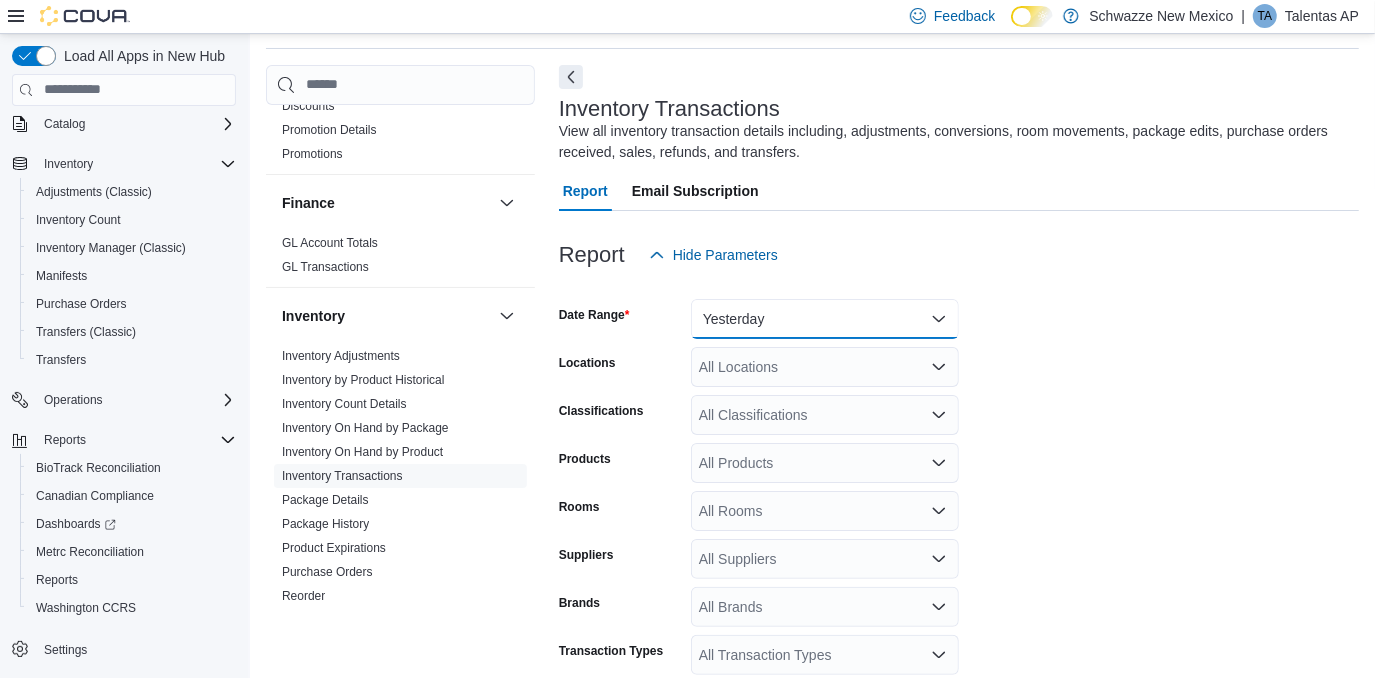 click on "Yesterday" at bounding box center [825, 319] 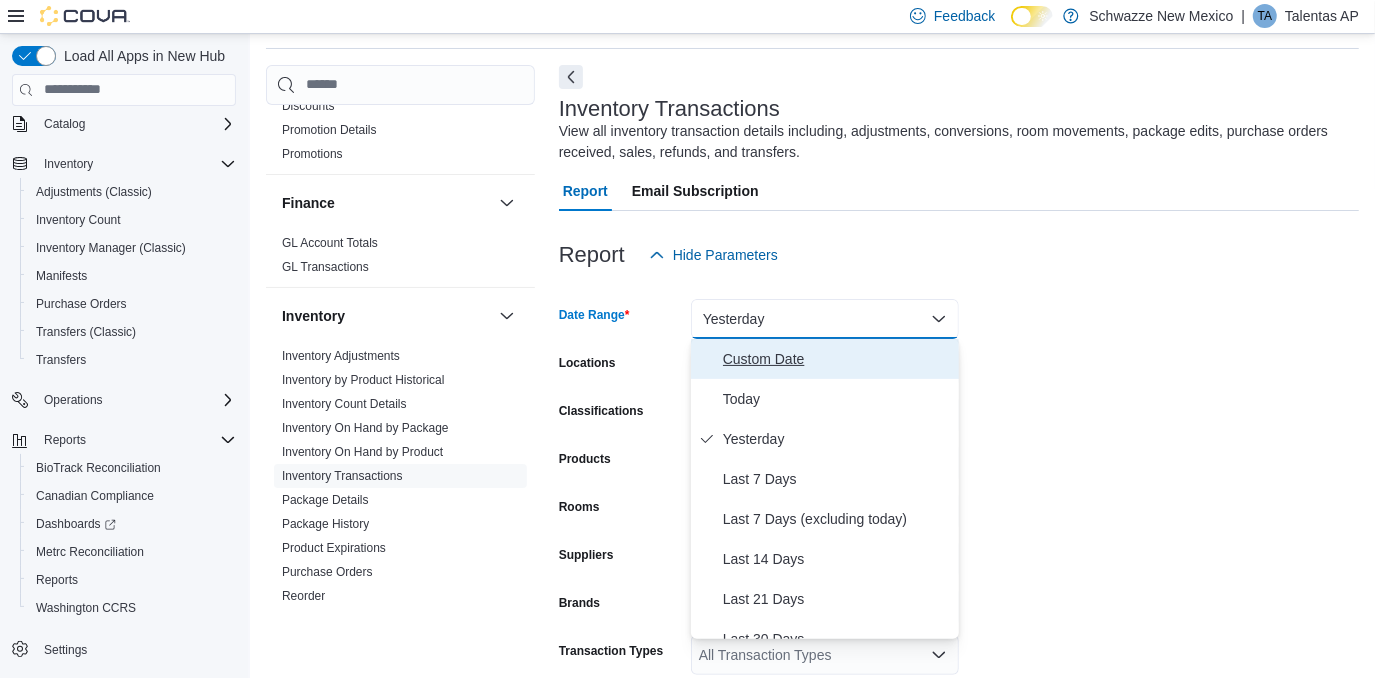 click on "Custom Date" at bounding box center (837, 359) 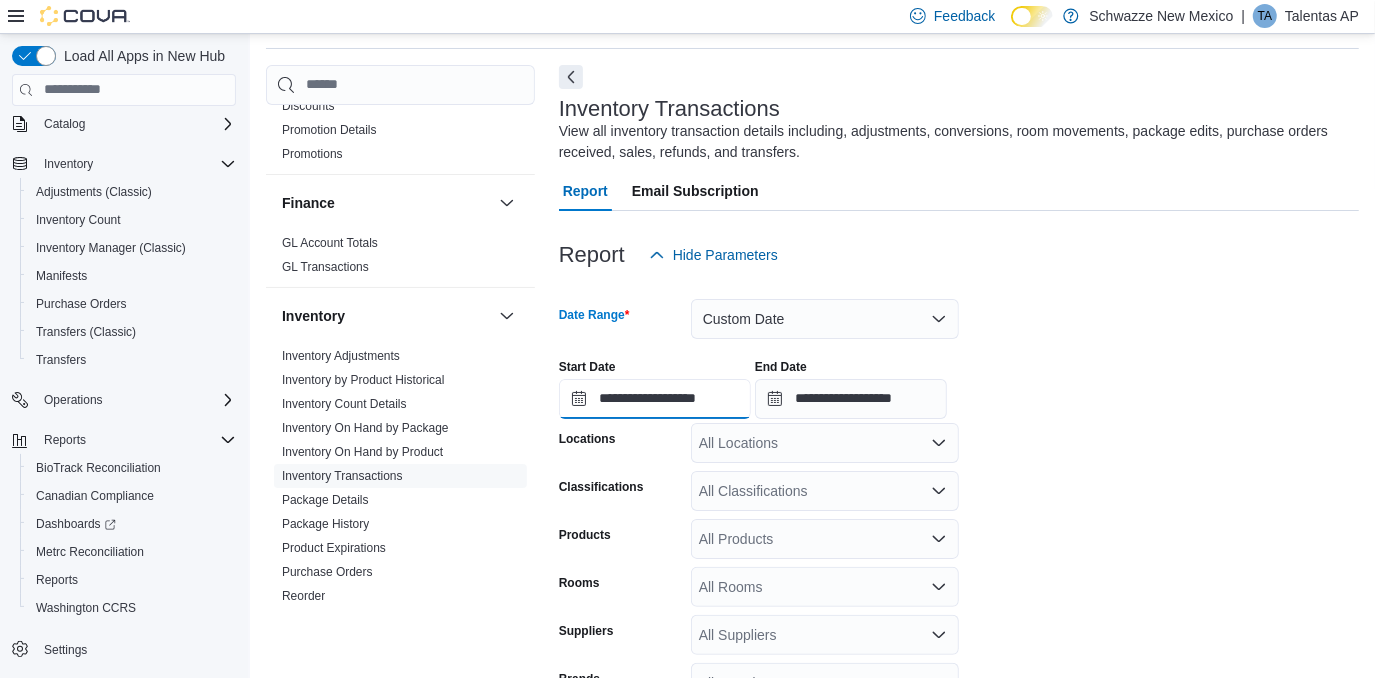 click on "**********" at bounding box center (655, 399) 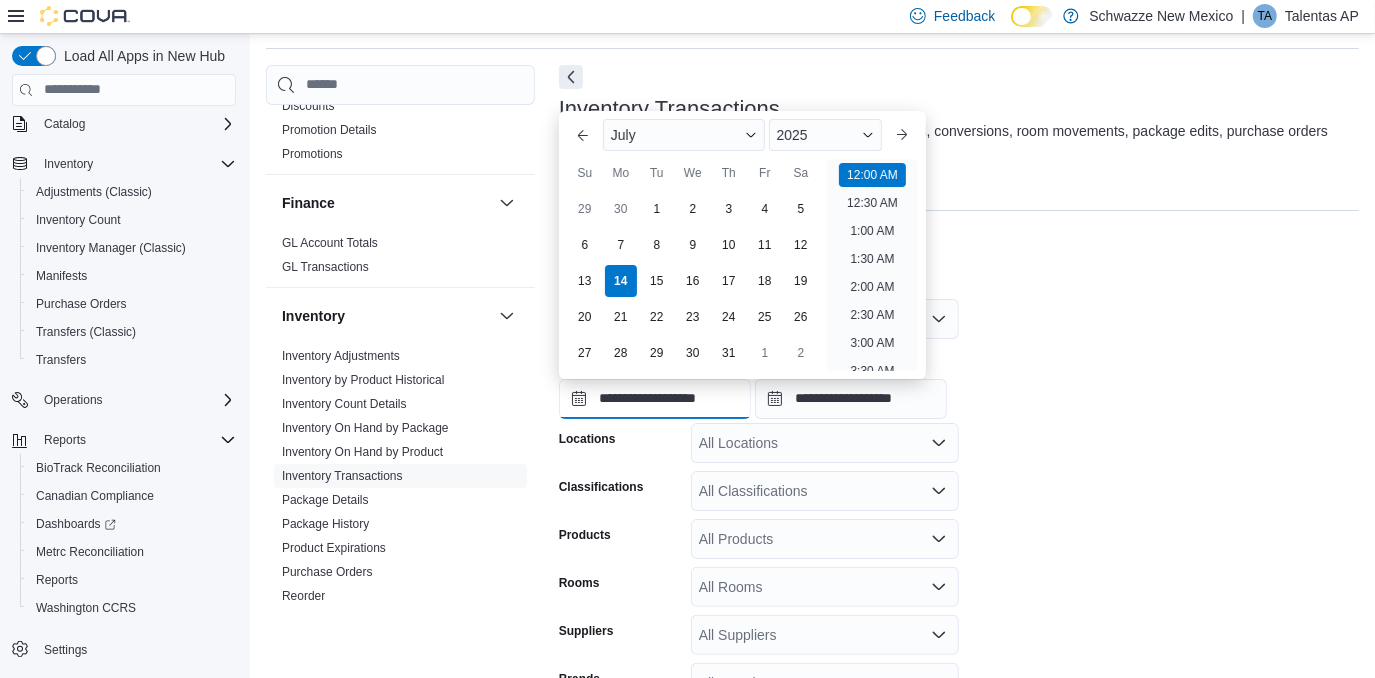 click on "**********" at bounding box center [655, 399] 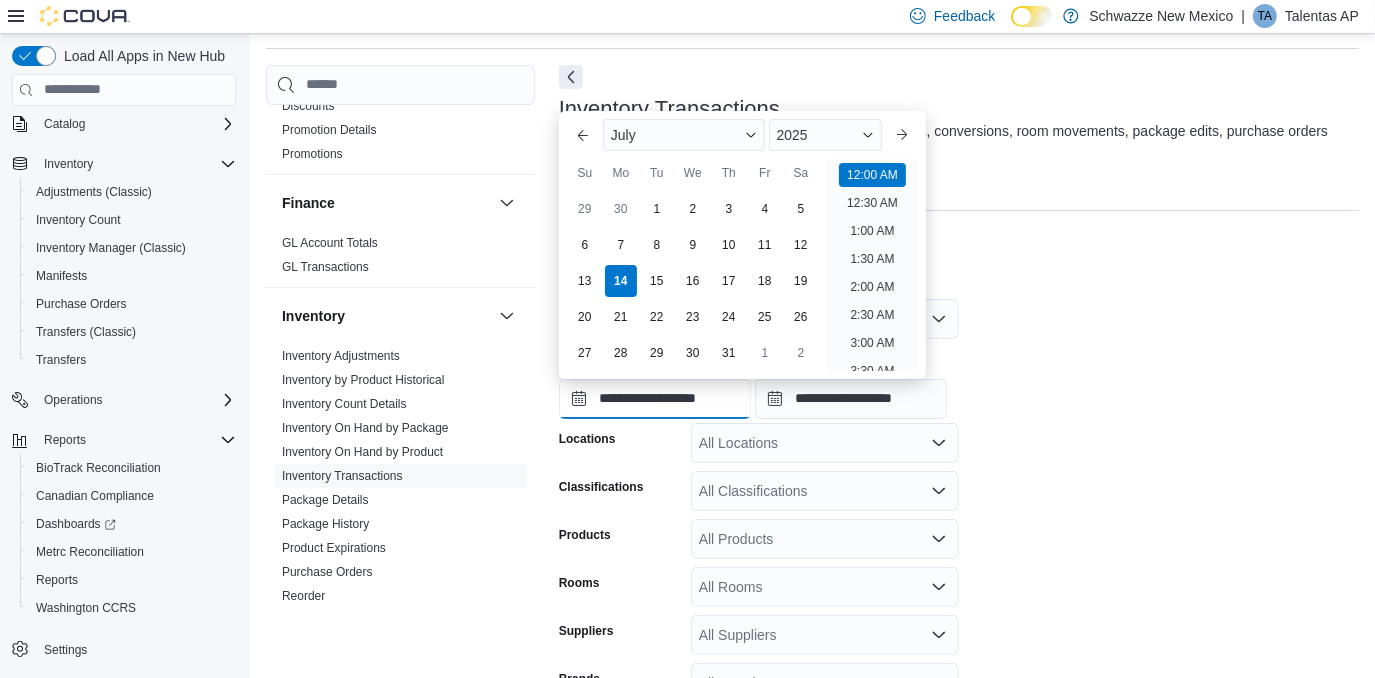 click on "**********" at bounding box center (655, 399) 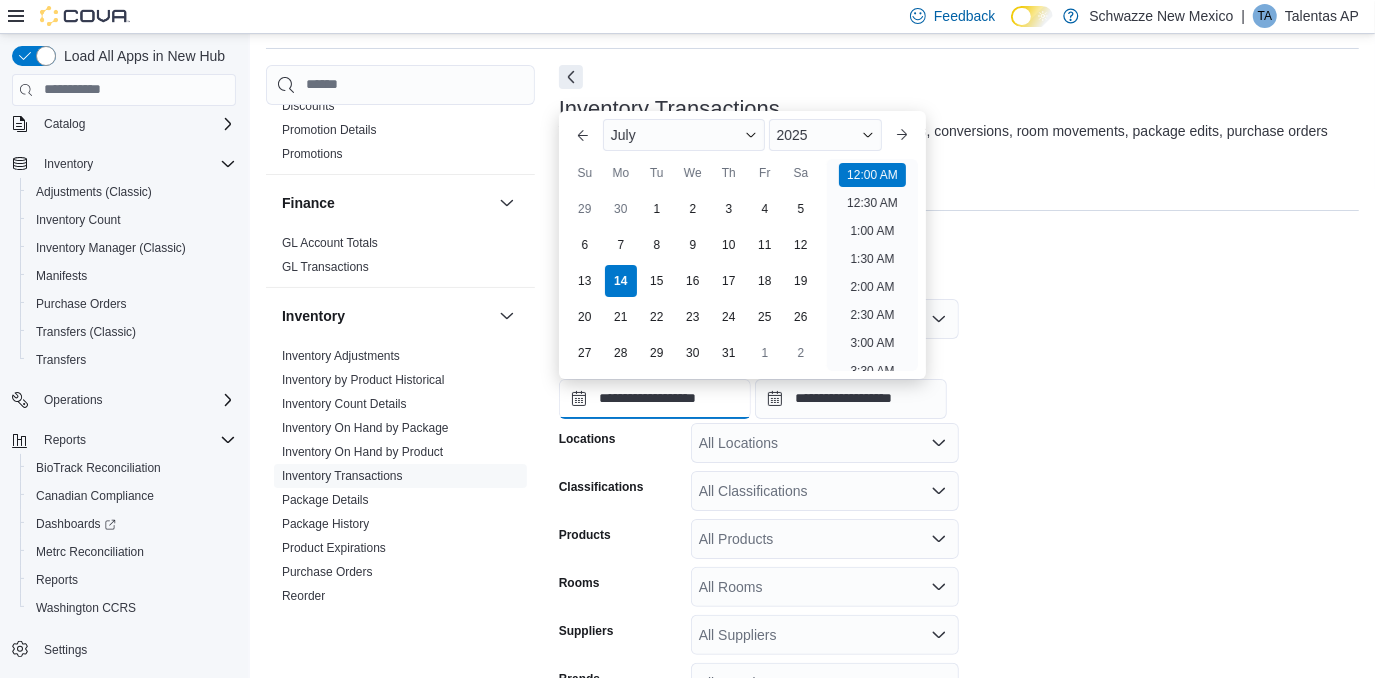 scroll, scrollTop: 61, scrollLeft: 0, axis: vertical 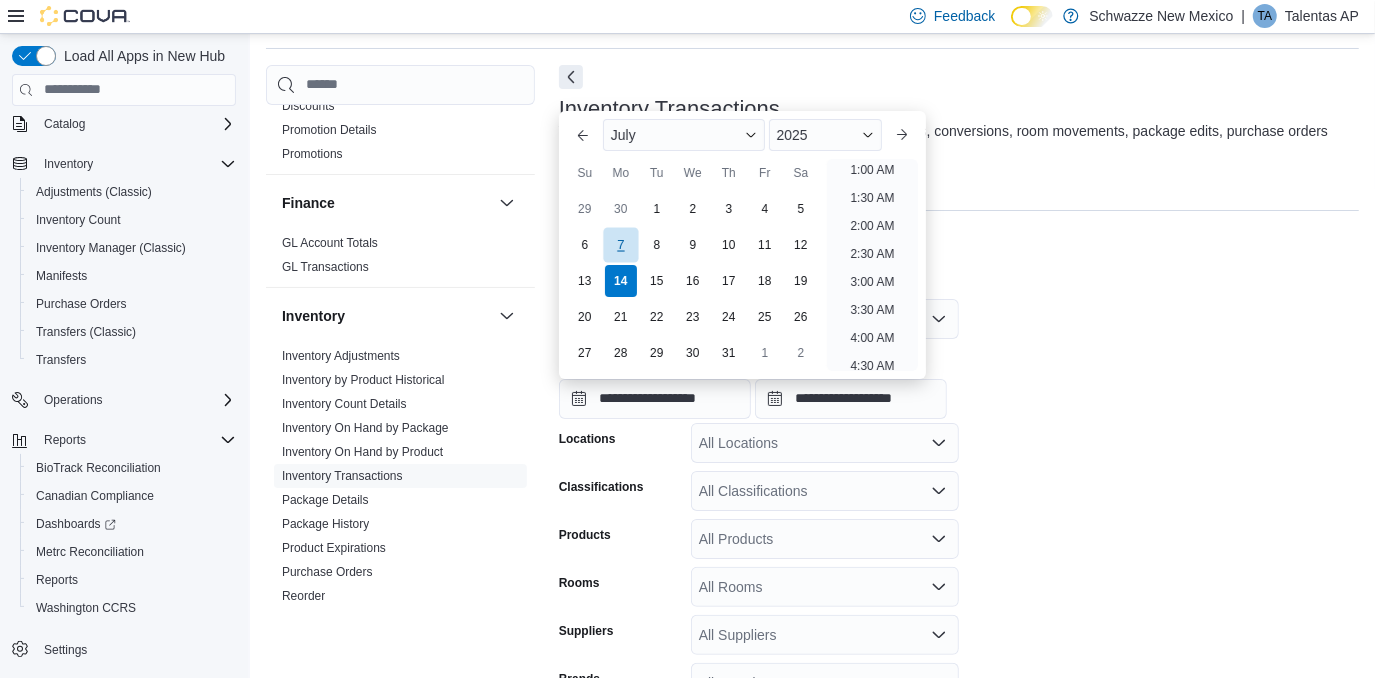 click on "7" at bounding box center (620, 244) 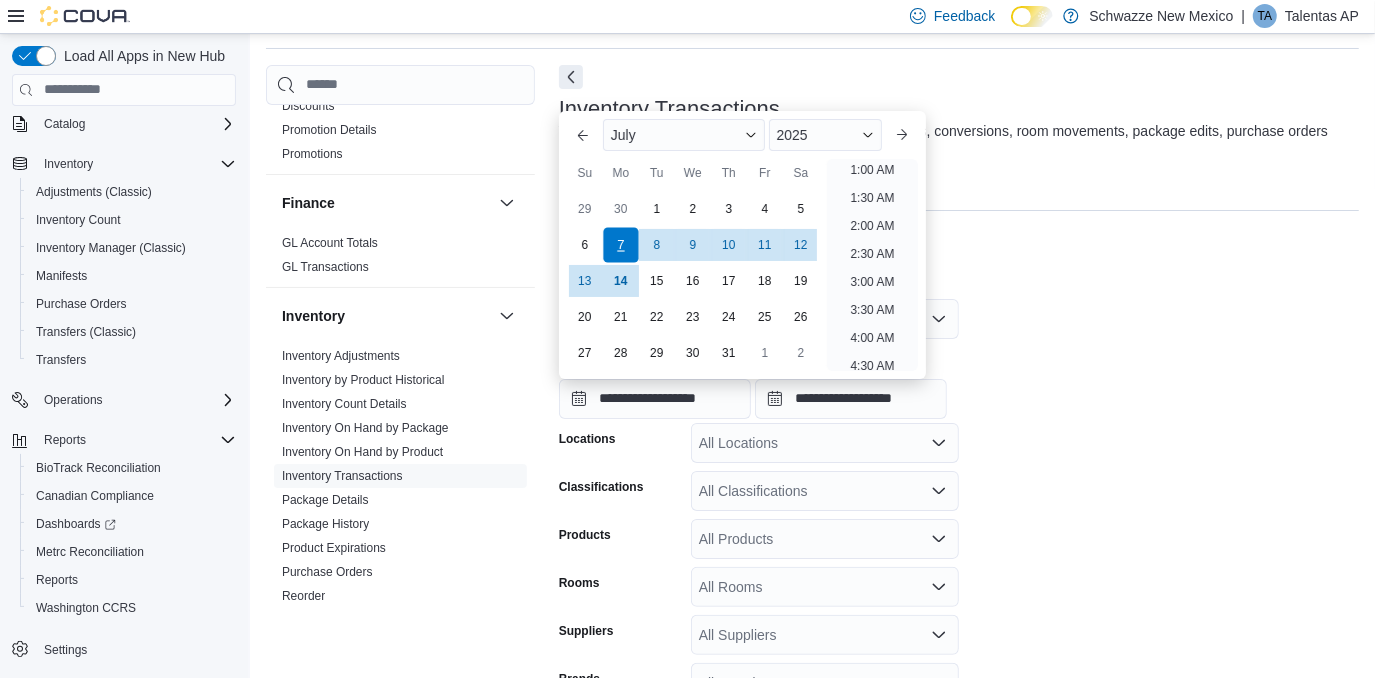 scroll, scrollTop: 4, scrollLeft: 0, axis: vertical 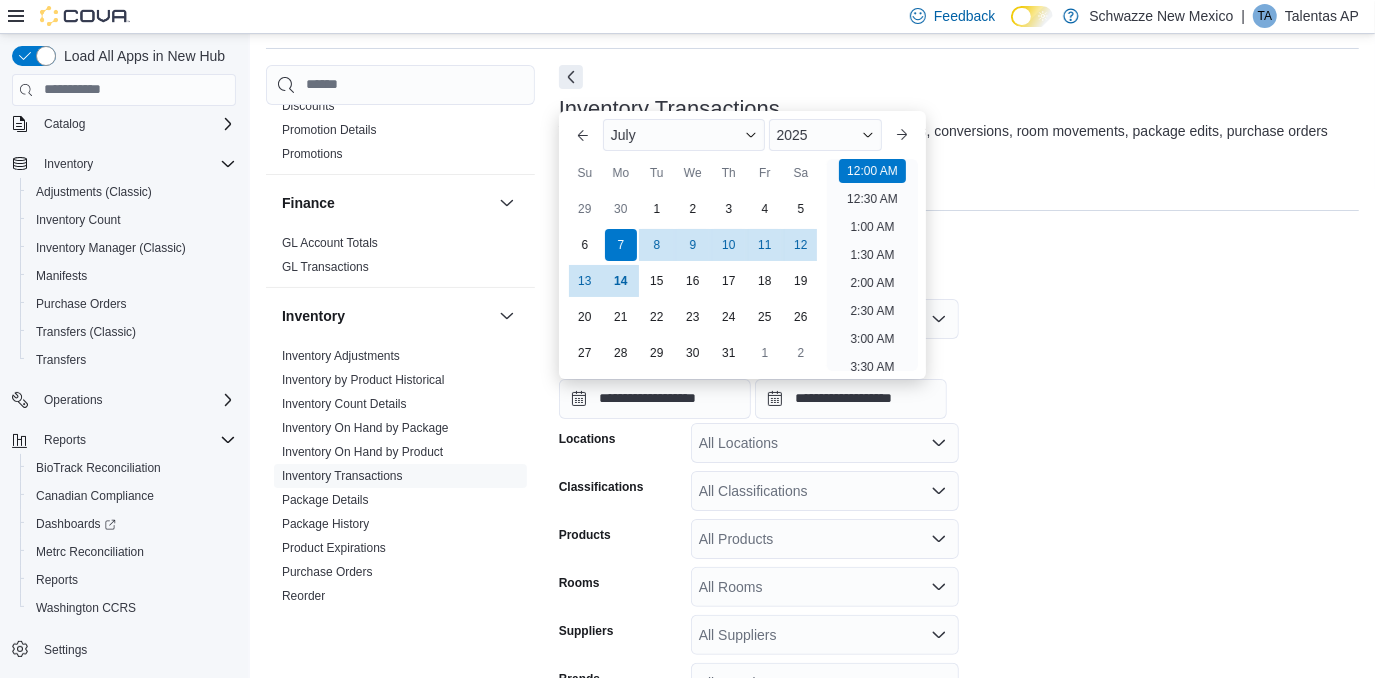click on "**********" at bounding box center (959, 541) 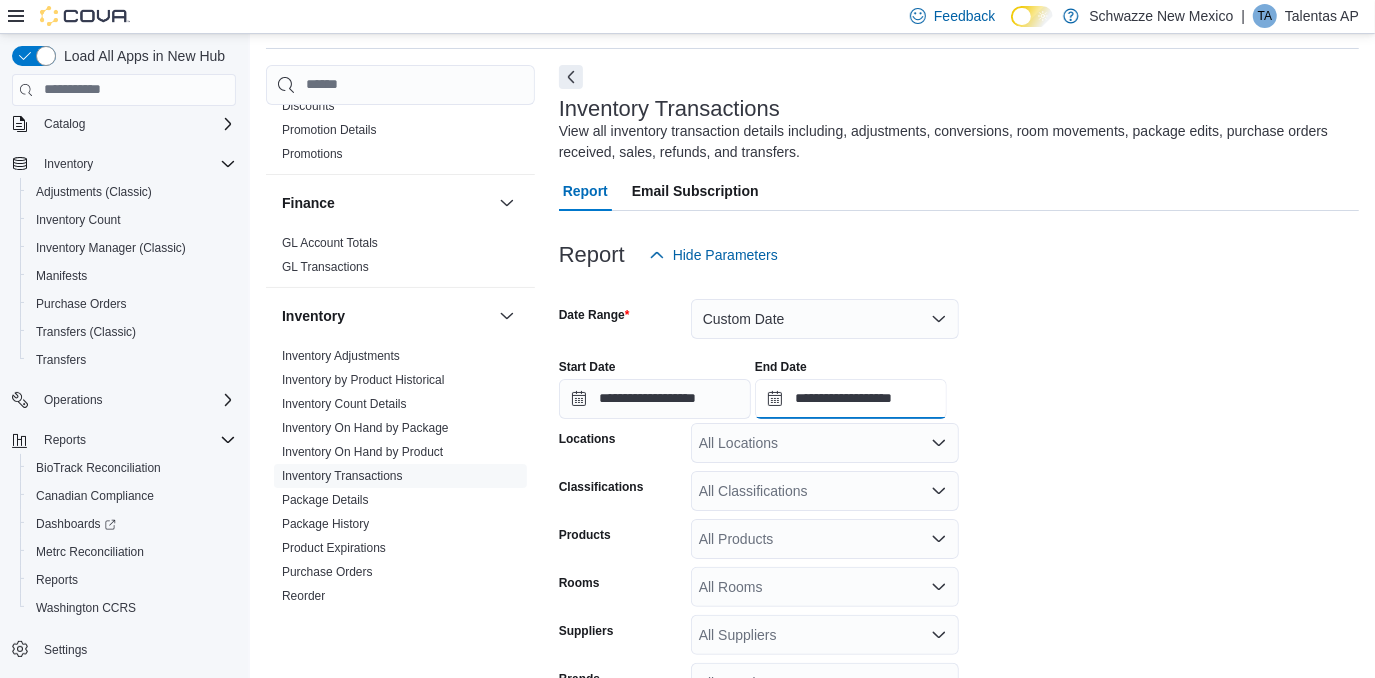 click on "**********" at bounding box center (851, 399) 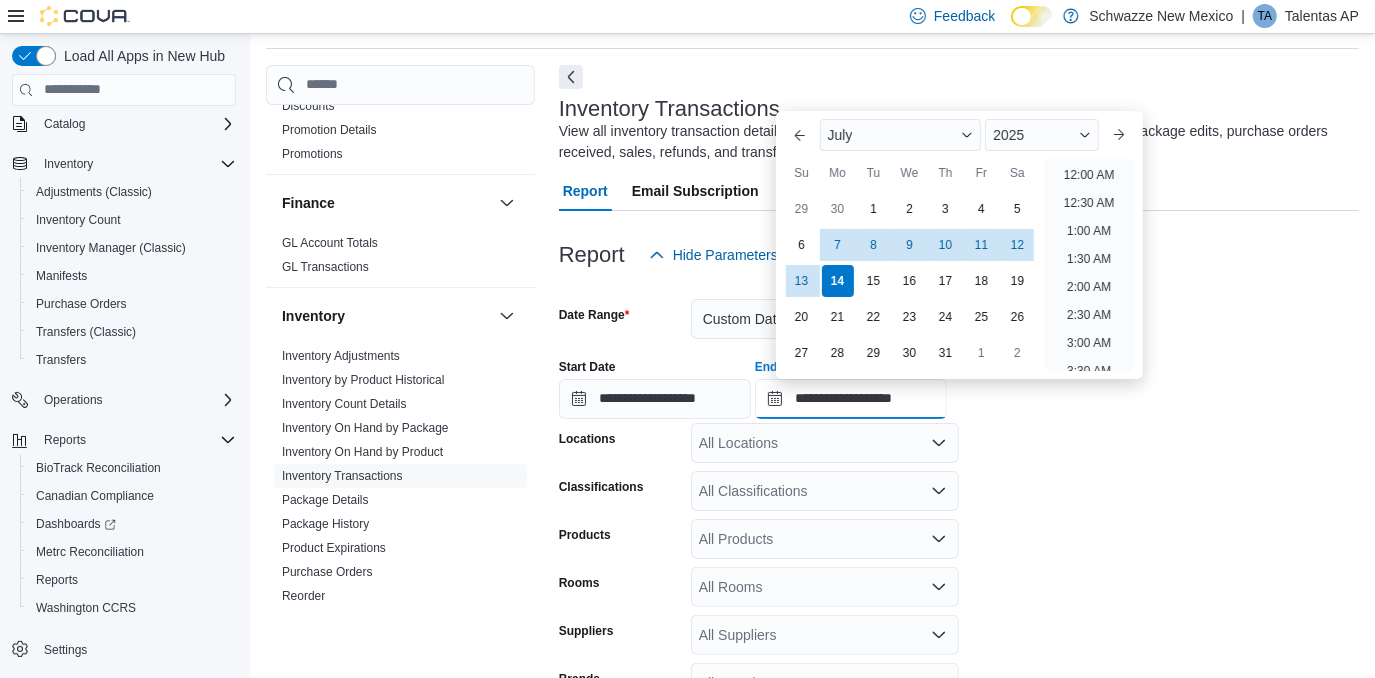 scroll, scrollTop: 1136, scrollLeft: 0, axis: vertical 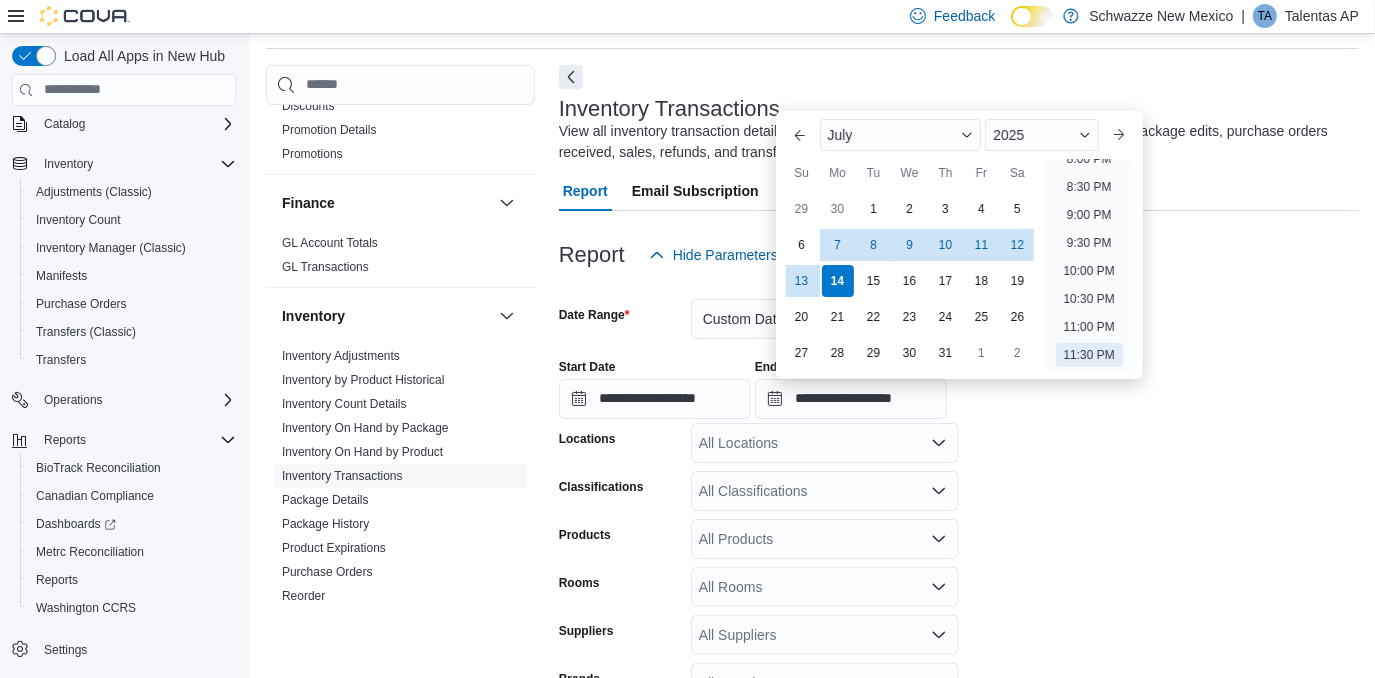 click on "**********" at bounding box center [959, 541] 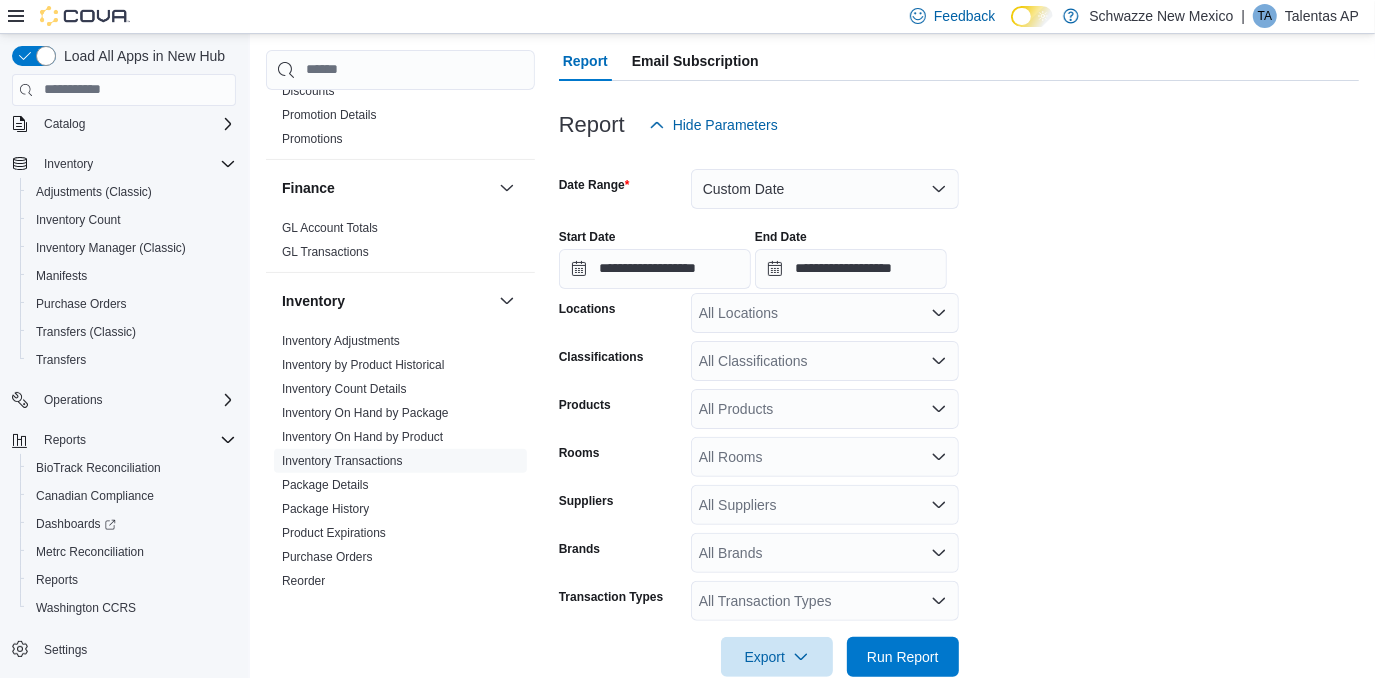 scroll, scrollTop: 234, scrollLeft: 0, axis: vertical 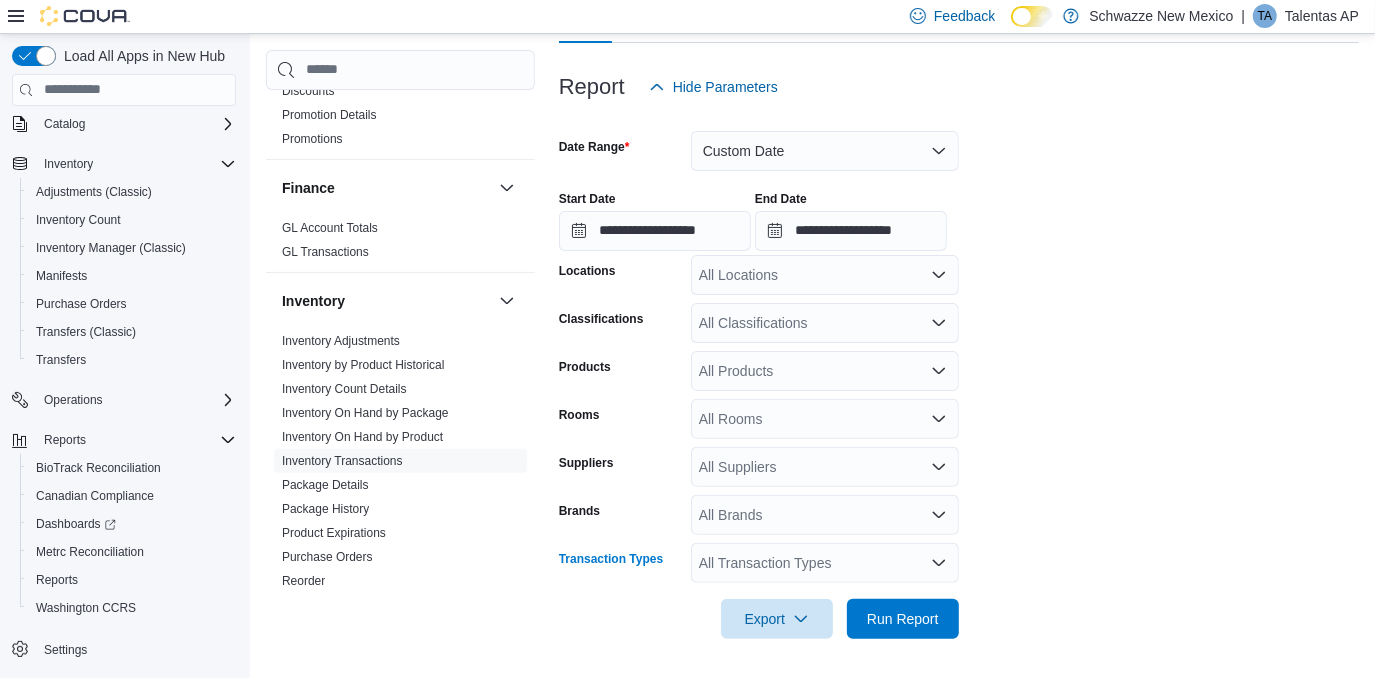 click on "All Transaction Types" at bounding box center [825, 563] 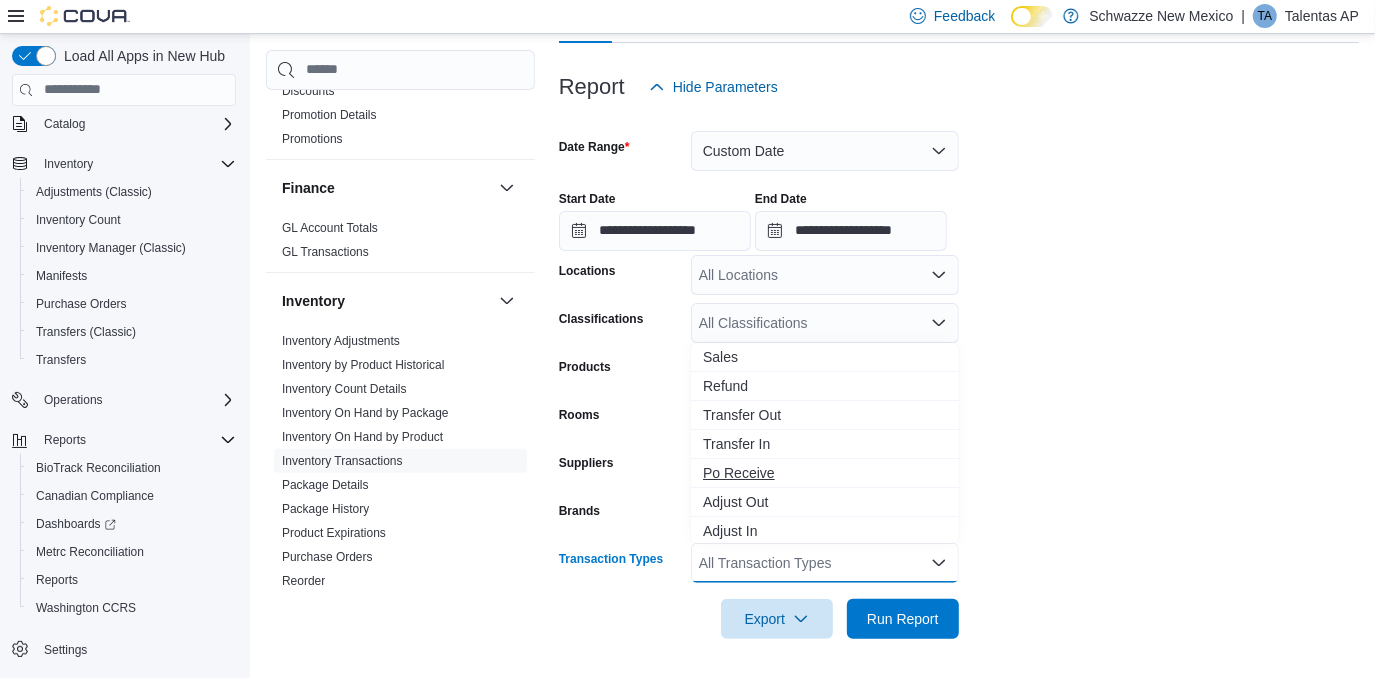 click on "Po Receive" at bounding box center [825, 473] 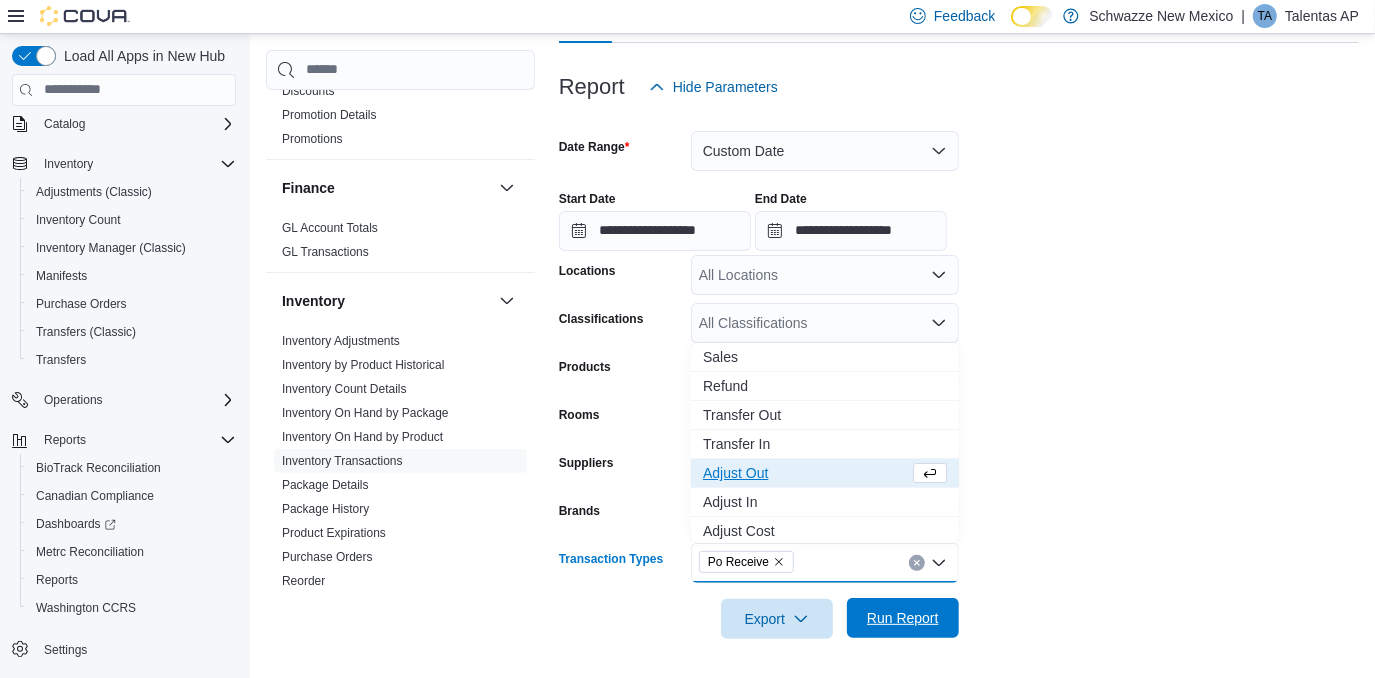 click on "Run Report" at bounding box center [903, 618] 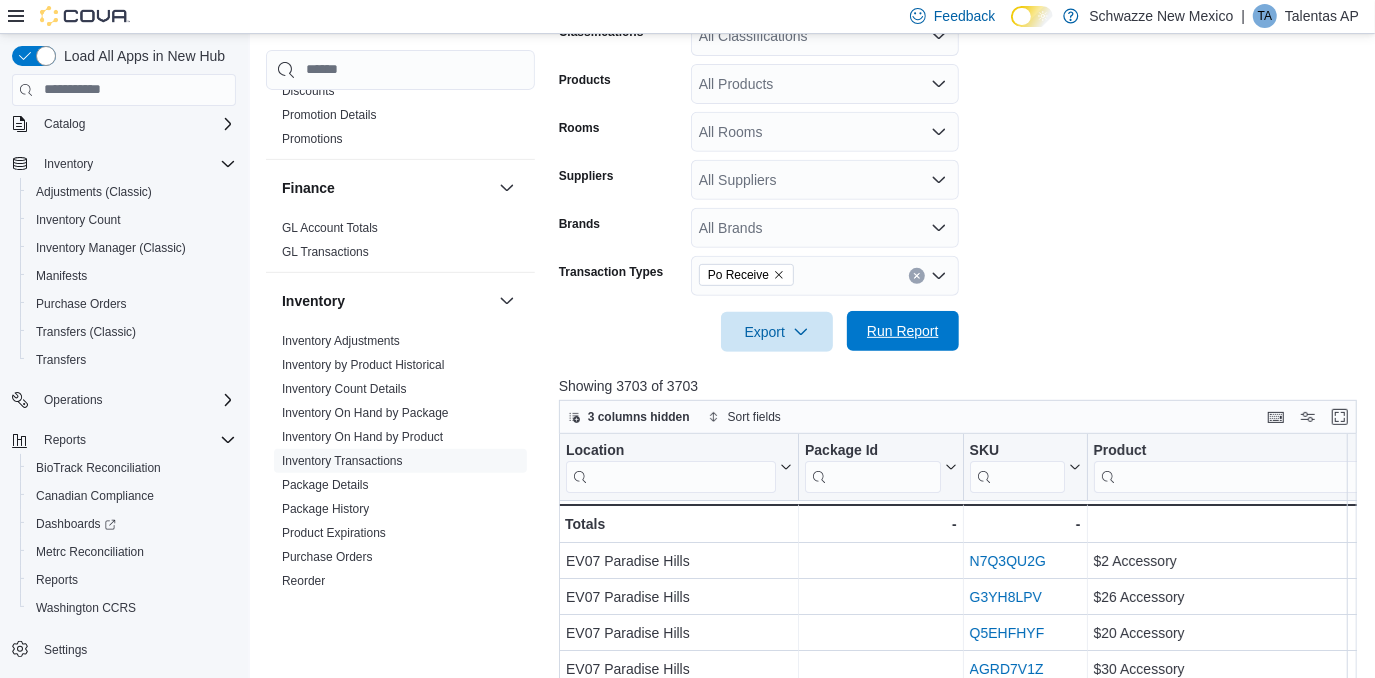 scroll, scrollTop: 688, scrollLeft: 0, axis: vertical 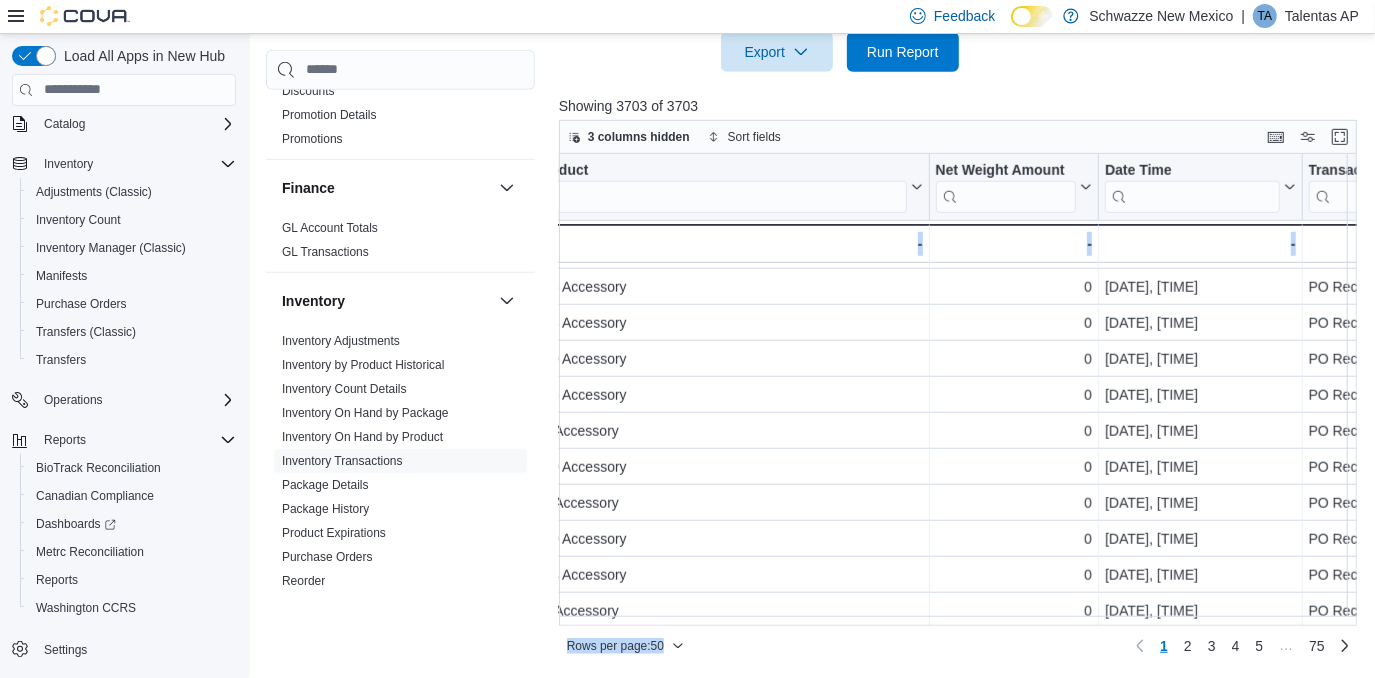 drag, startPoint x: 709, startPoint y: 627, endPoint x: 837, endPoint y: 619, distance: 128.24976 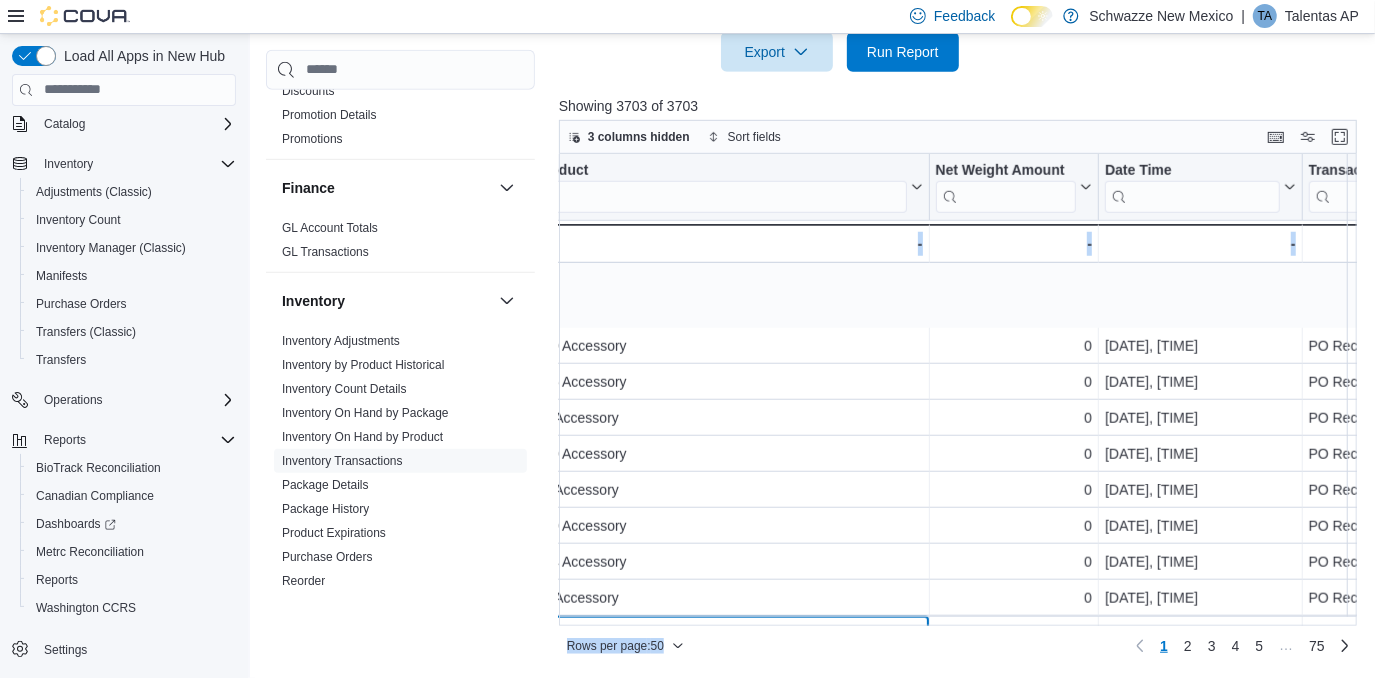 scroll, scrollTop: 1445, scrollLeft: 528, axis: both 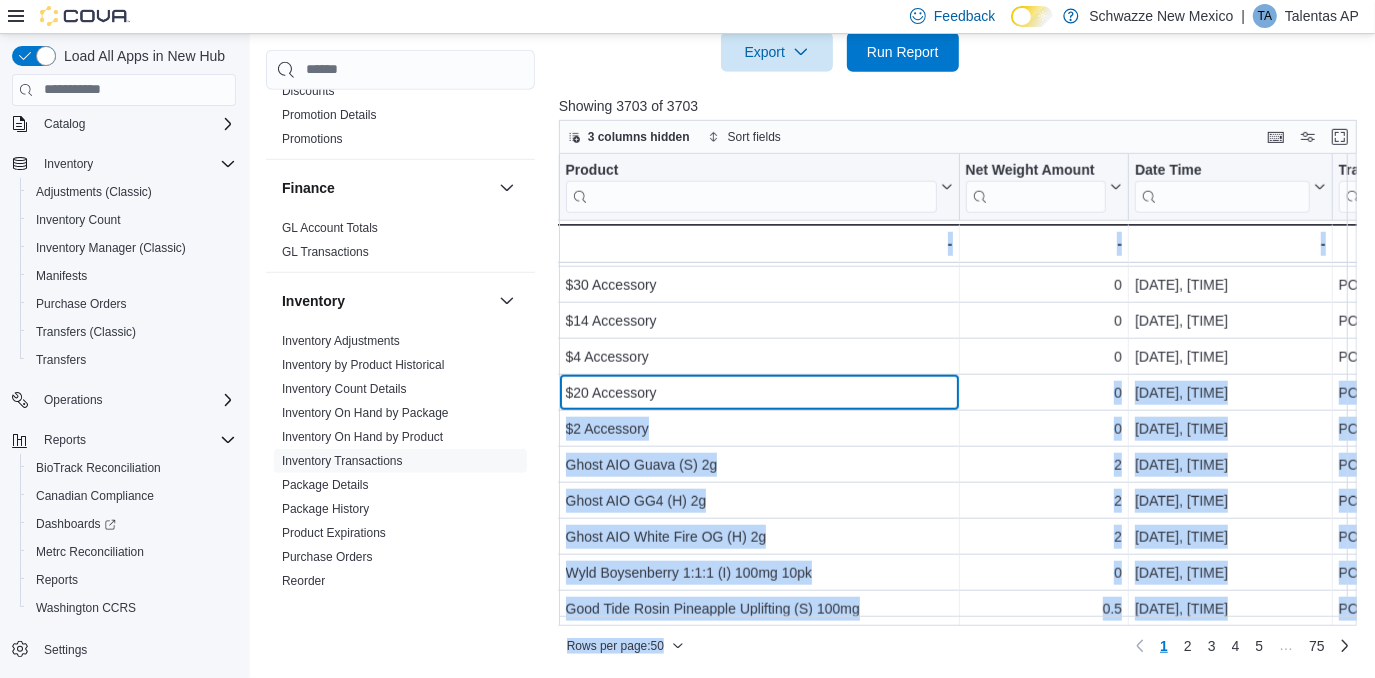 drag, startPoint x: 837, startPoint y: 619, endPoint x: 951, endPoint y: 626, distance: 114.21471 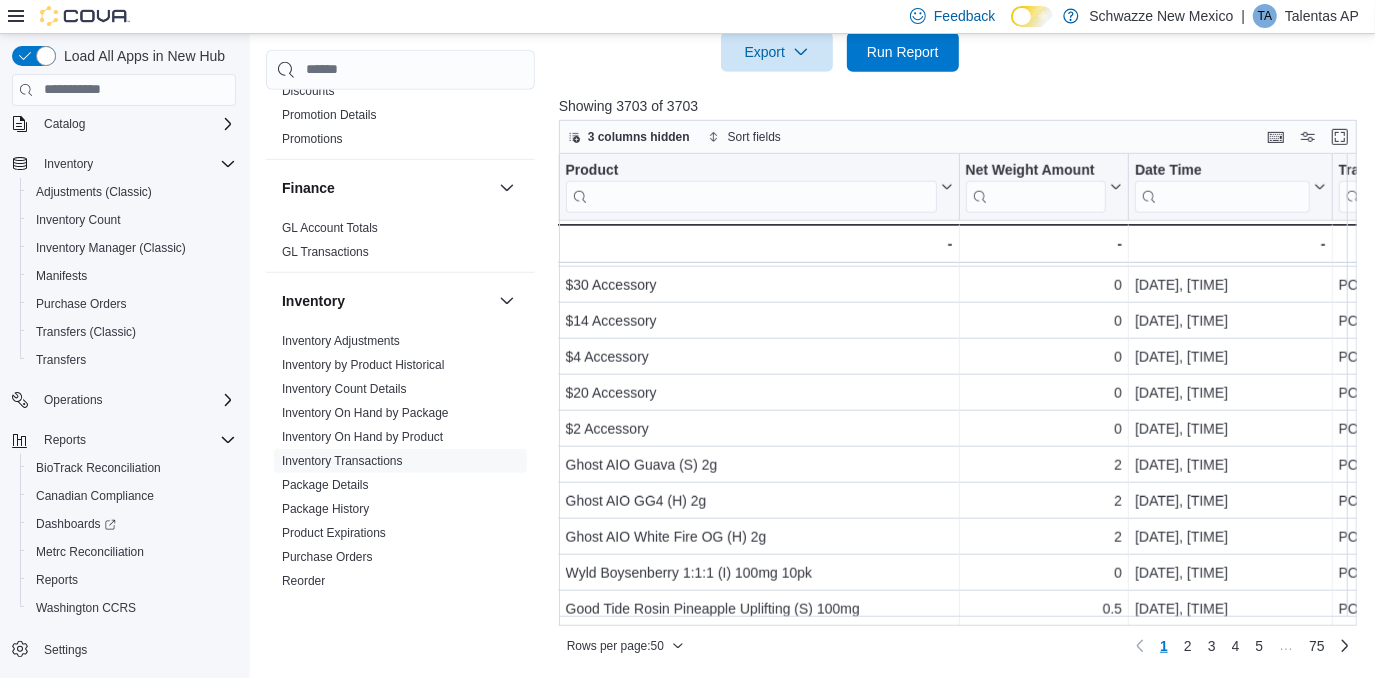 click at bounding box center [962, 84] 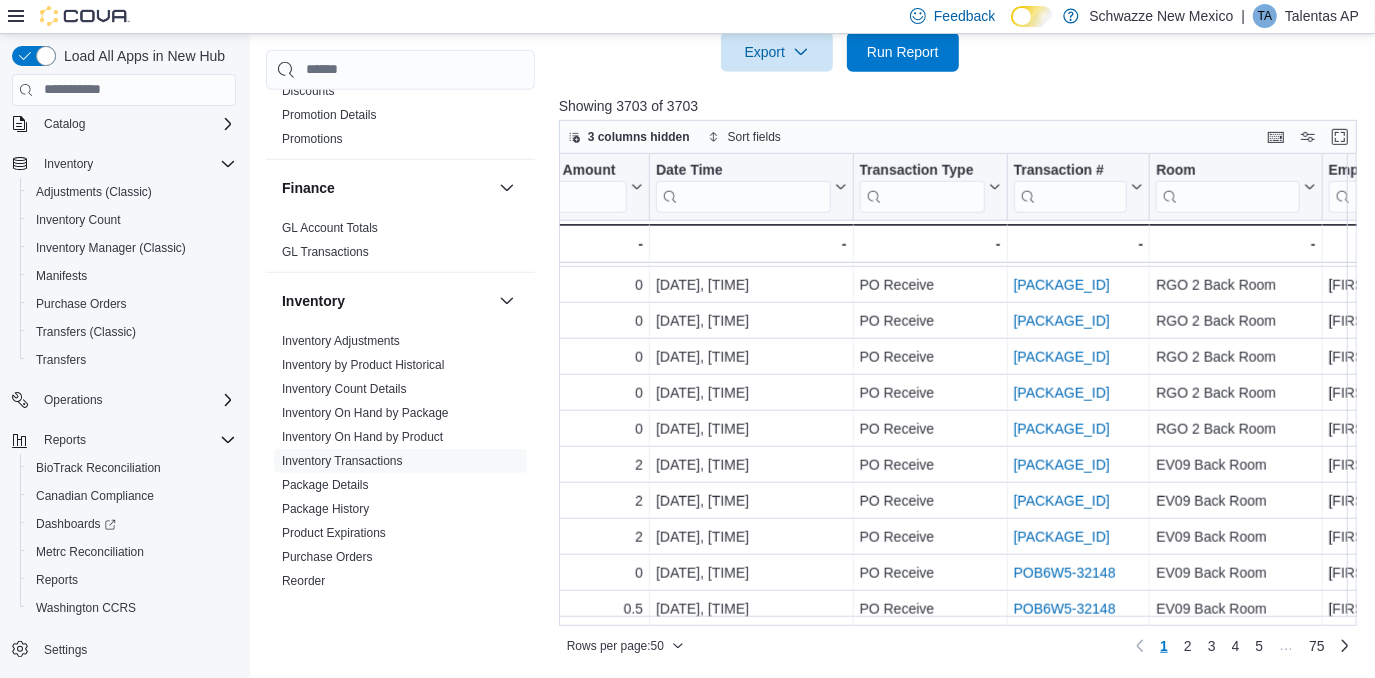 scroll, scrollTop: 1445, scrollLeft: 1195, axis: both 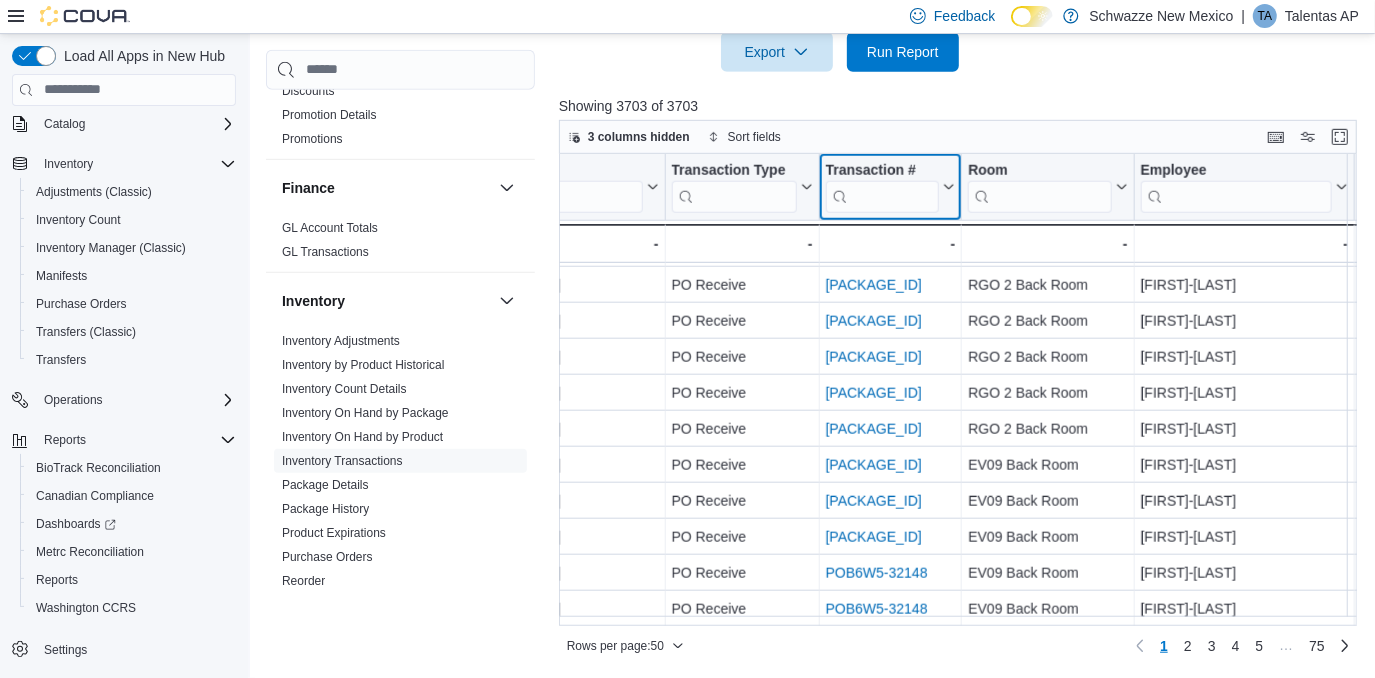 click at bounding box center (882, 196) 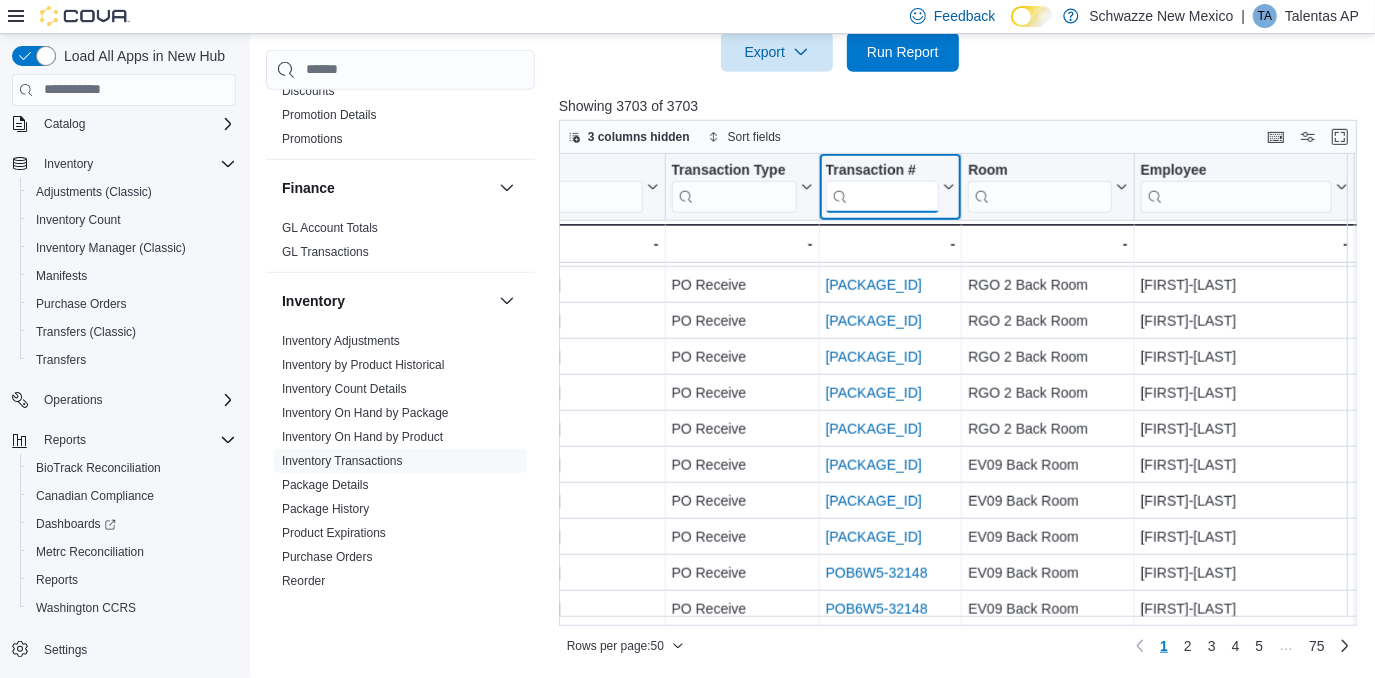 paste on "**********" 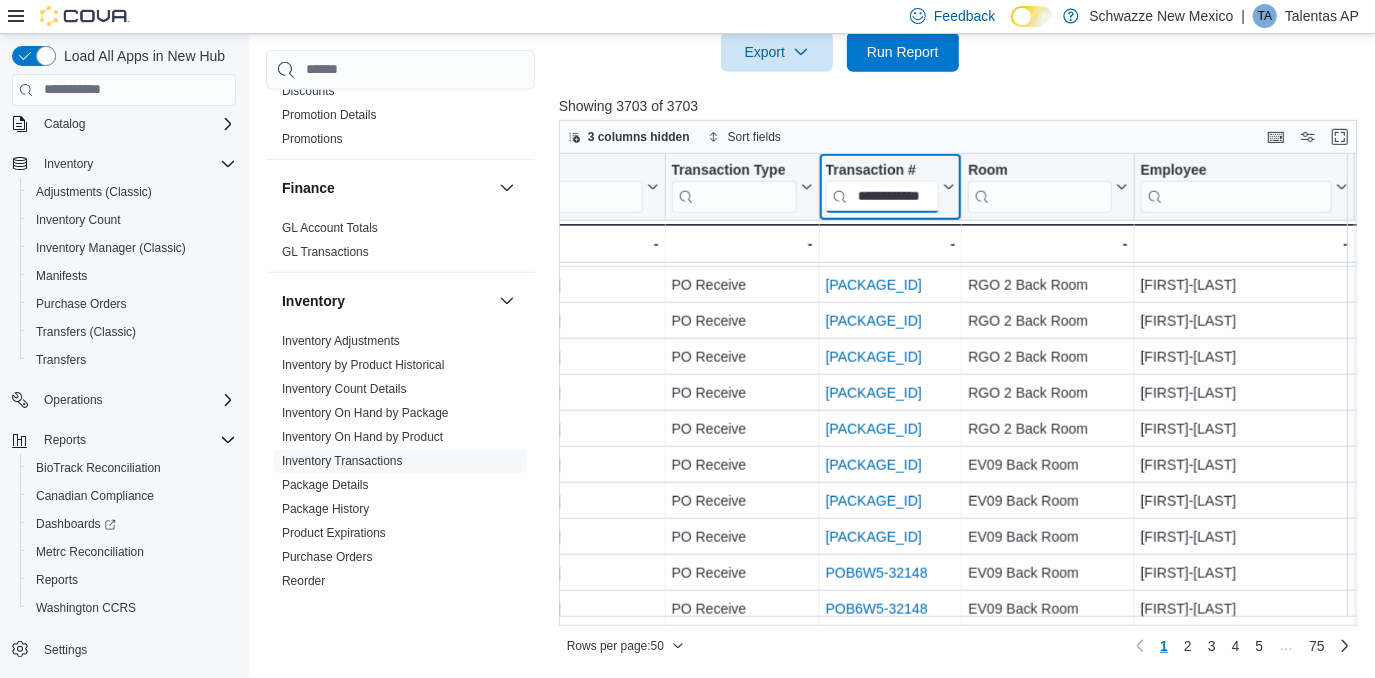 scroll, scrollTop: 0, scrollLeft: 28, axis: horizontal 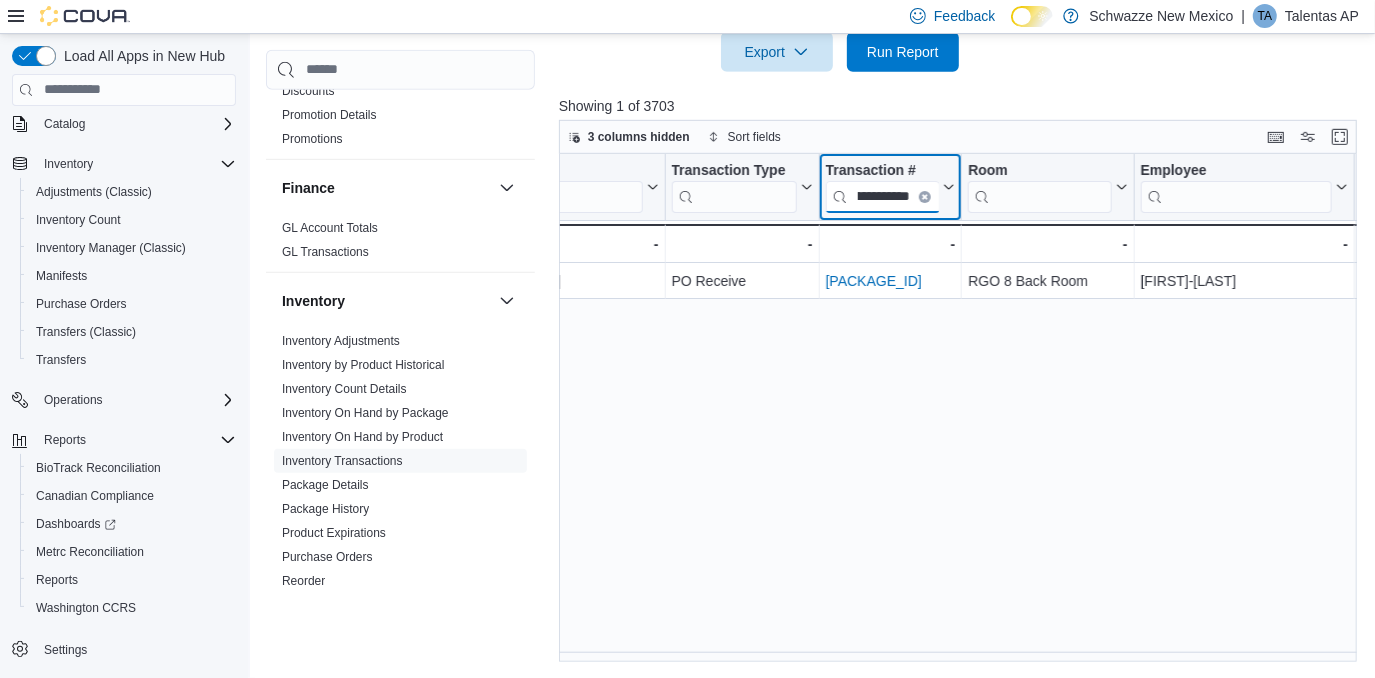 type on "**********" 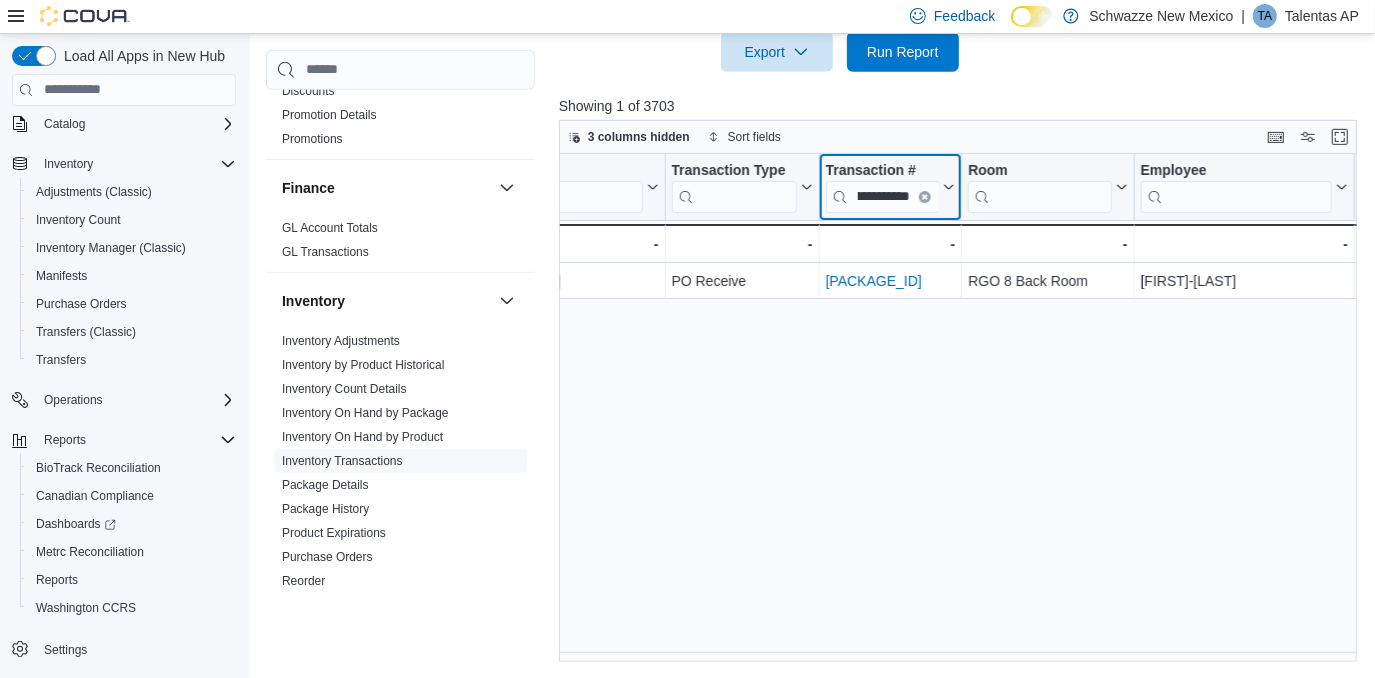 scroll, scrollTop: 0, scrollLeft: 1195, axis: horizontal 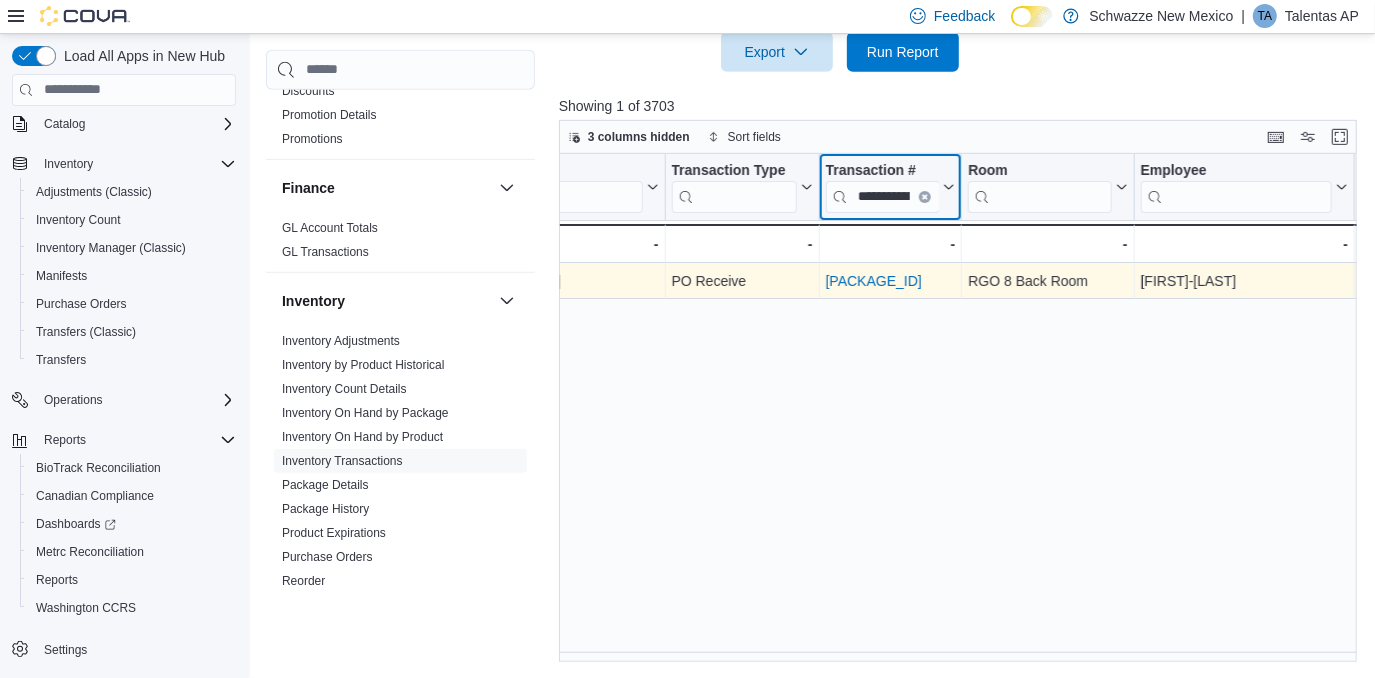 type 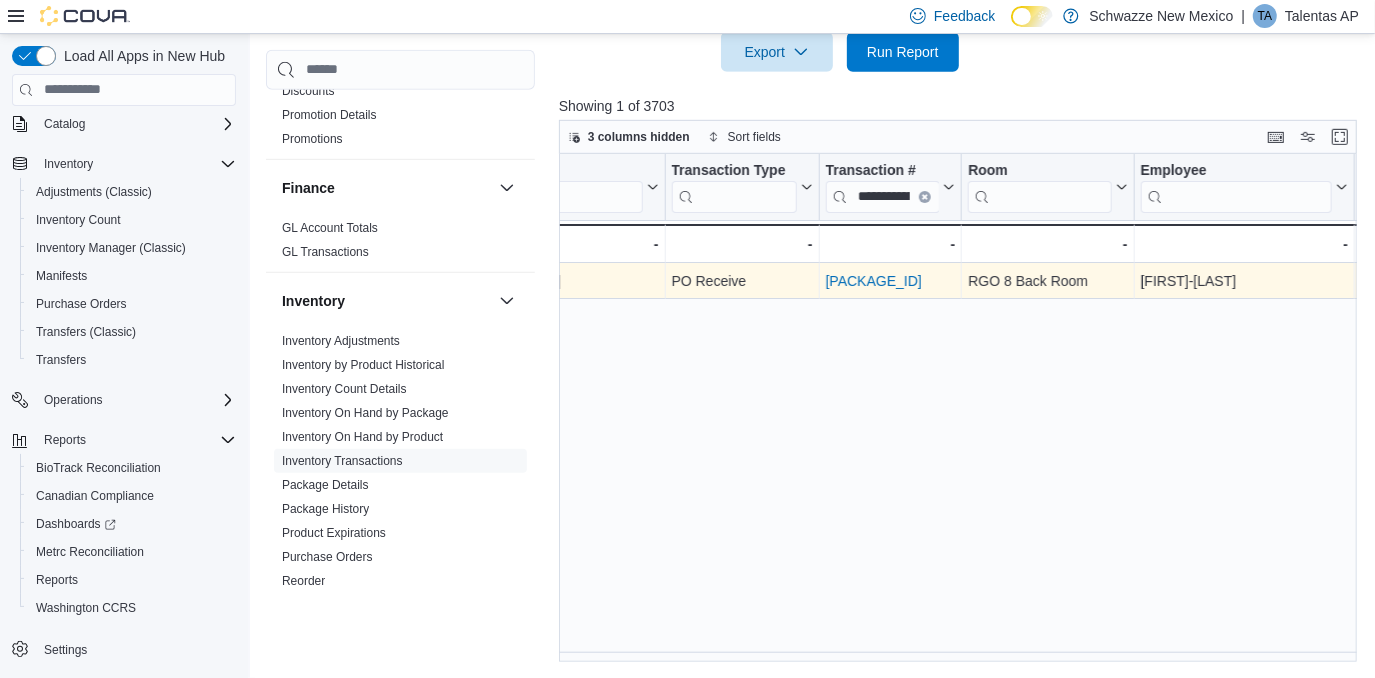 click on "POB6W5-31965" at bounding box center [874, 281] 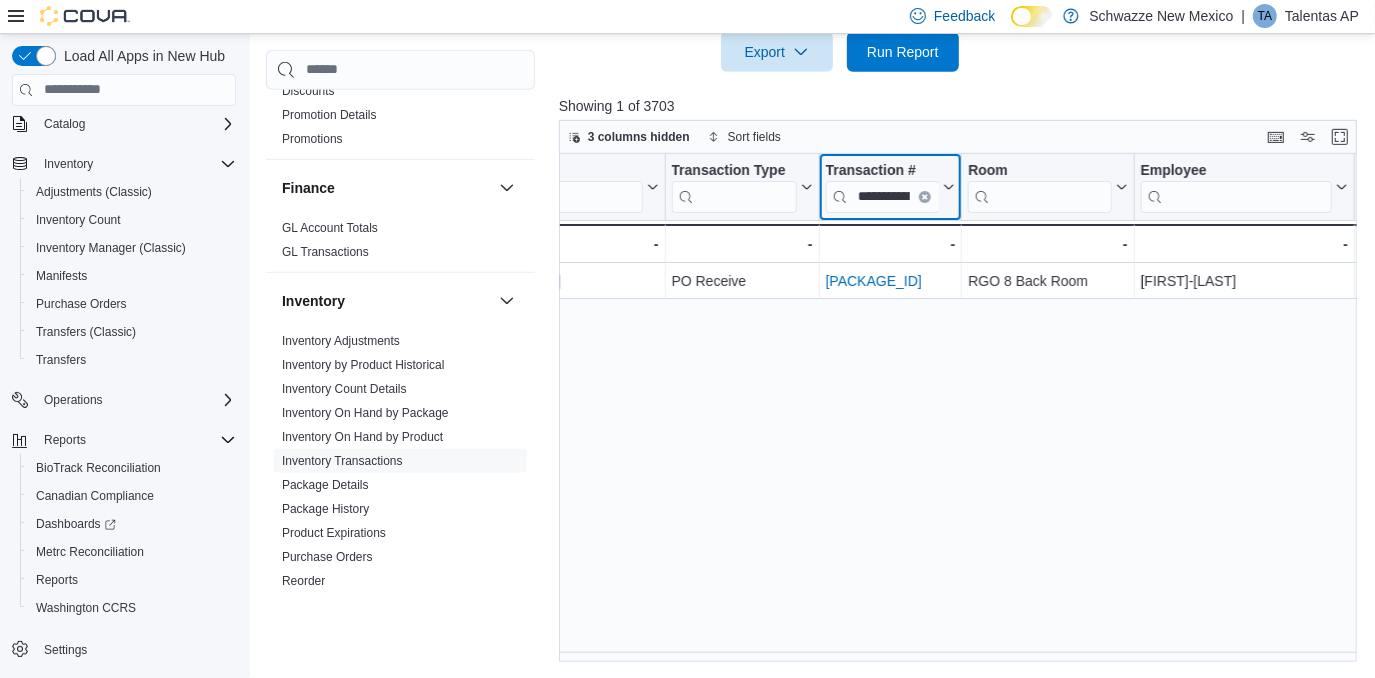 click at bounding box center [925, 196] 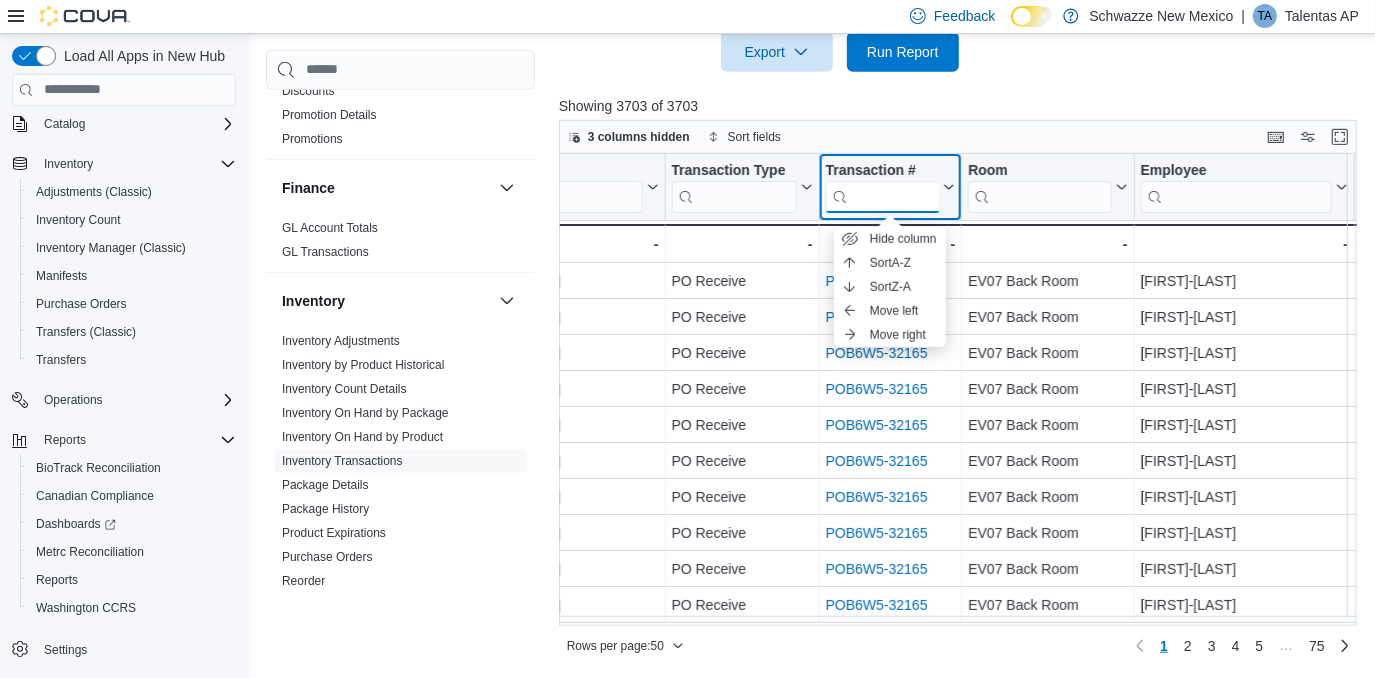 click at bounding box center (882, 196) 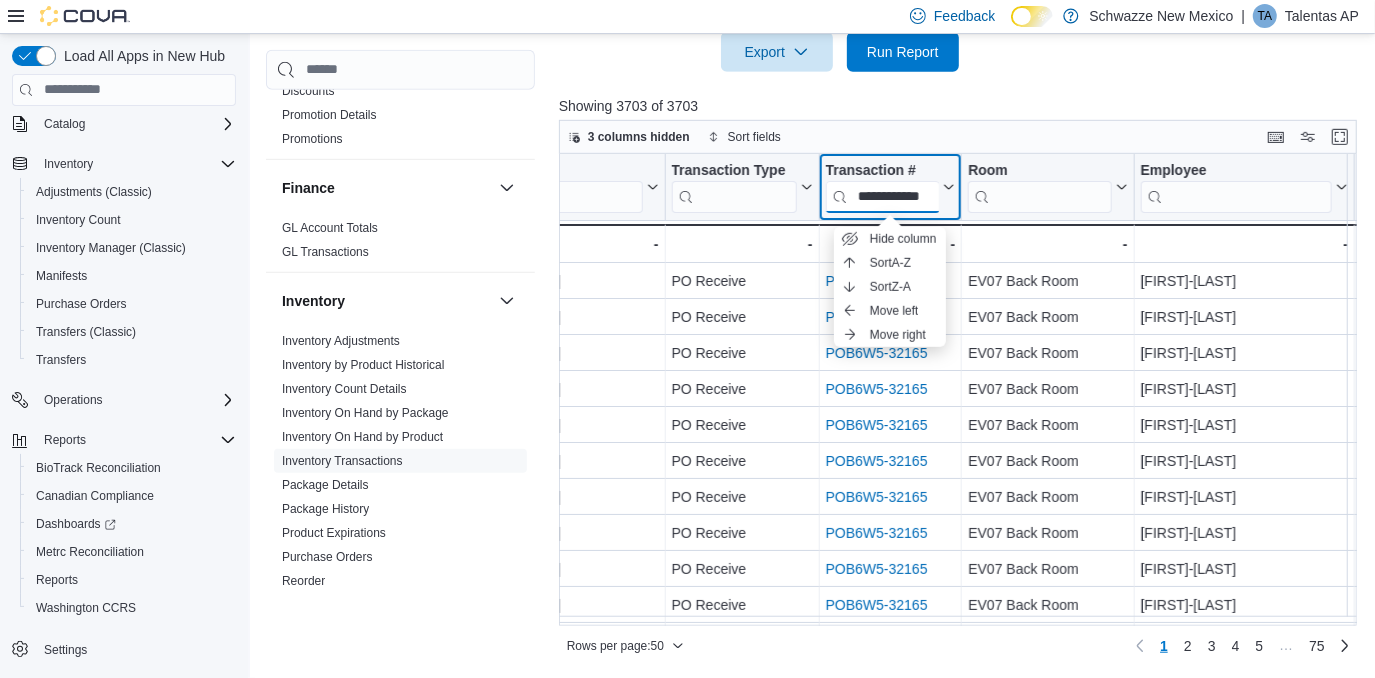 scroll, scrollTop: 0, scrollLeft: 28, axis: horizontal 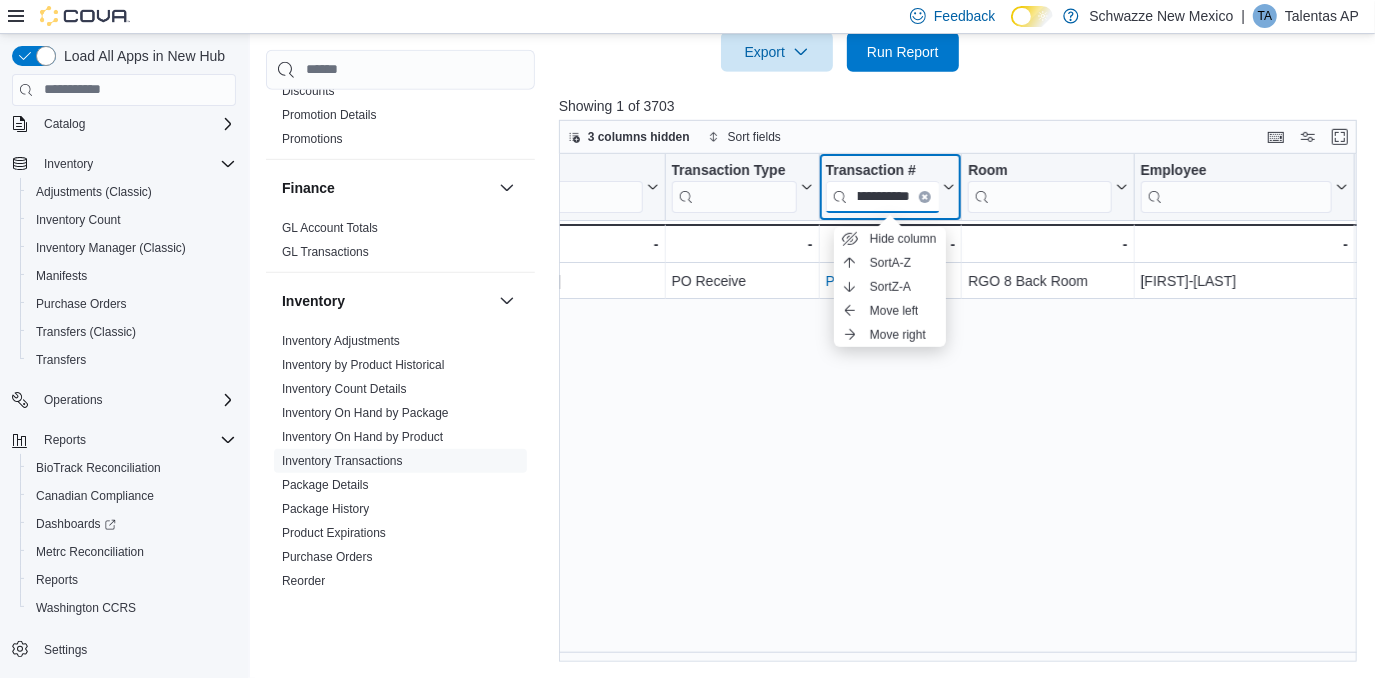 type on "**********" 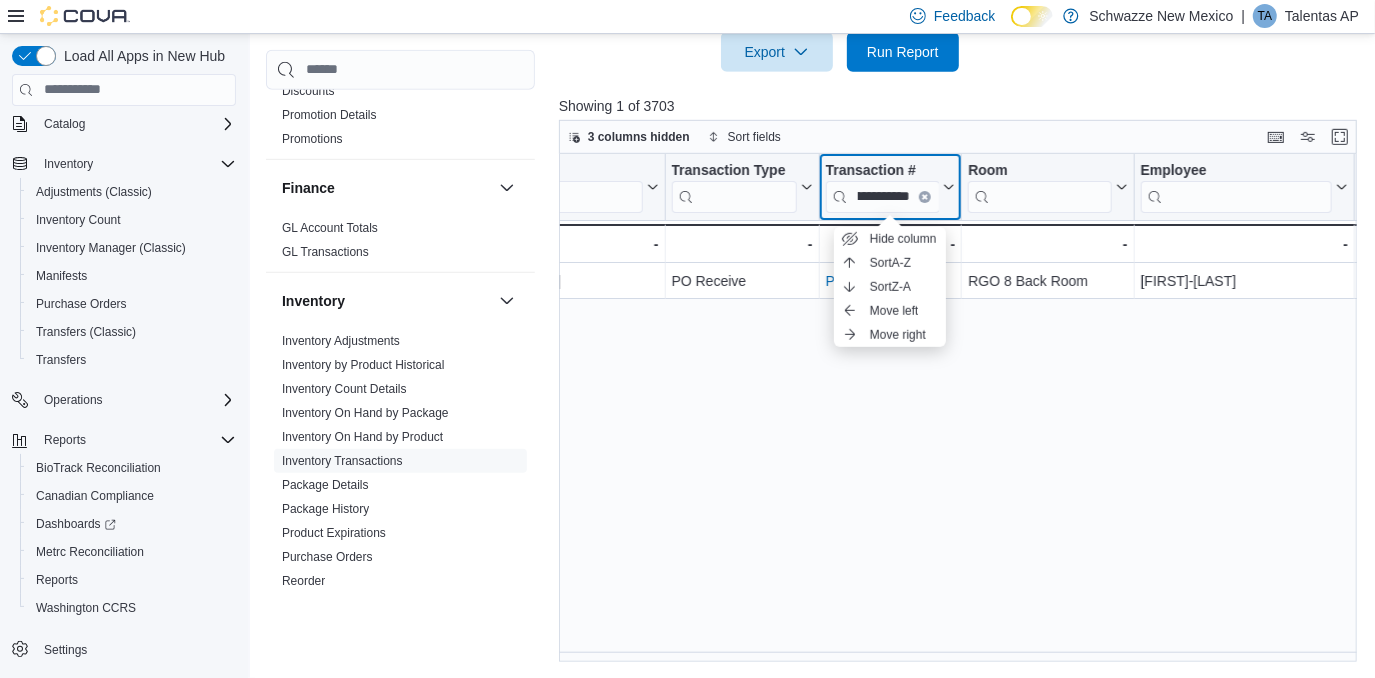 scroll, scrollTop: 0, scrollLeft: 0, axis: both 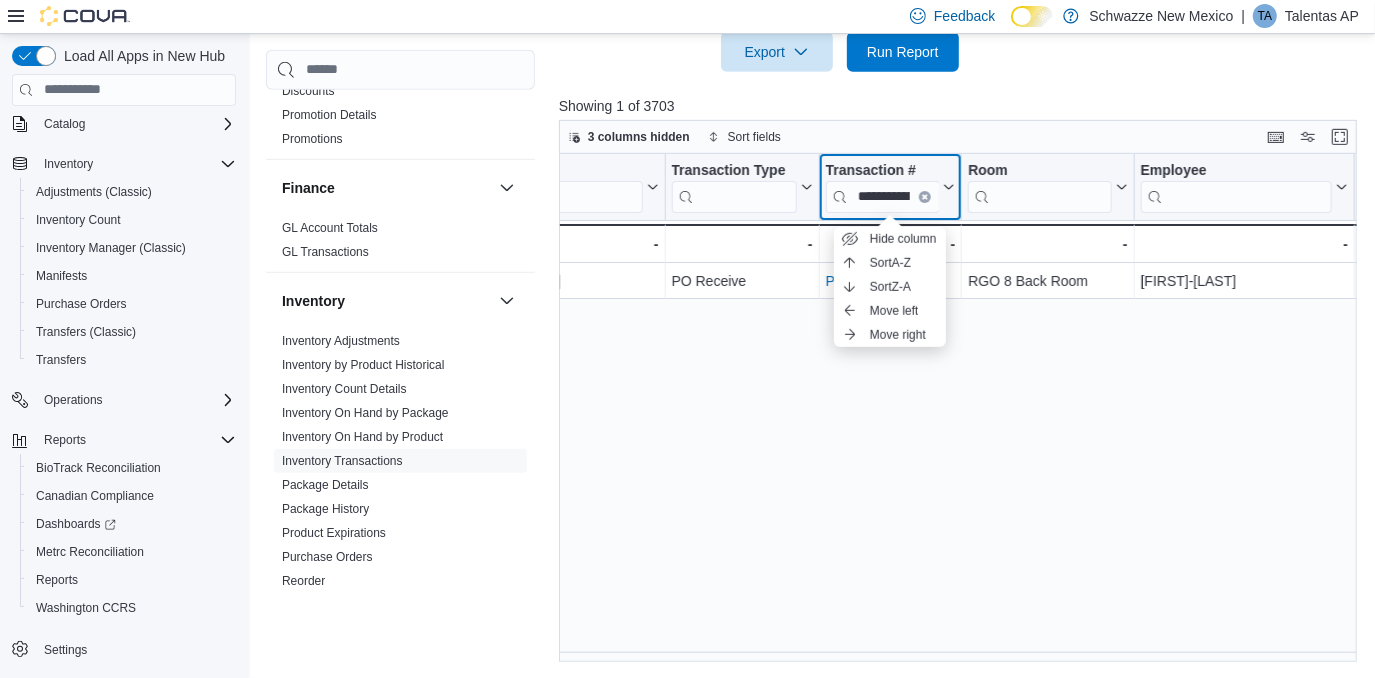 type 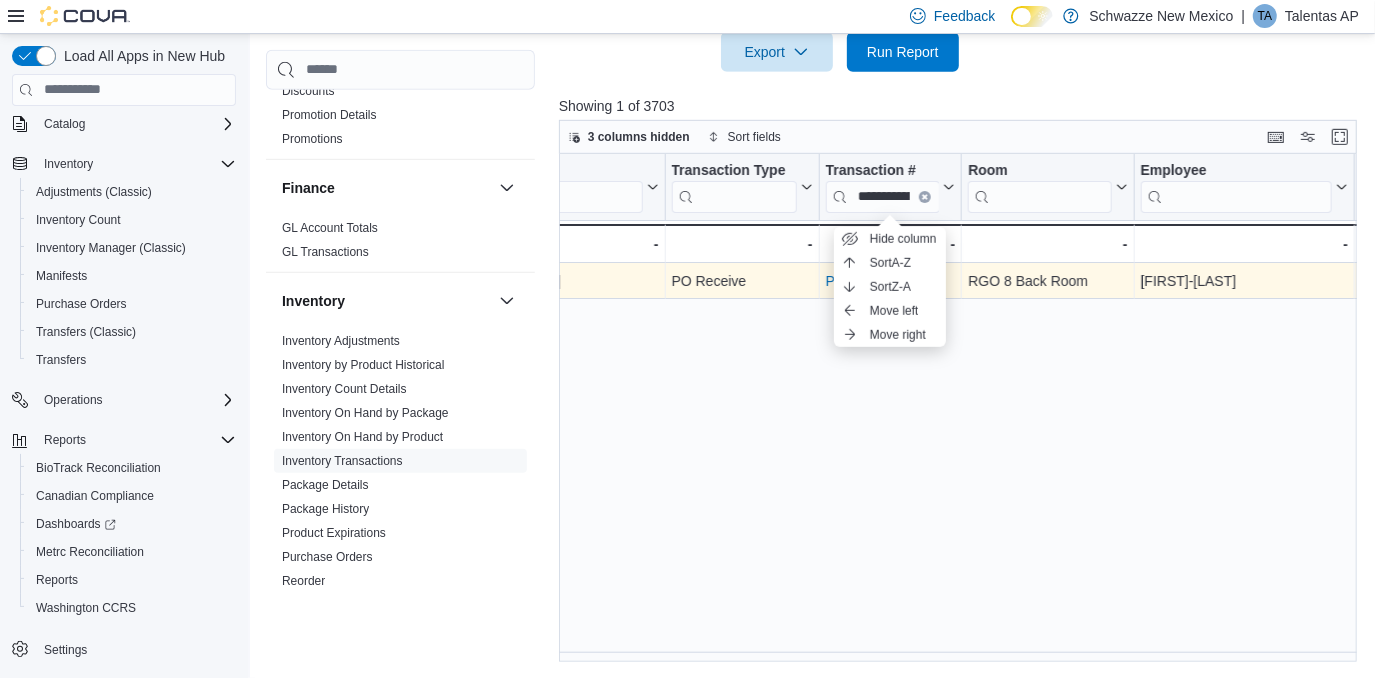 click on "POB6W5-31964" at bounding box center [877, 281] 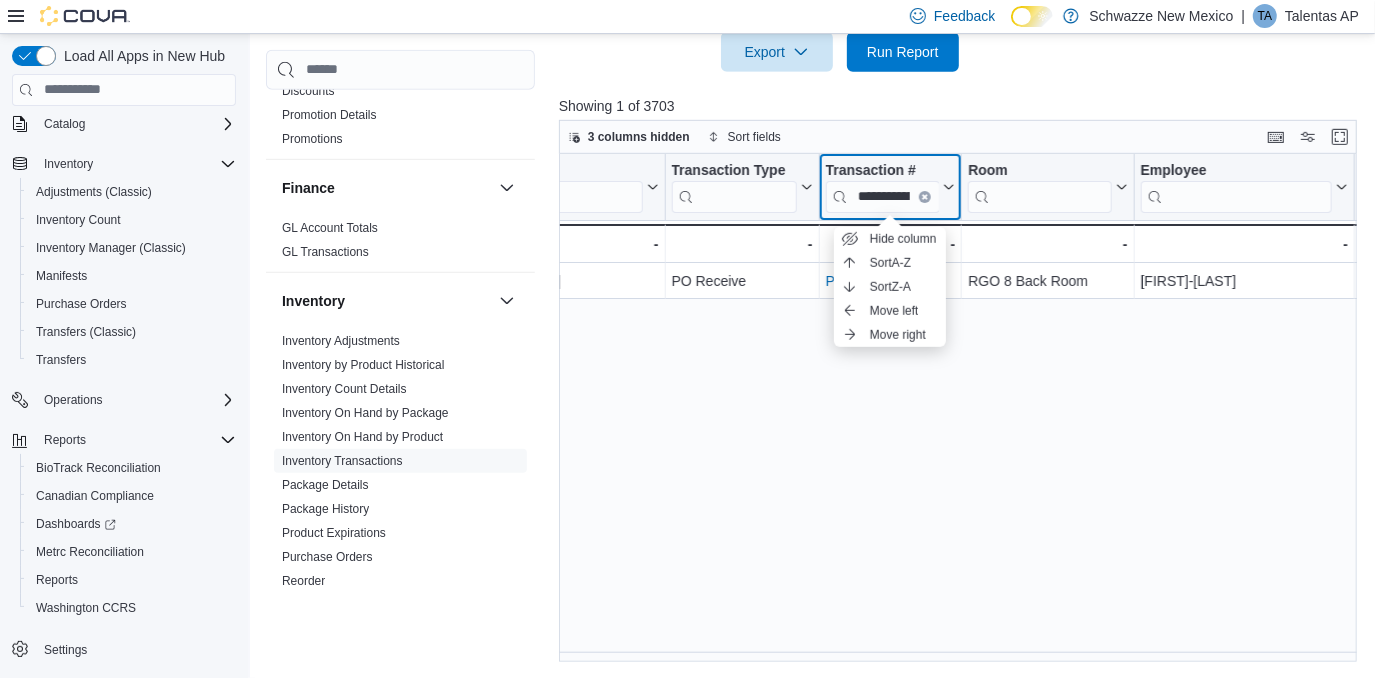 click at bounding box center (925, 196) 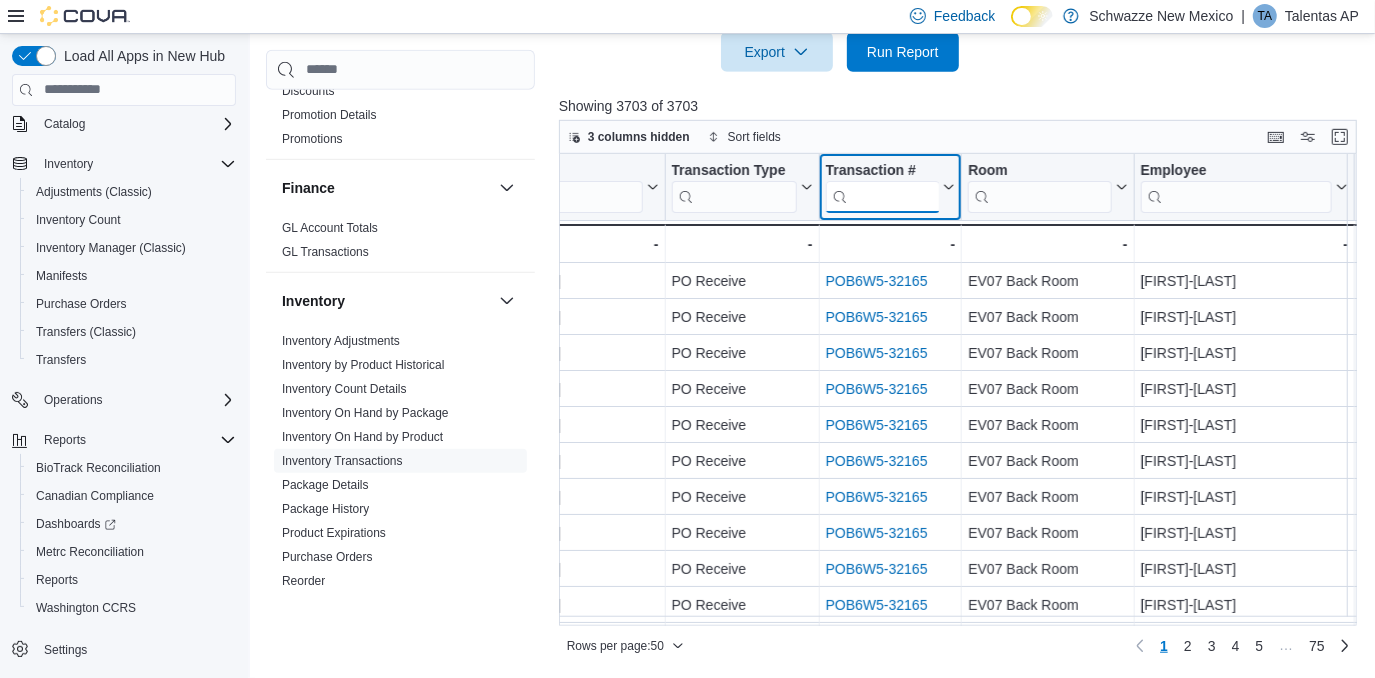 click at bounding box center (882, 196) 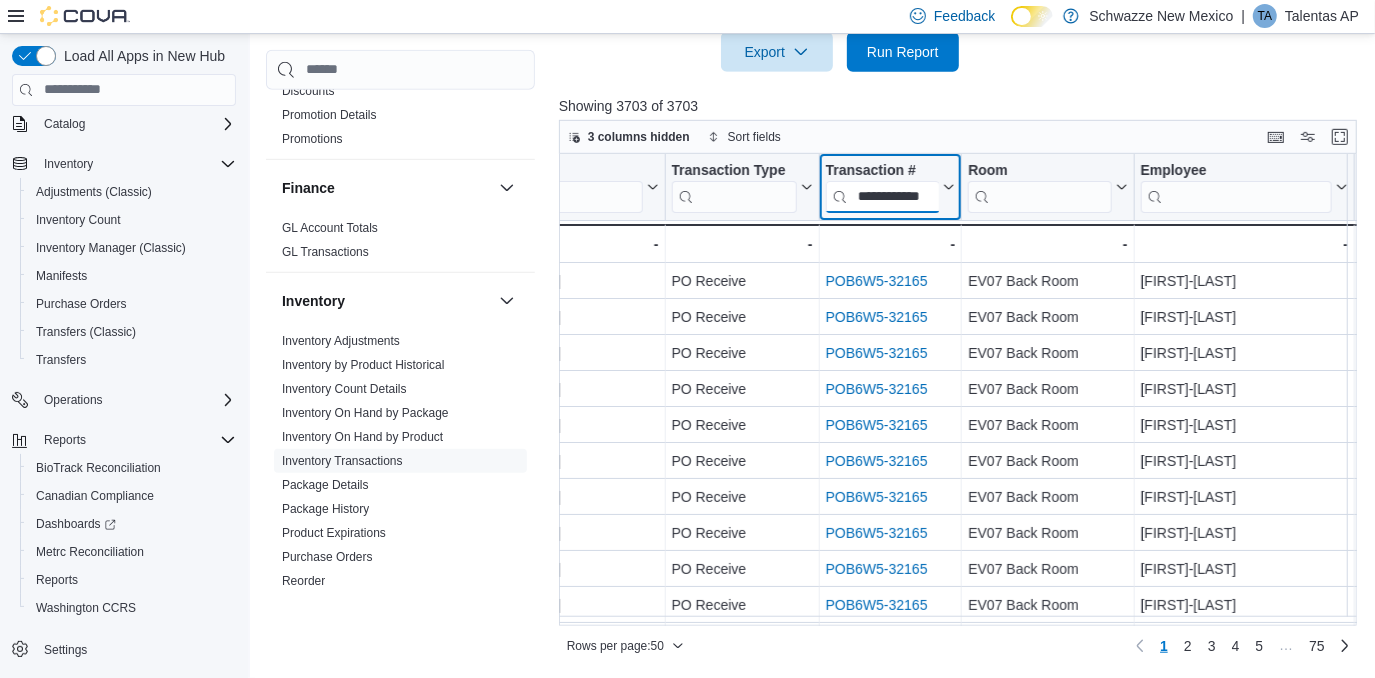 scroll, scrollTop: 0, scrollLeft: 28, axis: horizontal 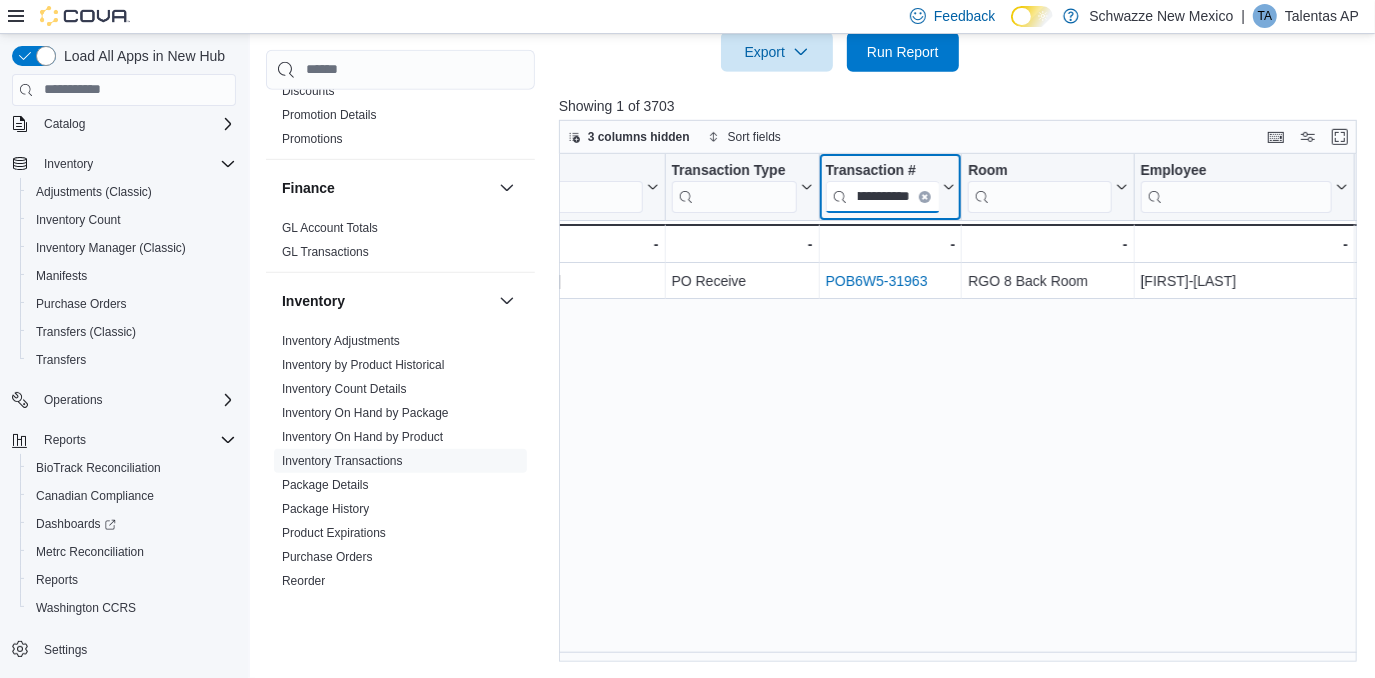 type on "**********" 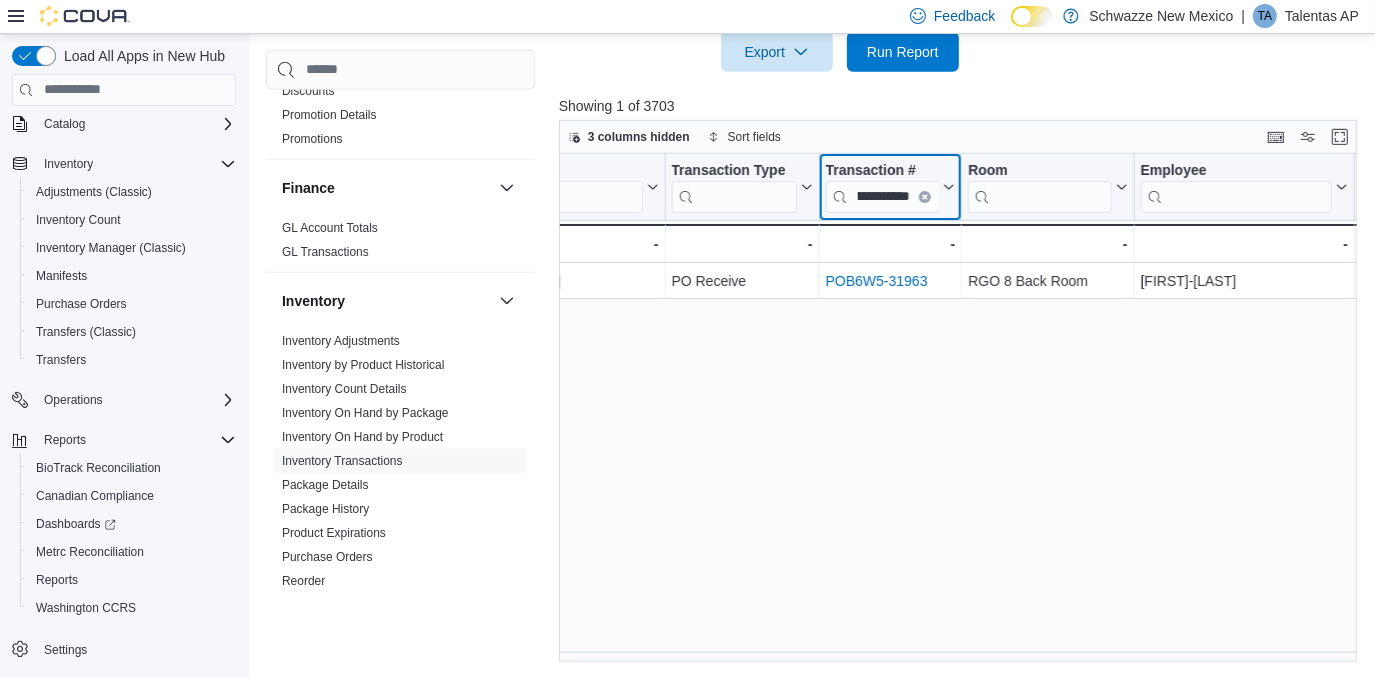 scroll, scrollTop: 0, scrollLeft: 0, axis: both 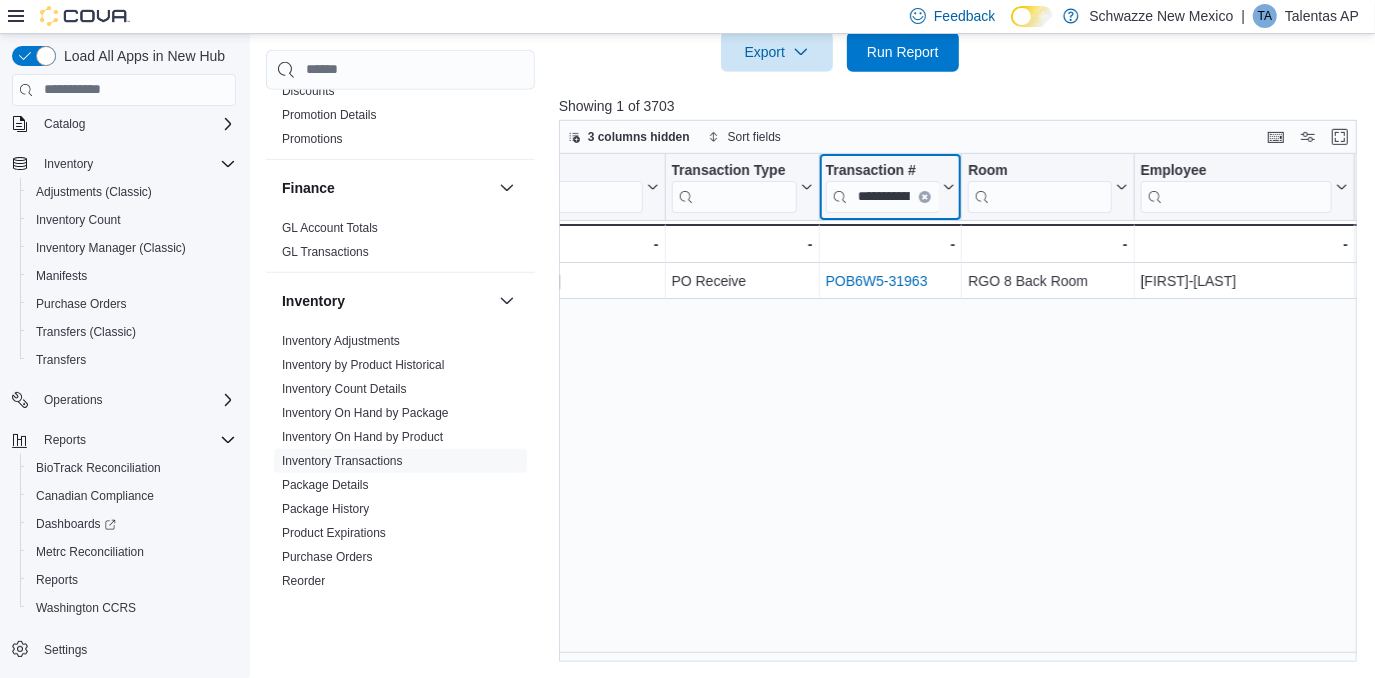 type 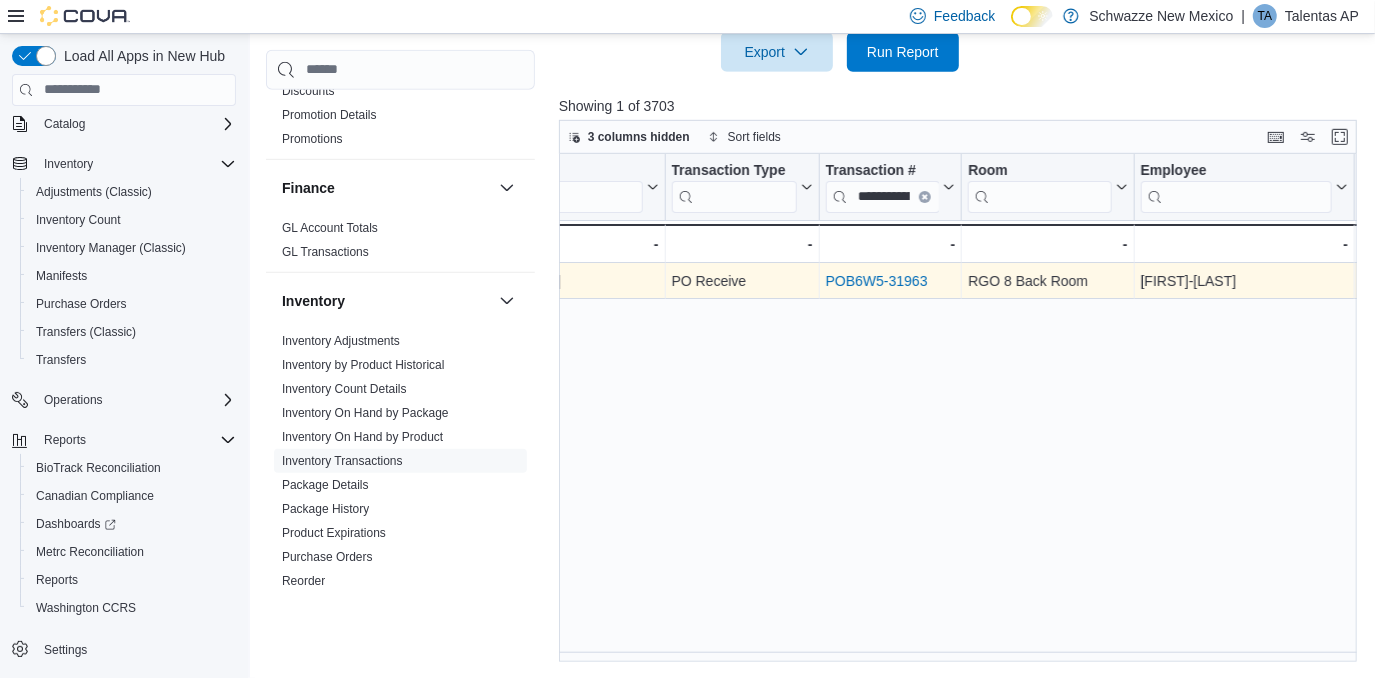 click on "POB6W5-31963" at bounding box center [877, 281] 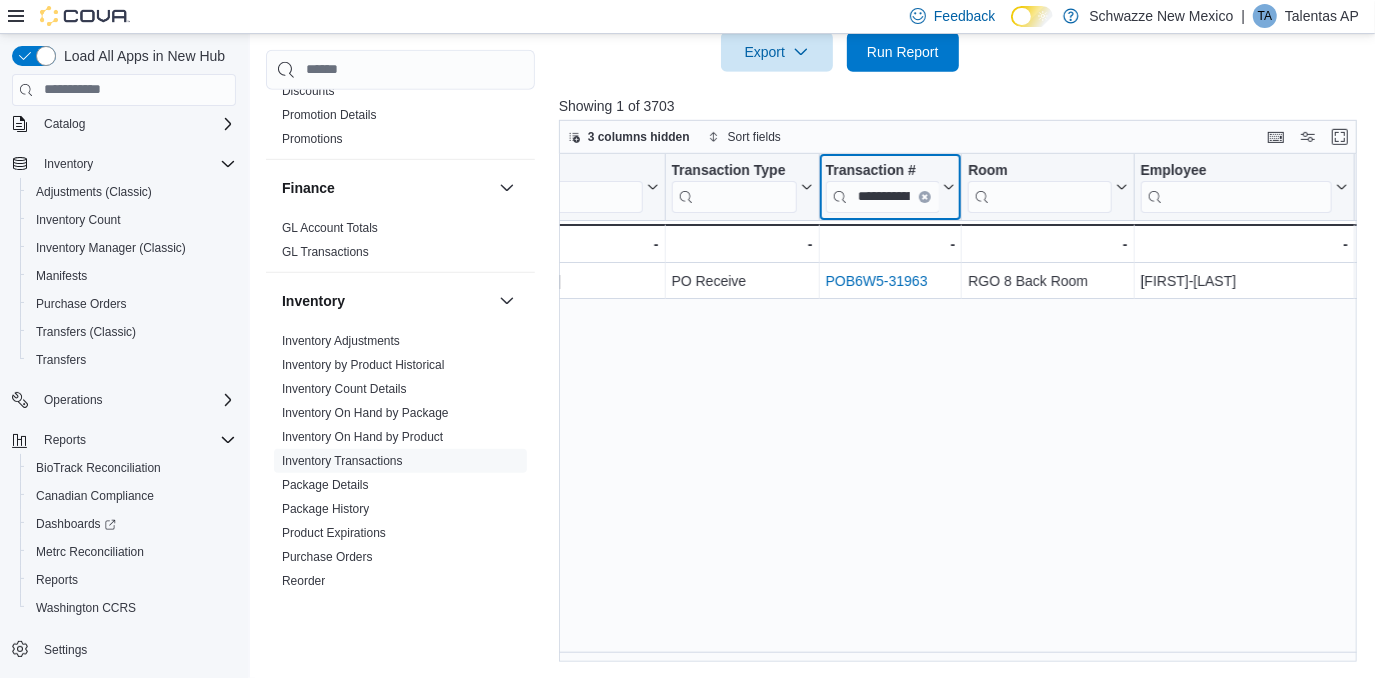 click at bounding box center (925, 196) 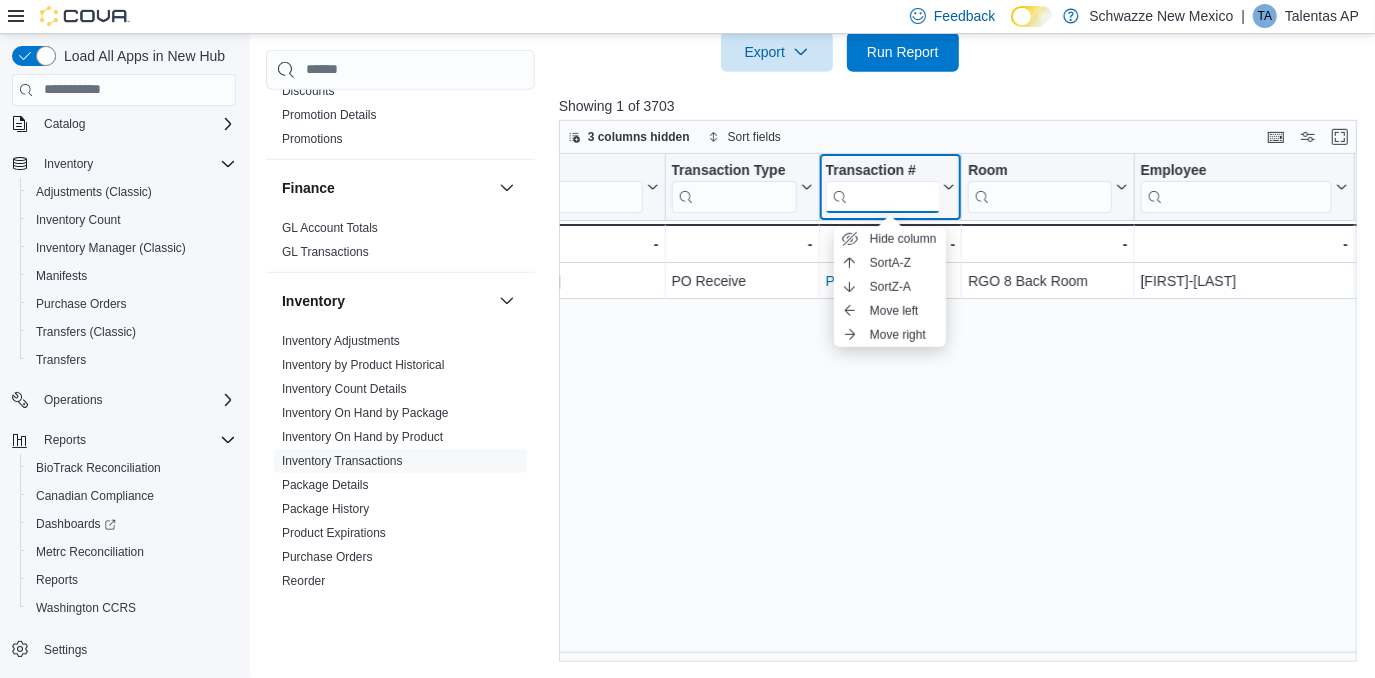 click at bounding box center (882, 196) 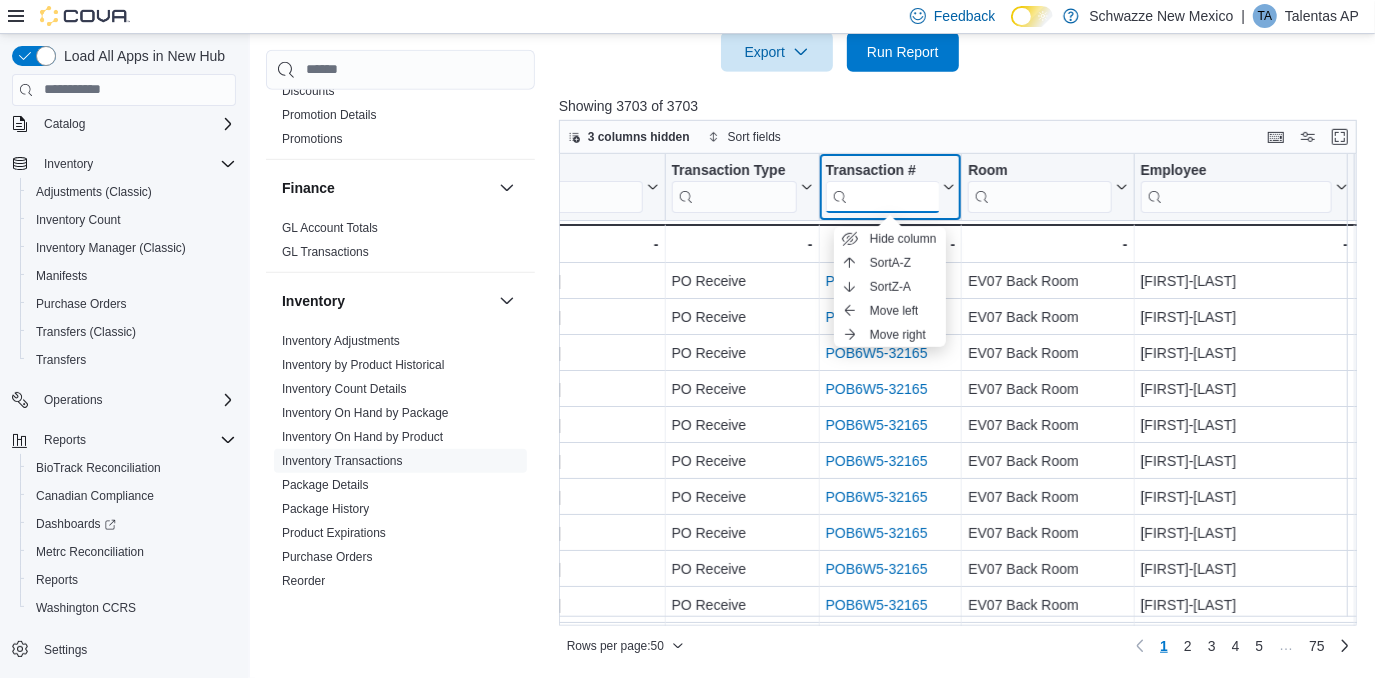 paste on "**********" 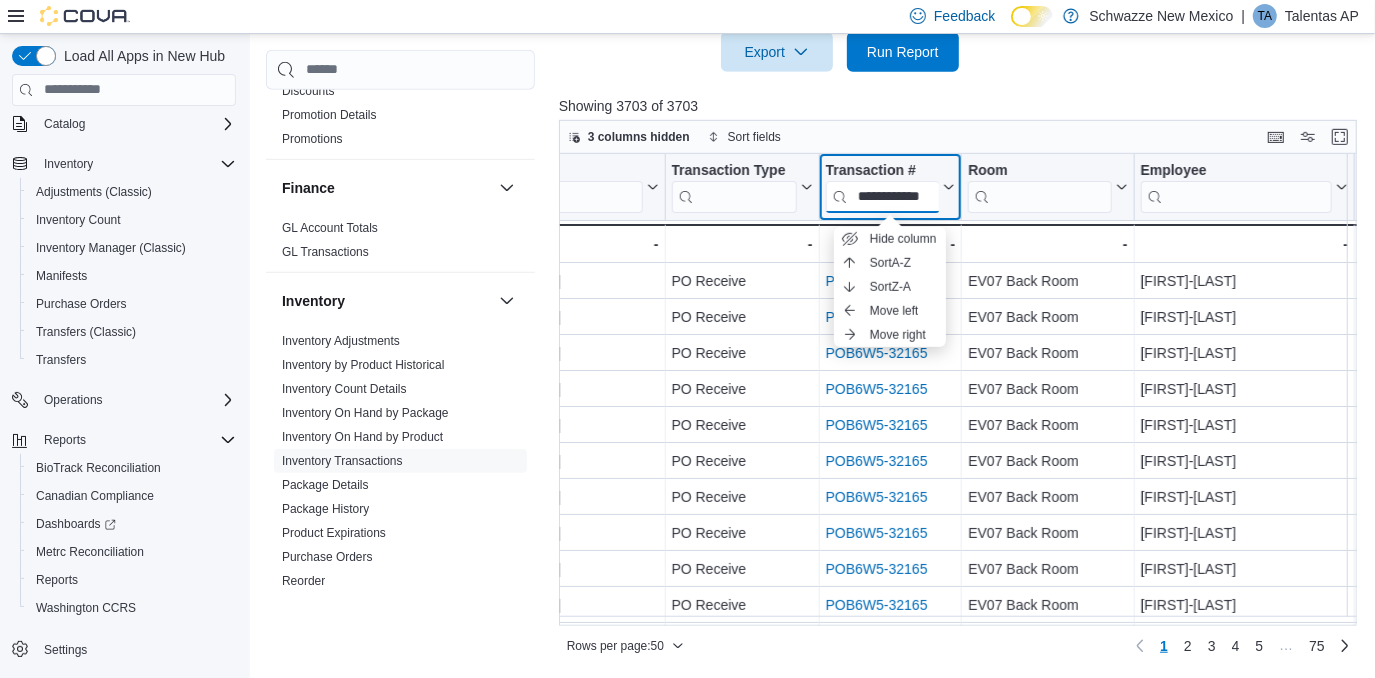 scroll, scrollTop: 0, scrollLeft: 28, axis: horizontal 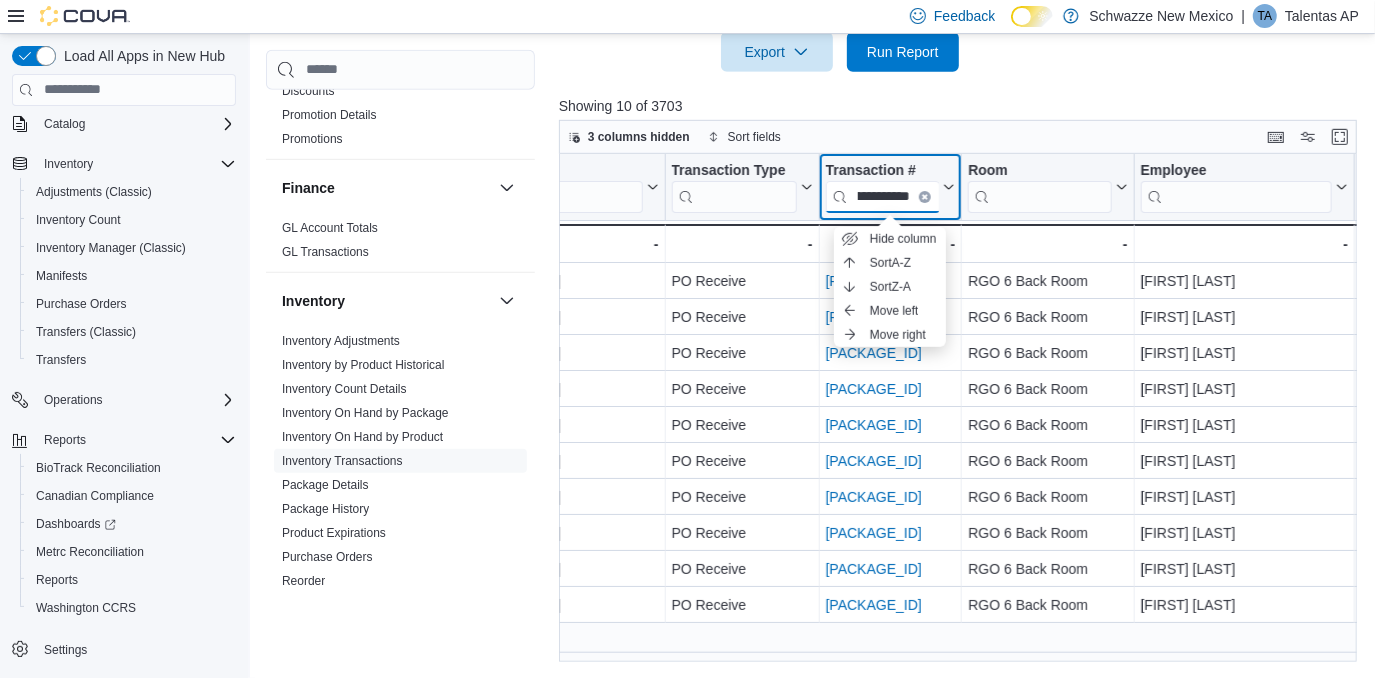 type on "**********" 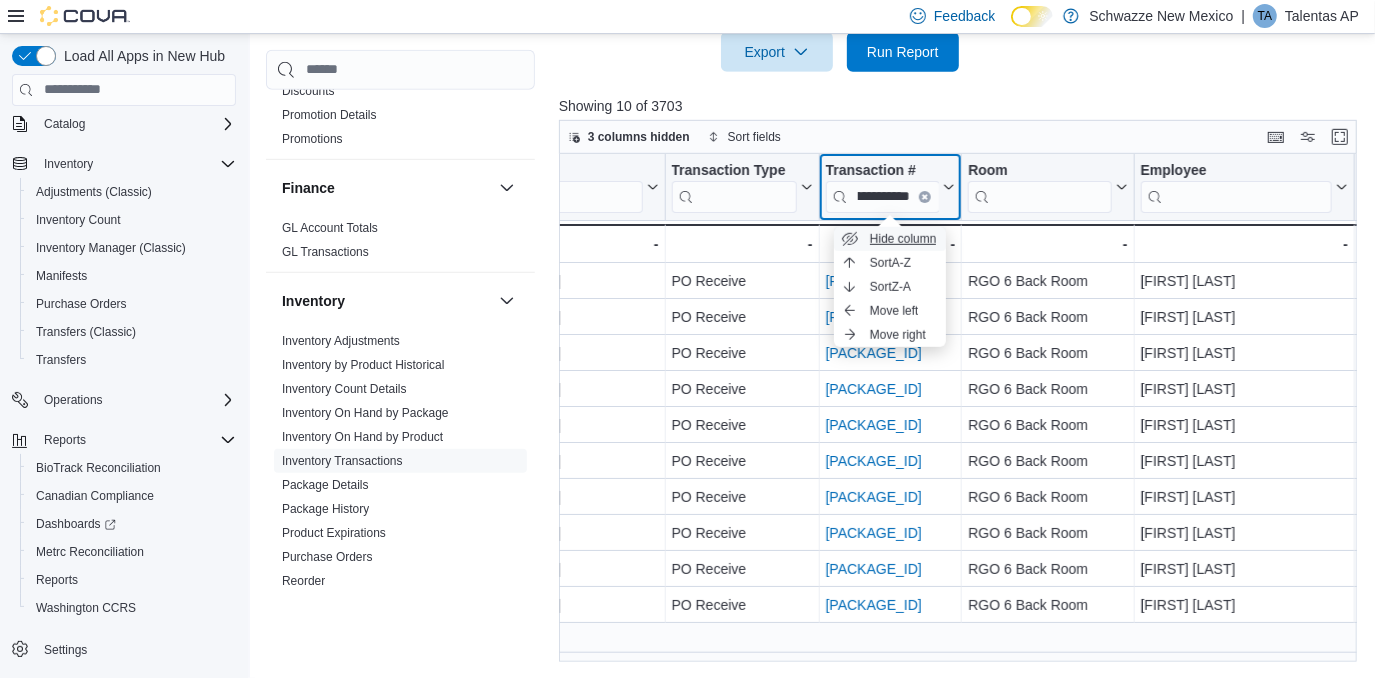 scroll, scrollTop: 0, scrollLeft: 0, axis: both 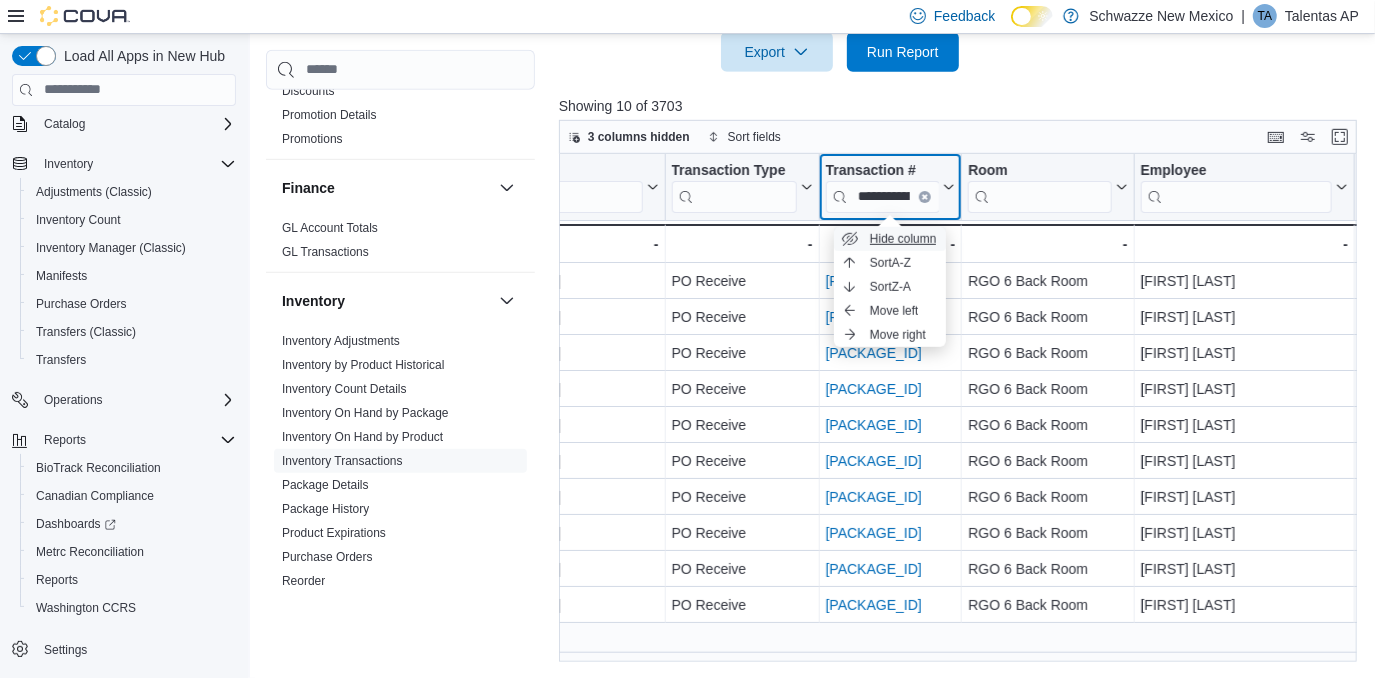 type 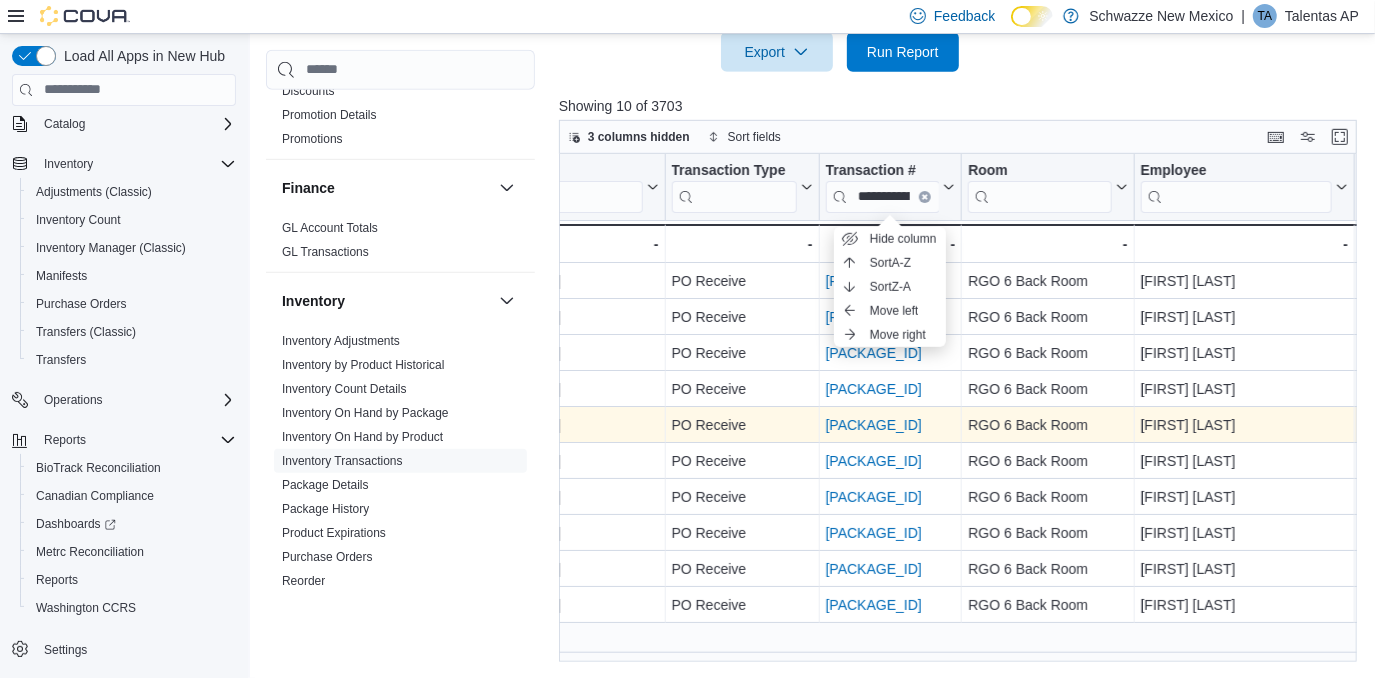 click on "POB6W5-31945" at bounding box center [874, 425] 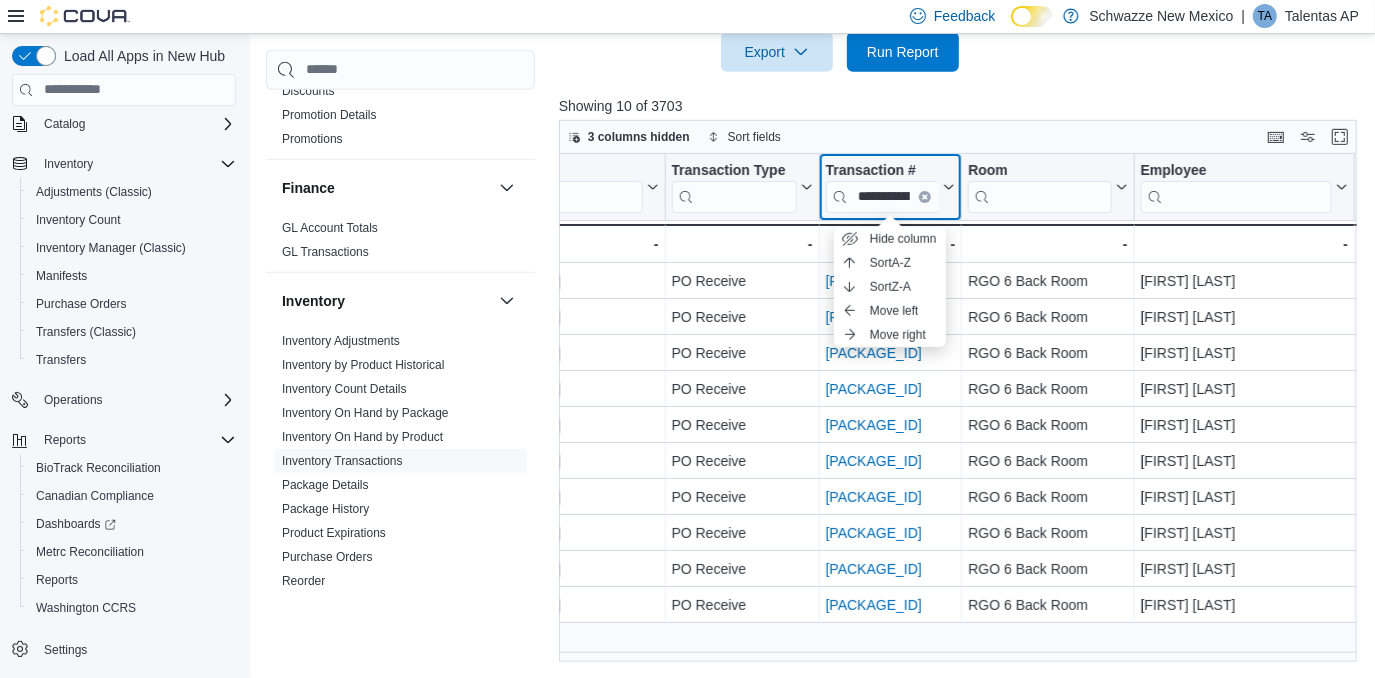 click at bounding box center [925, 196] 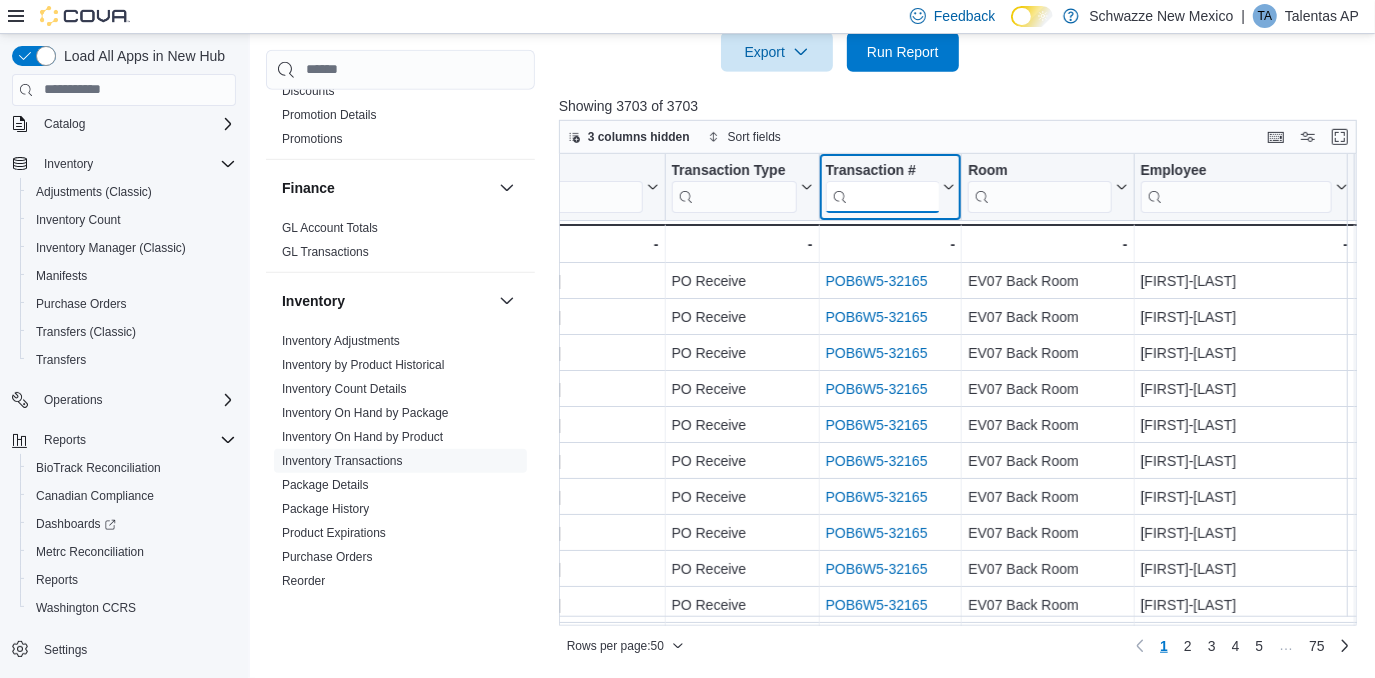 click at bounding box center (882, 196) 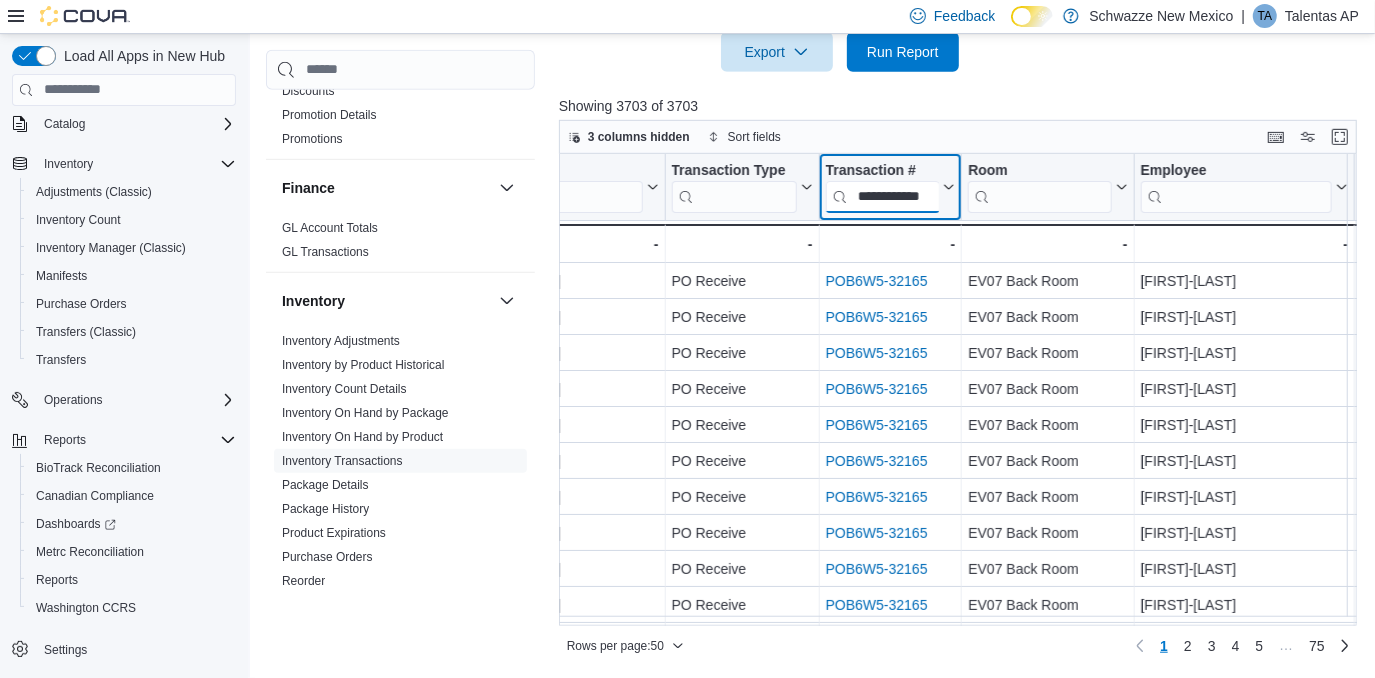 scroll, scrollTop: 0, scrollLeft: 28, axis: horizontal 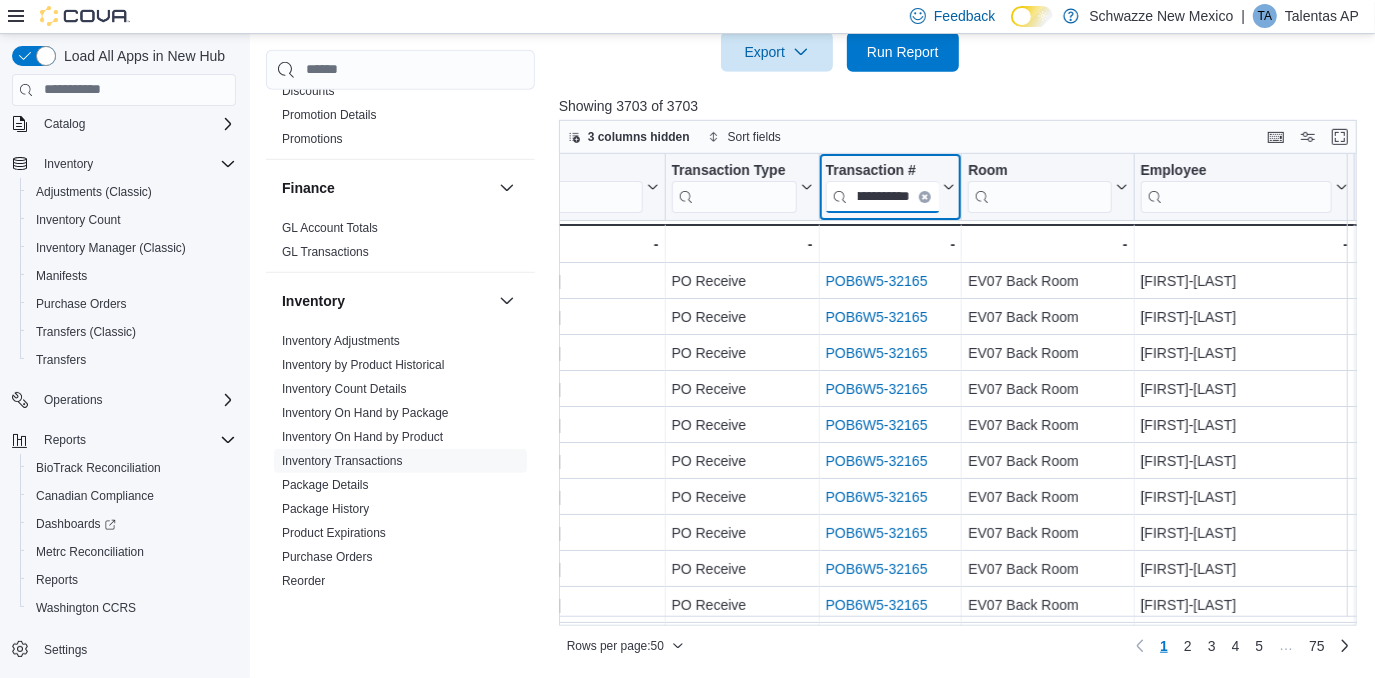 type on "**********" 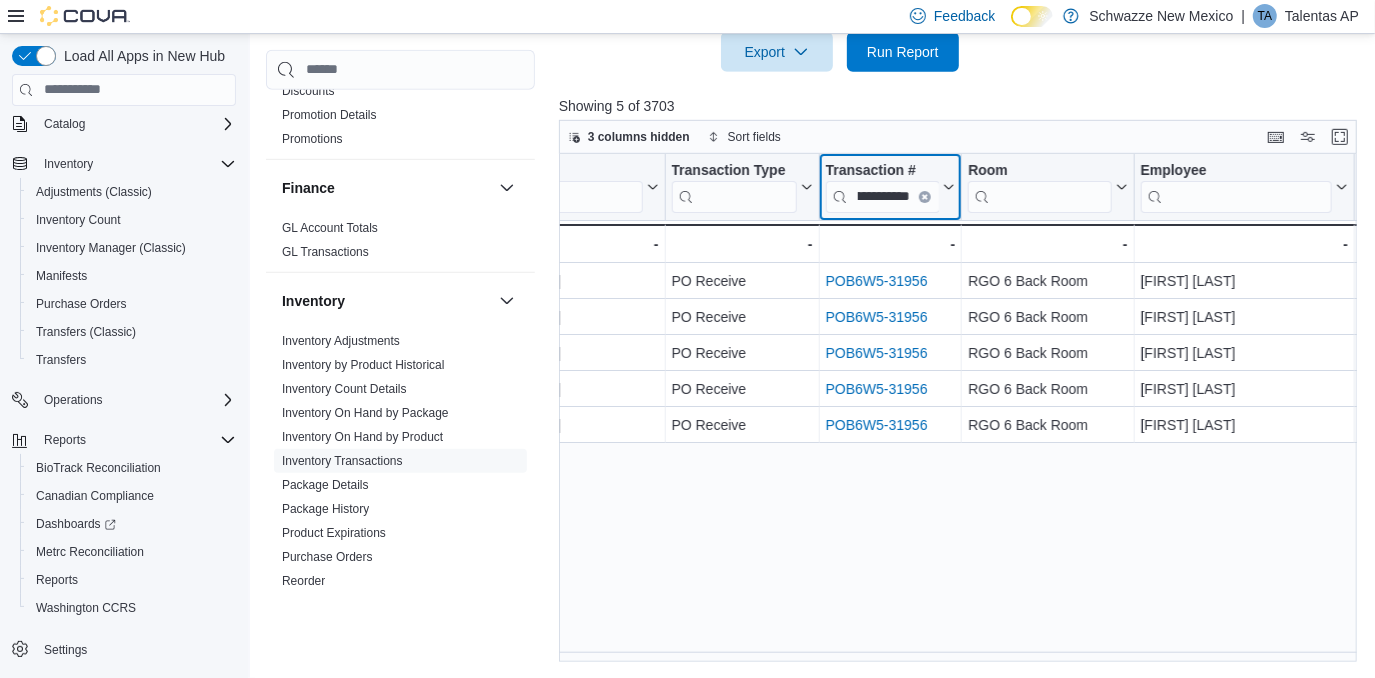 scroll, scrollTop: 0, scrollLeft: 0, axis: both 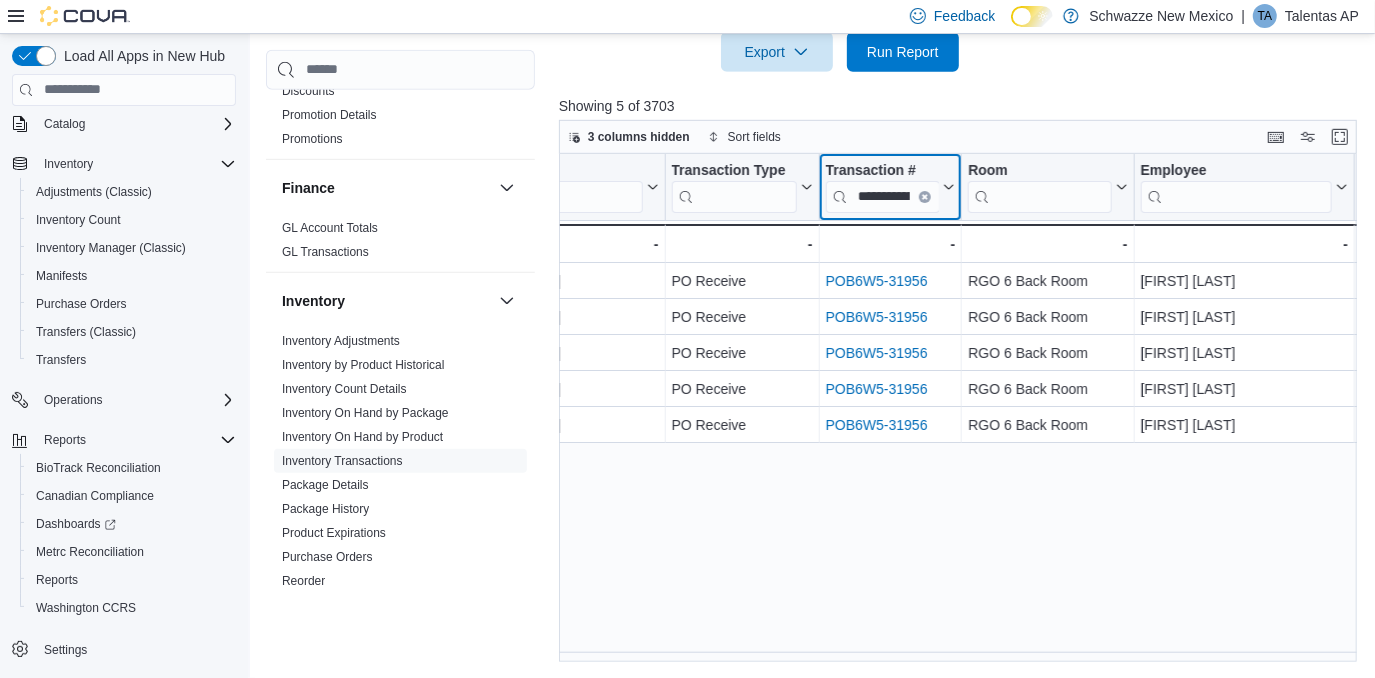 type 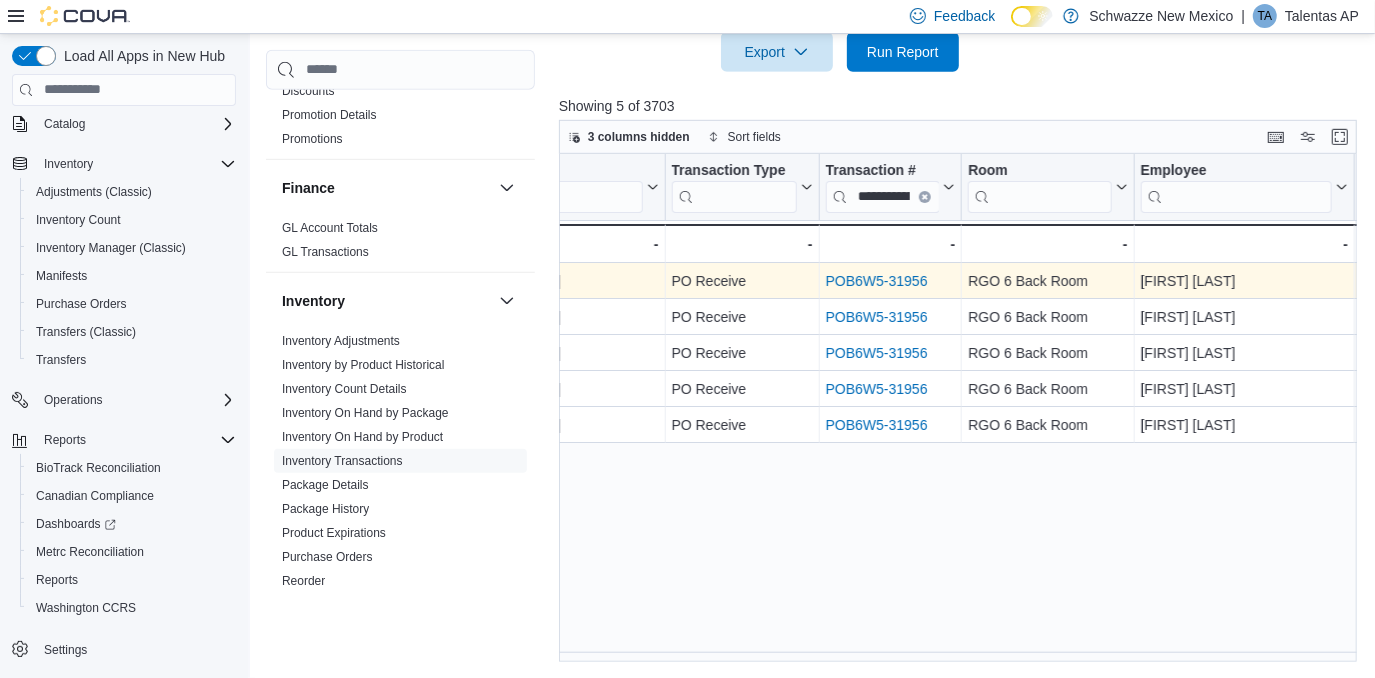 click on "POB6W5-31956" at bounding box center (877, 281) 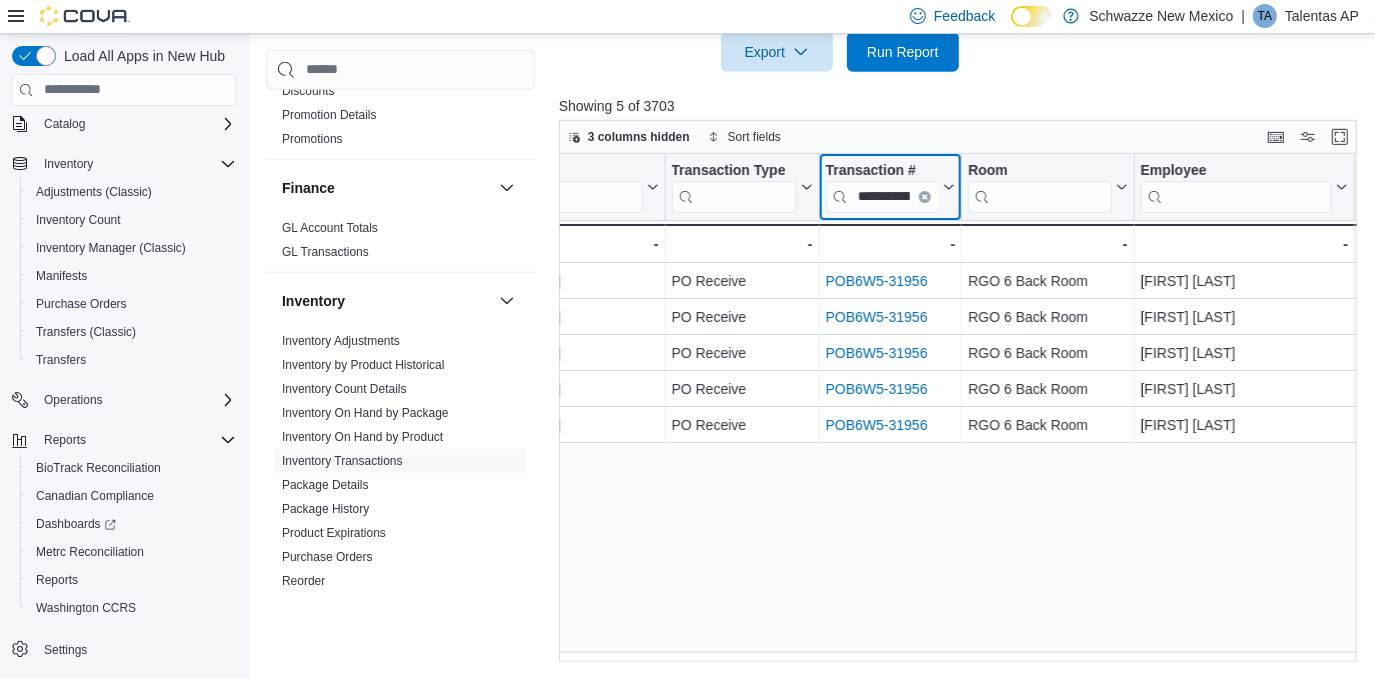 click 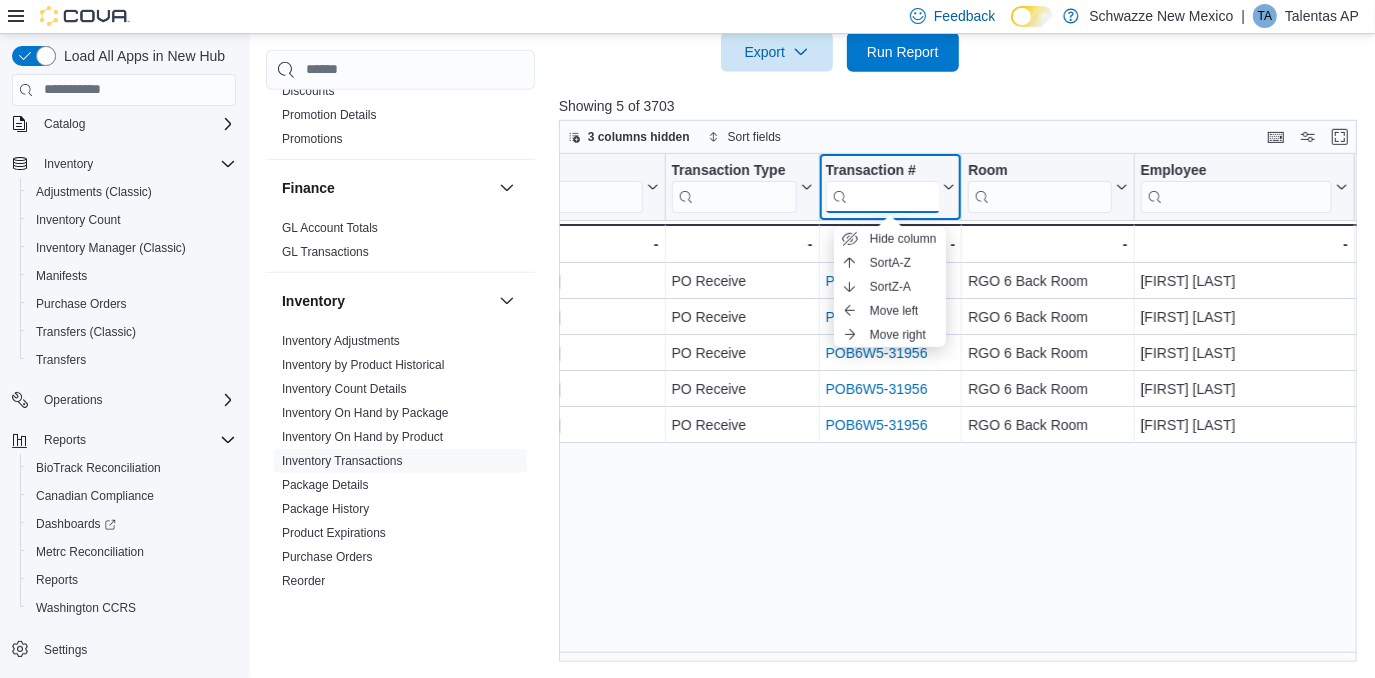 click at bounding box center (882, 196) 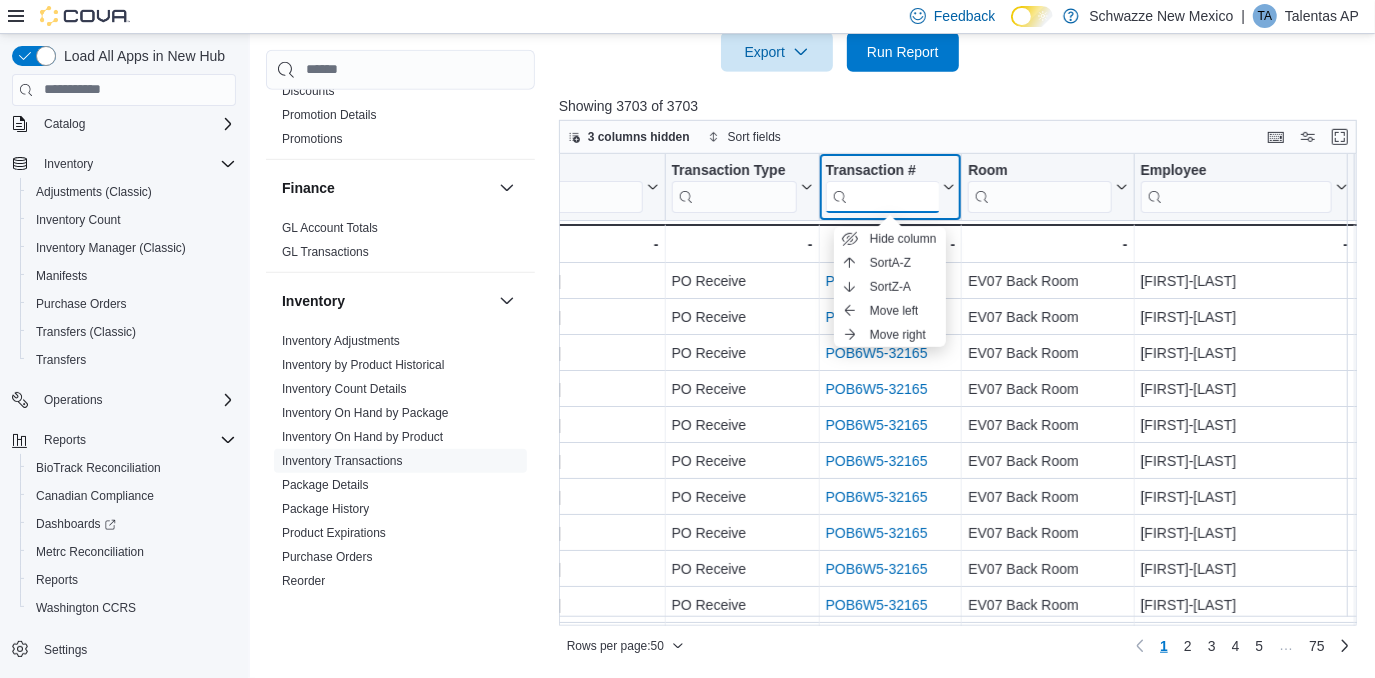 paste on "**********" 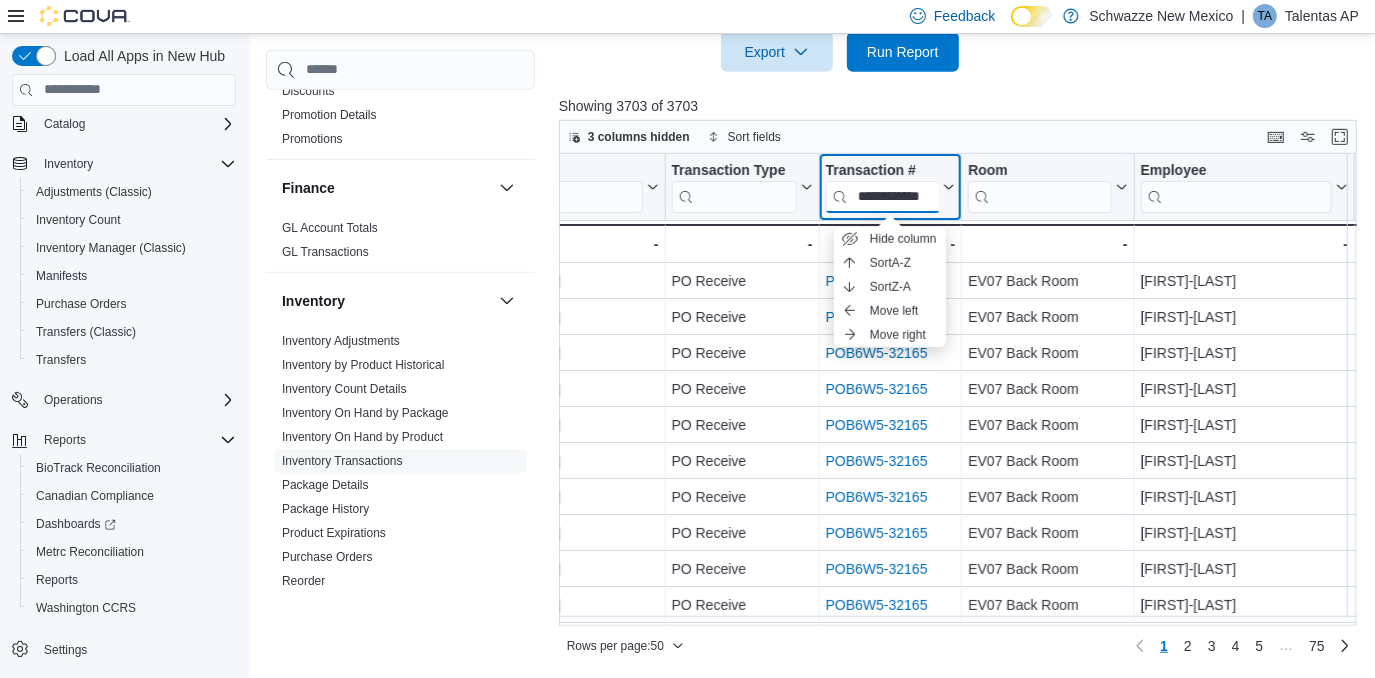 scroll, scrollTop: 0, scrollLeft: 28, axis: horizontal 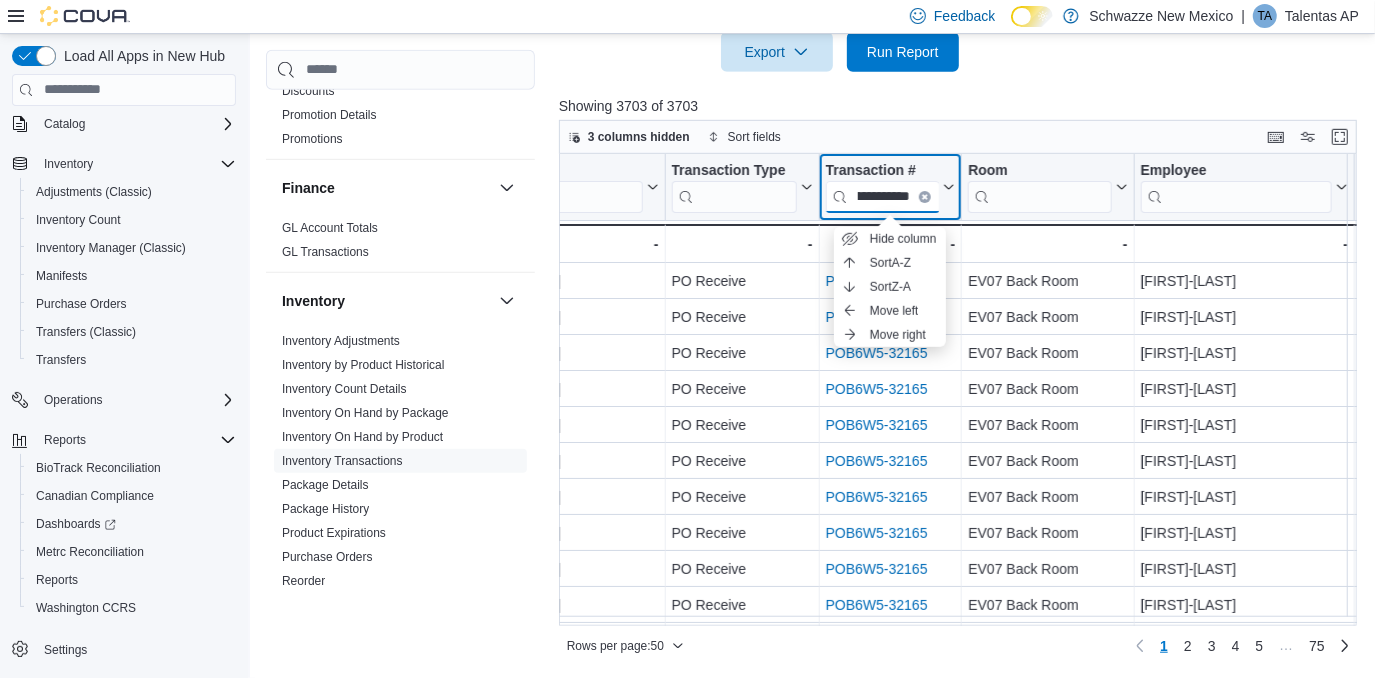 type on "**********" 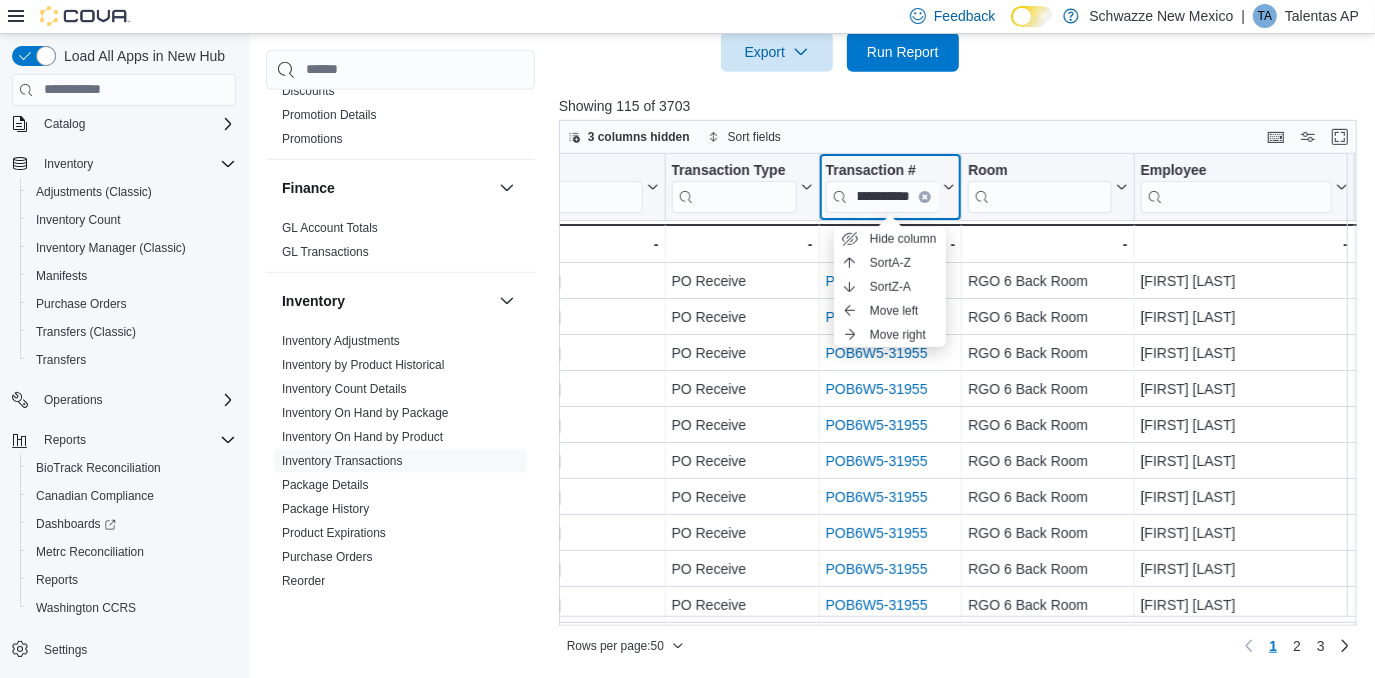 scroll, scrollTop: 0, scrollLeft: 0, axis: both 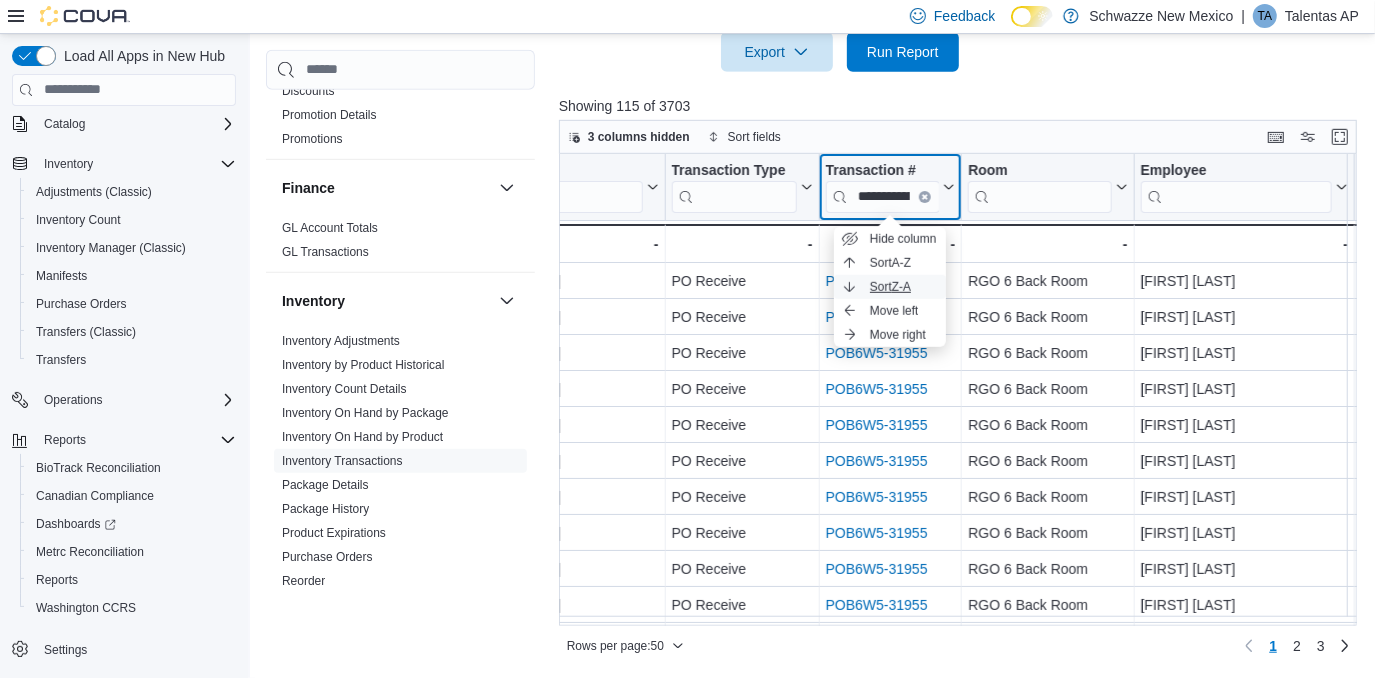 type 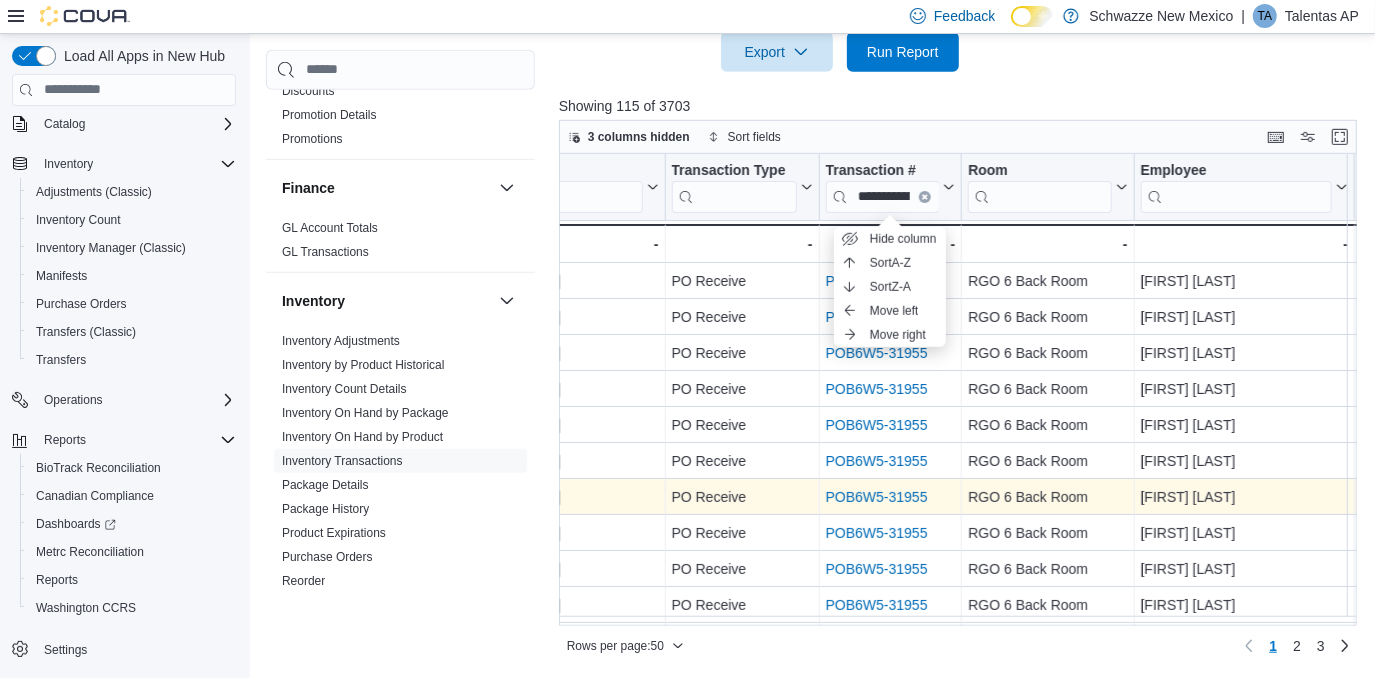 click on "POB6W5-31955" at bounding box center [877, 497] 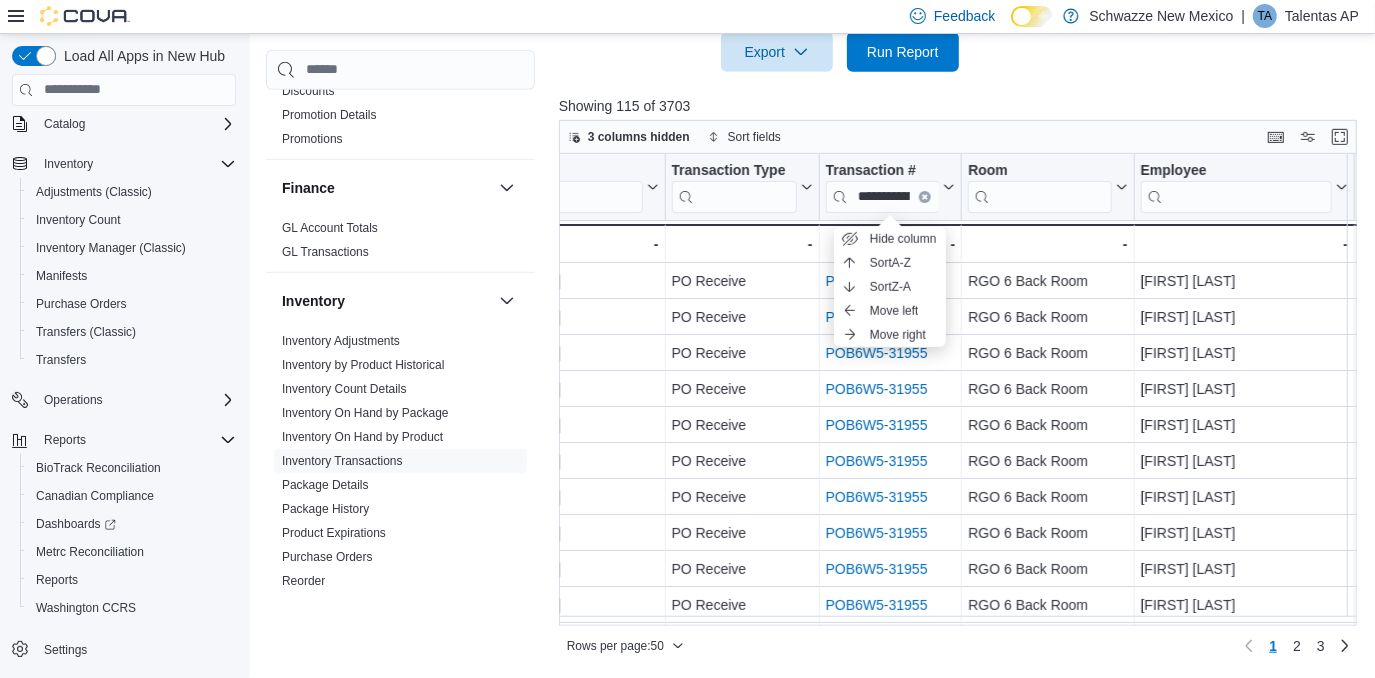 click at bounding box center (962, 84) 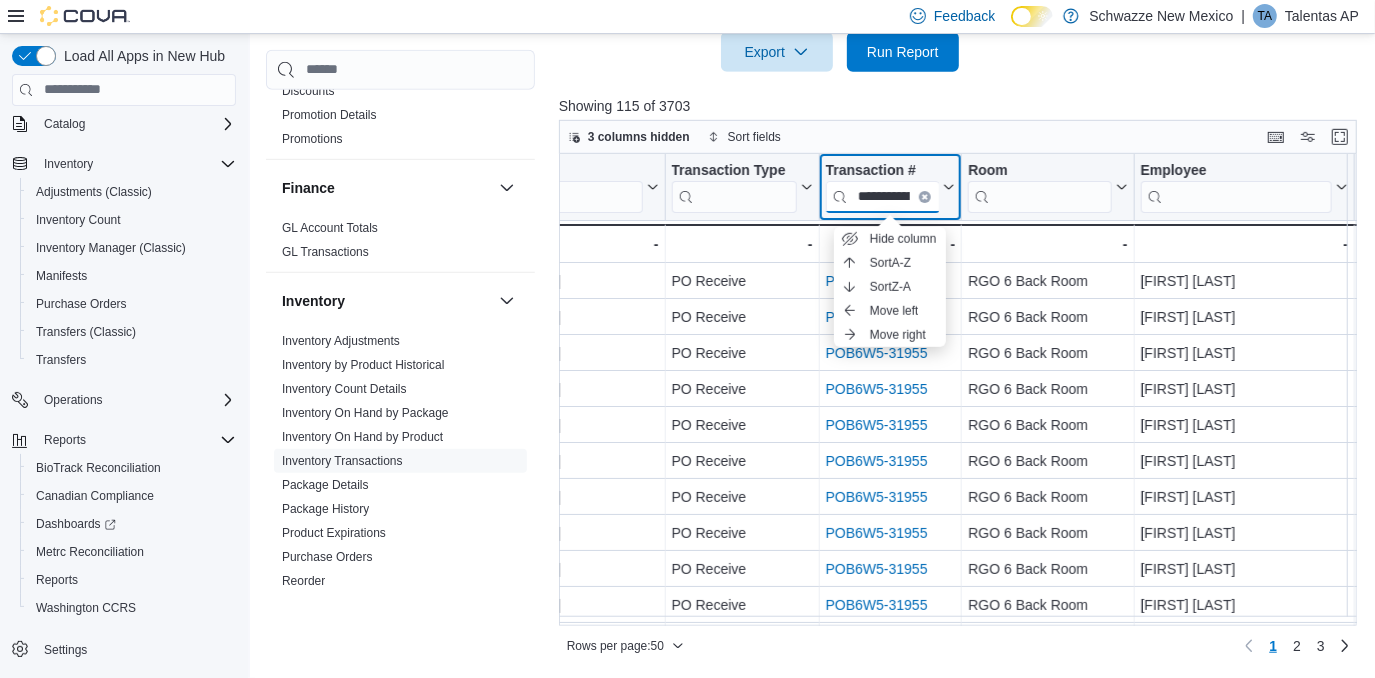 click on "**********" at bounding box center [882, 196] 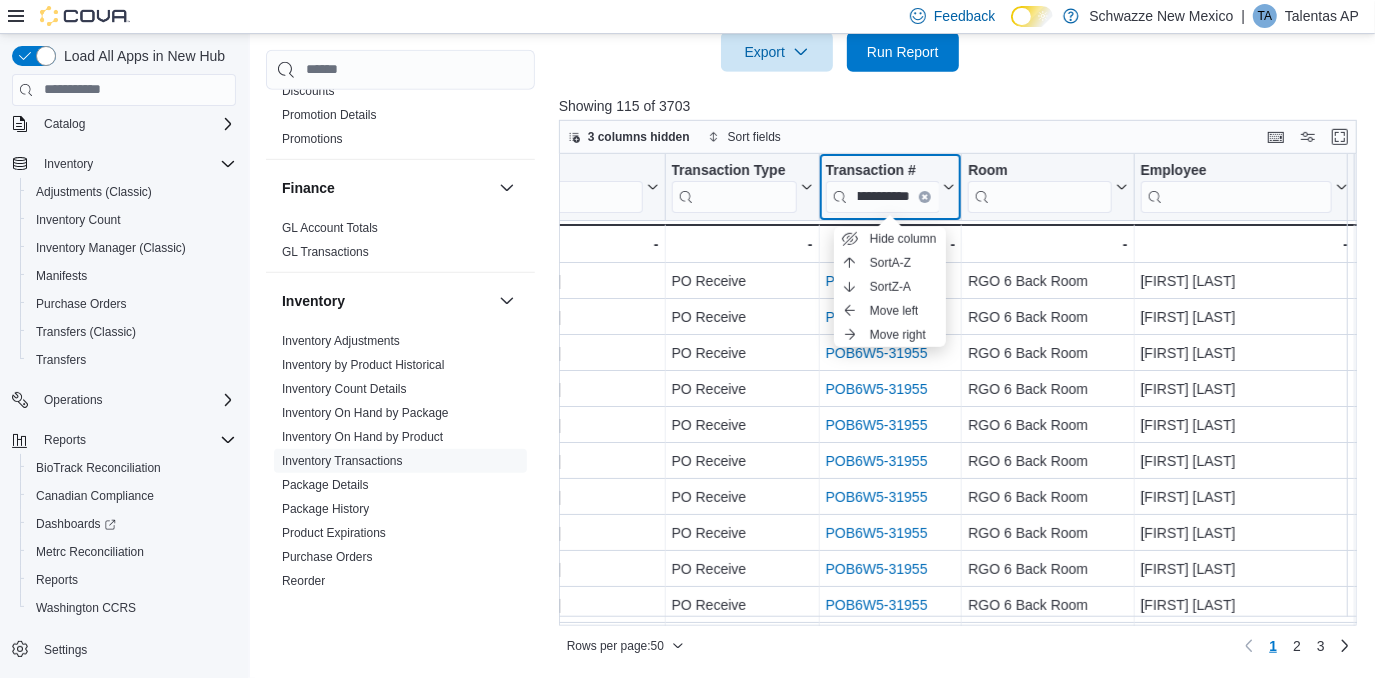 scroll, scrollTop: 0, scrollLeft: 0, axis: both 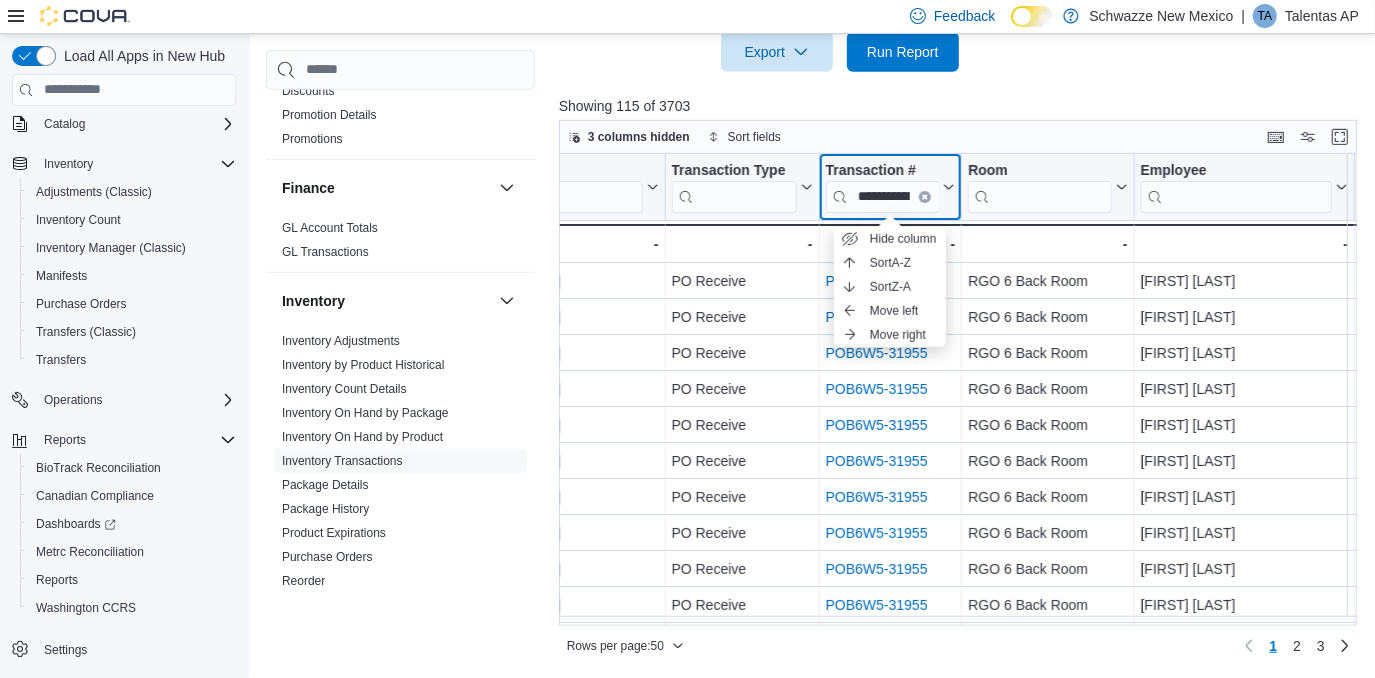 click 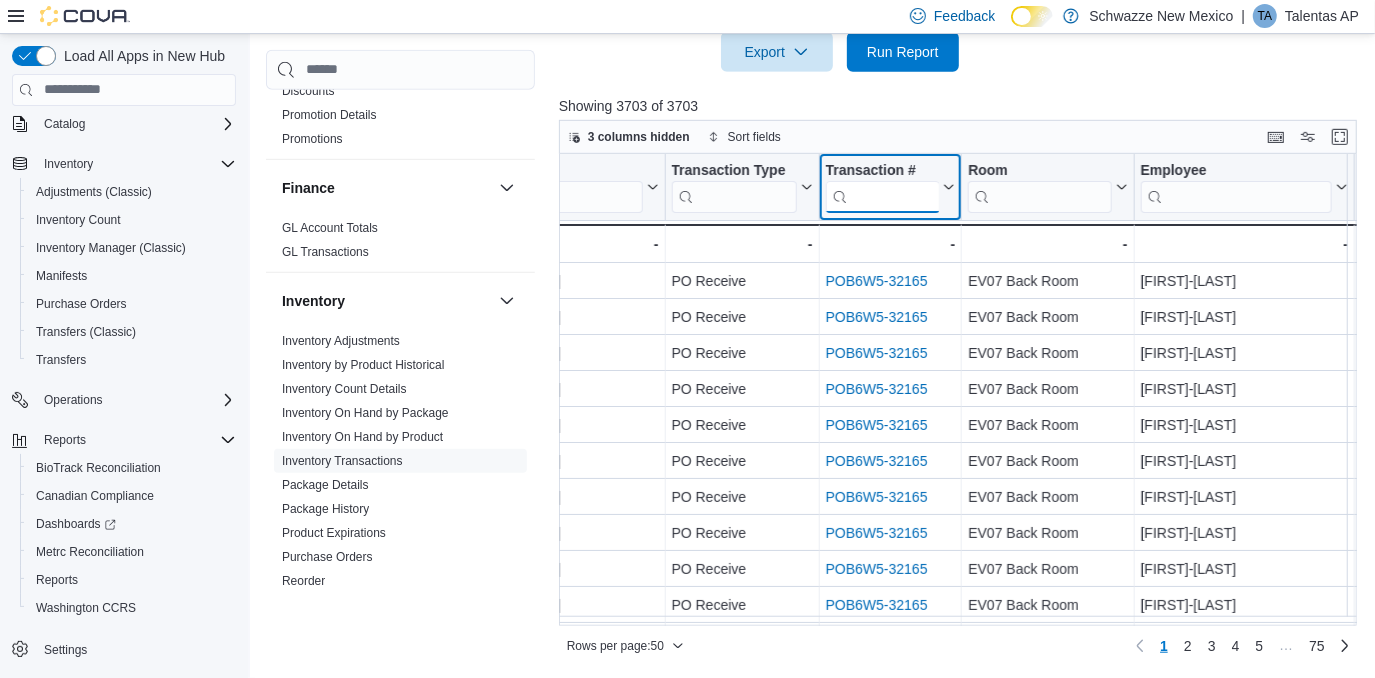 click at bounding box center [882, 196] 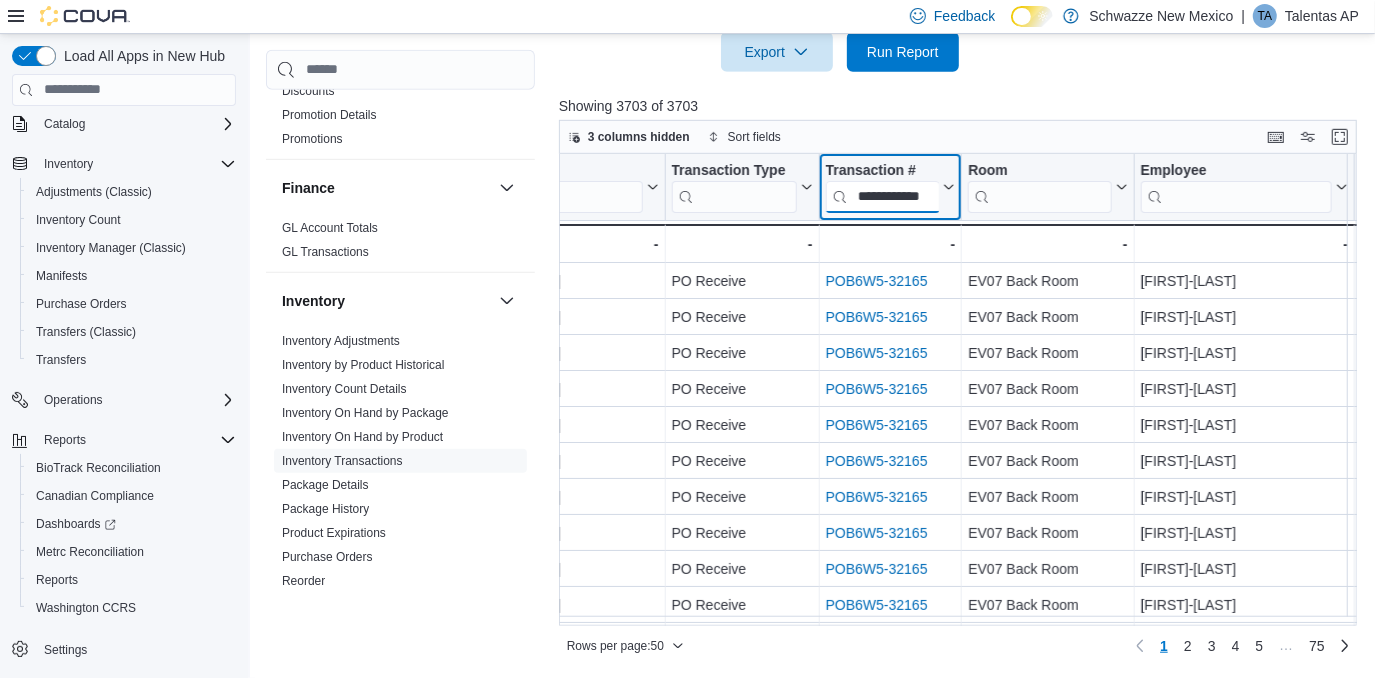 scroll, scrollTop: 0, scrollLeft: 28, axis: horizontal 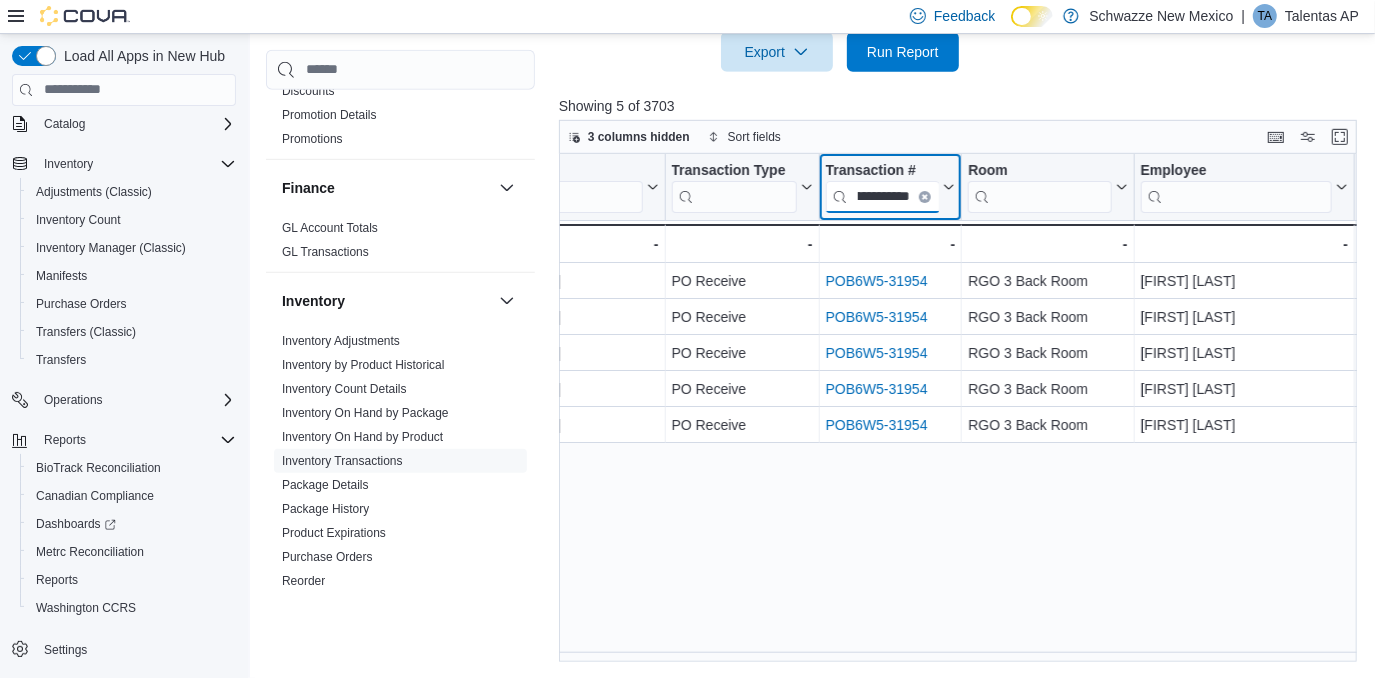 type on "**********" 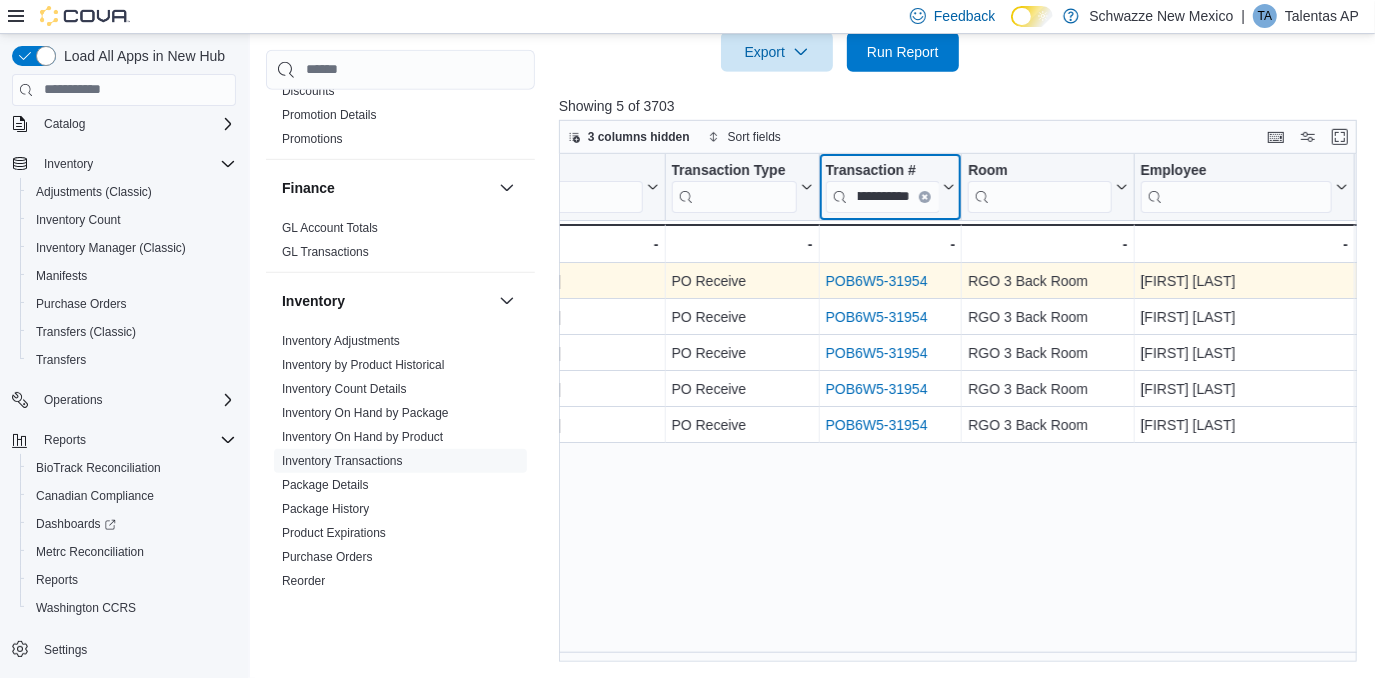 scroll, scrollTop: 0, scrollLeft: 0, axis: both 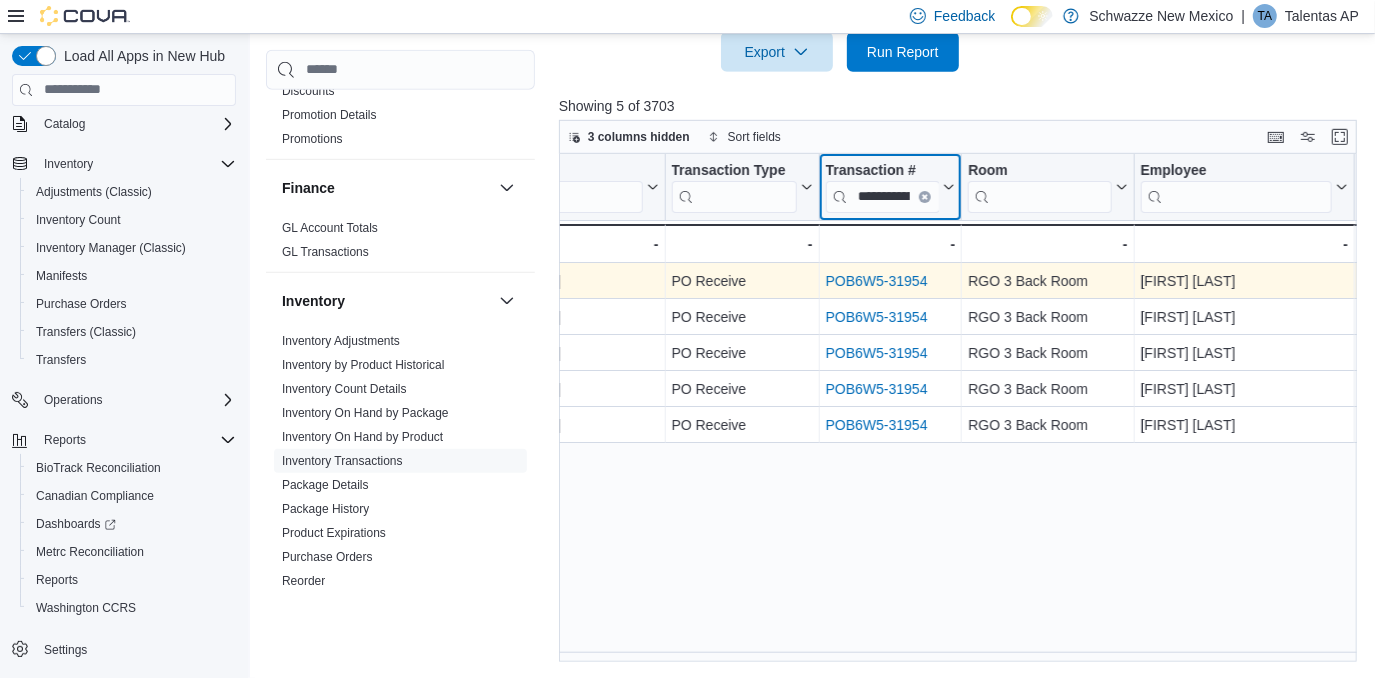 type 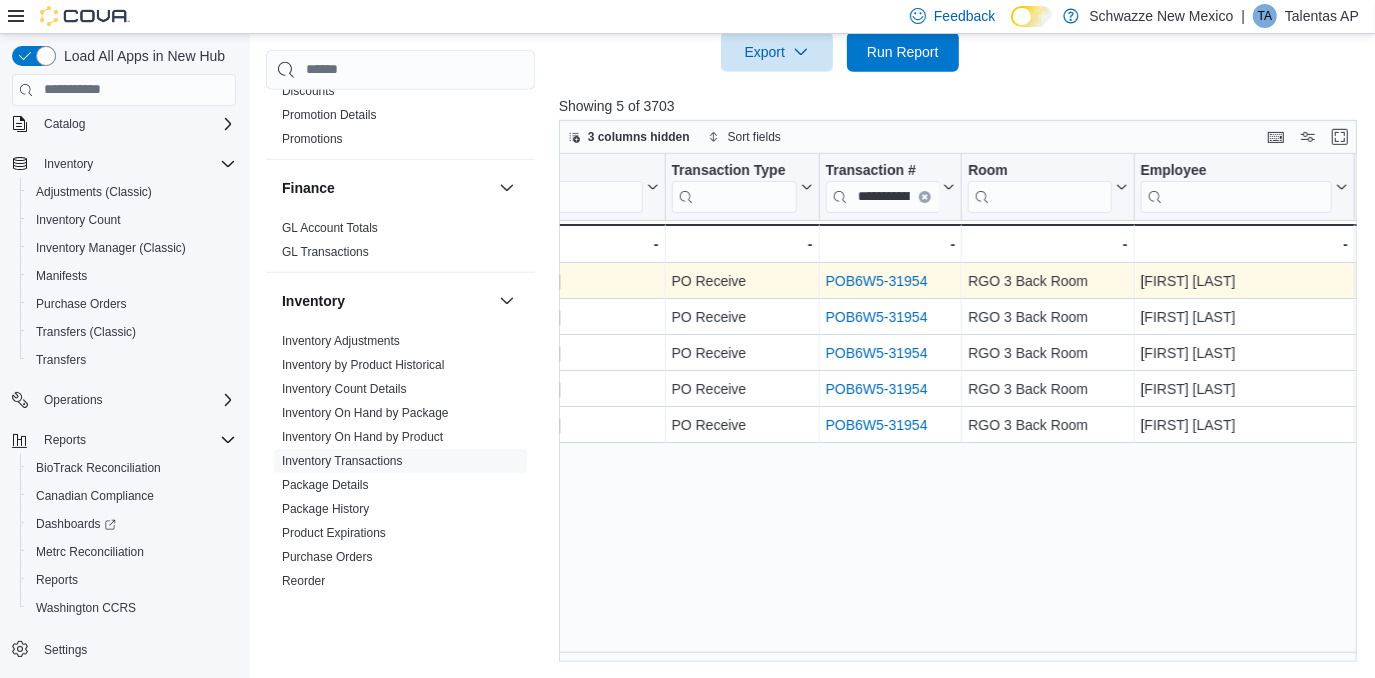 click on "POB6W5-31954" at bounding box center [877, 281] 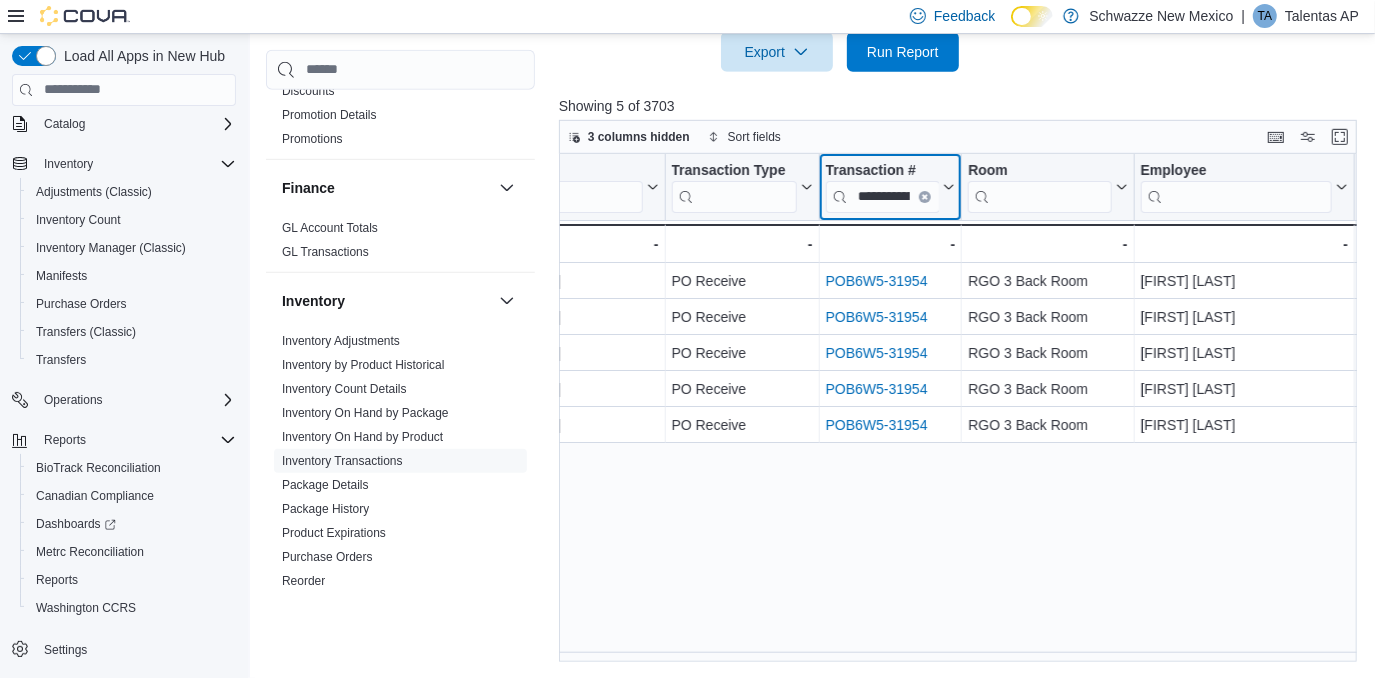 click 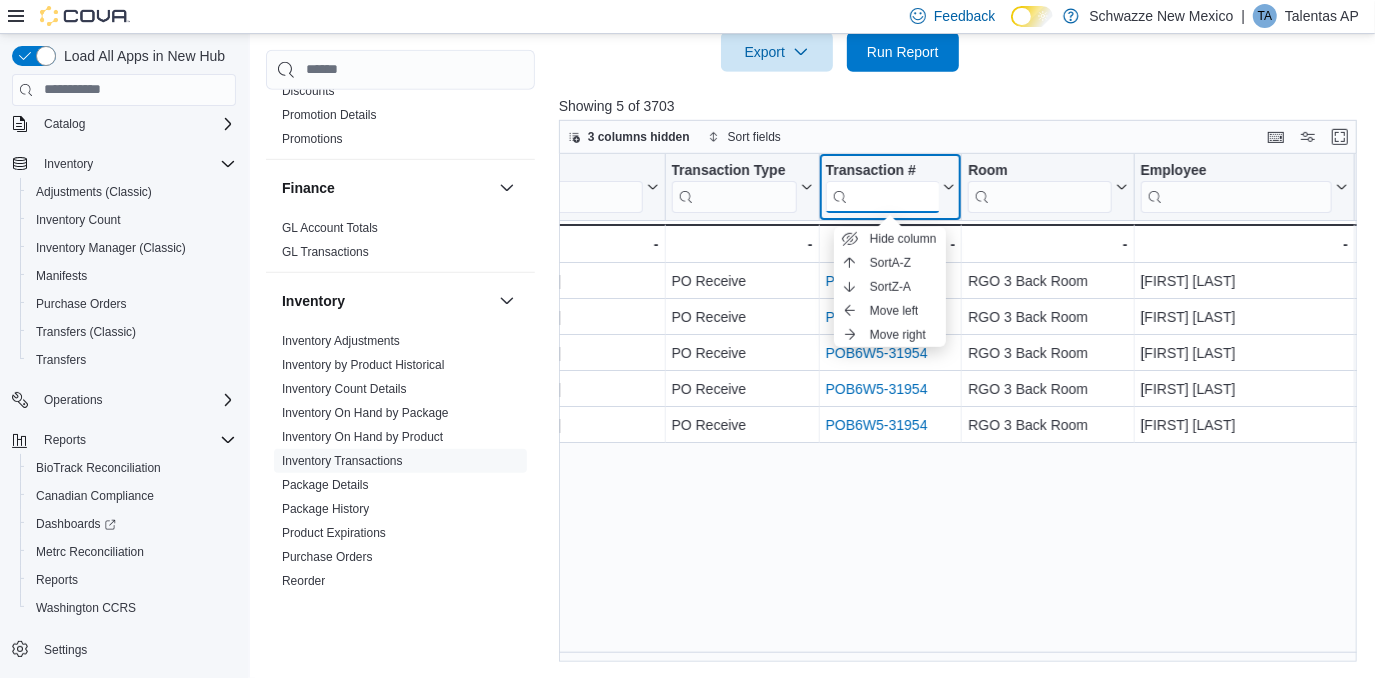 click at bounding box center [882, 196] 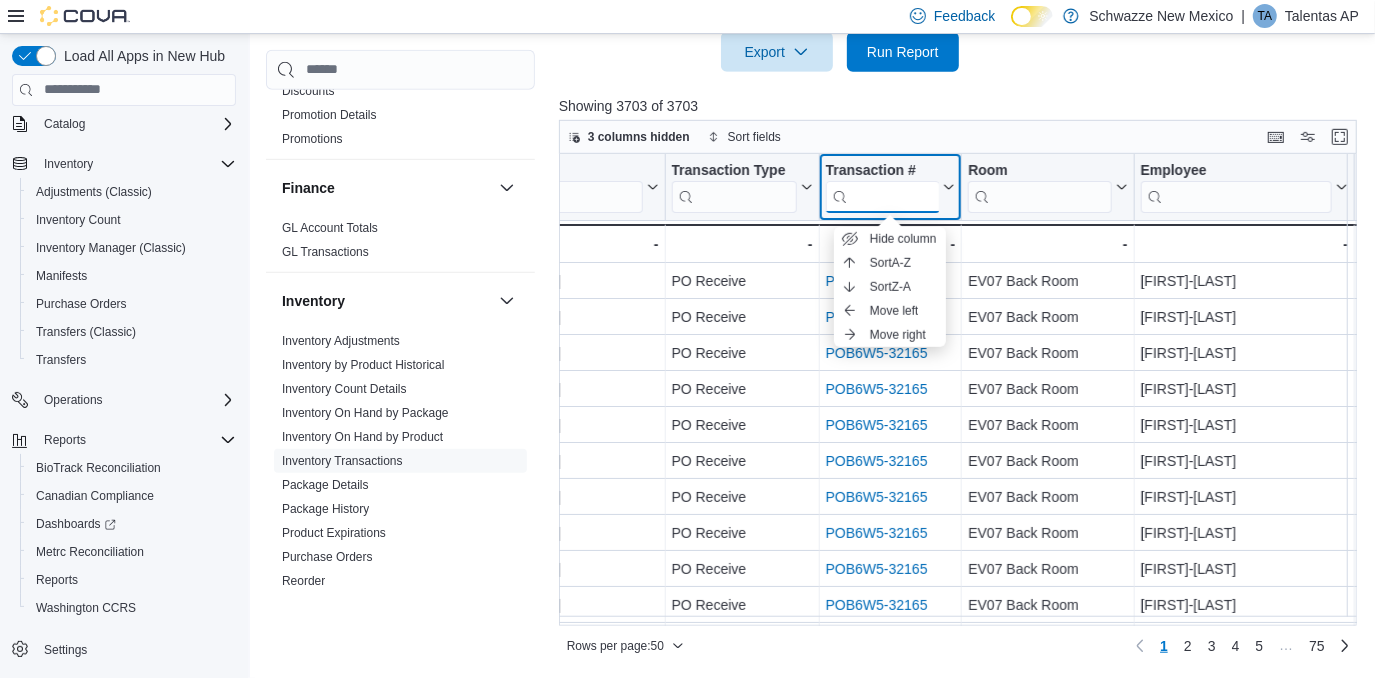 paste on "**********" 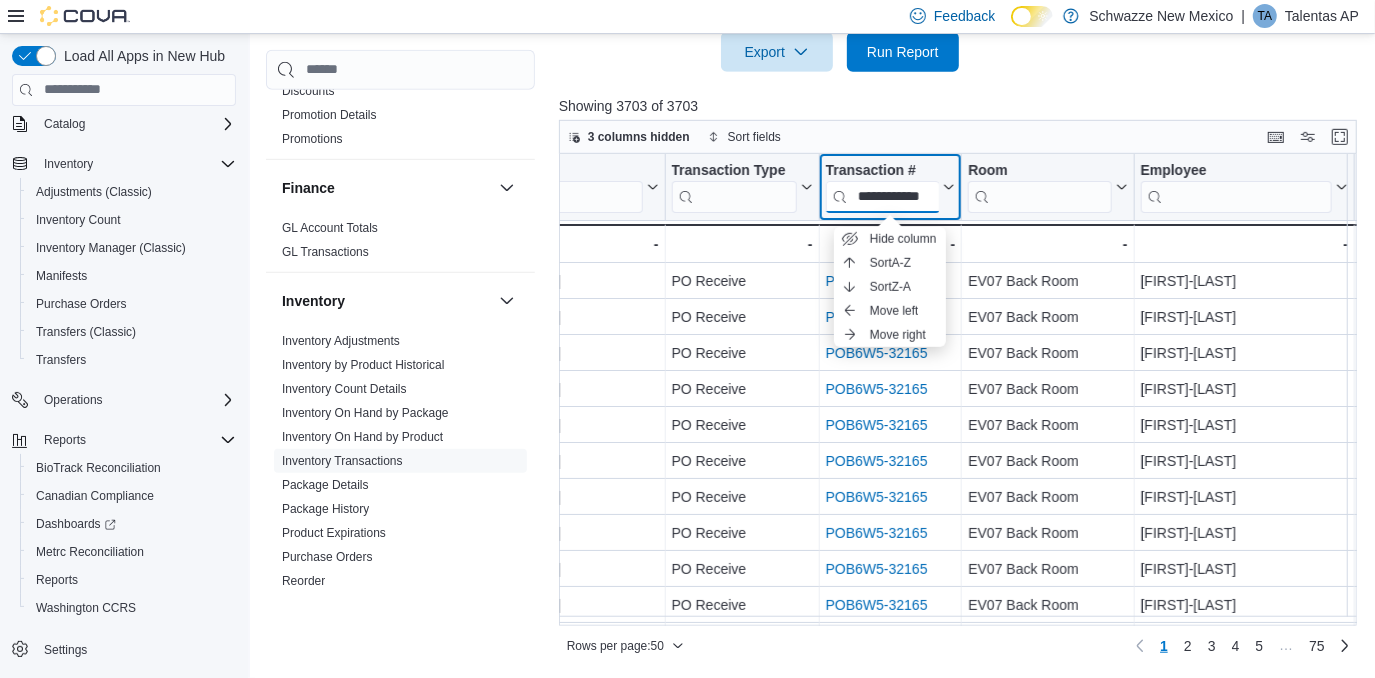 scroll, scrollTop: 0, scrollLeft: 28, axis: horizontal 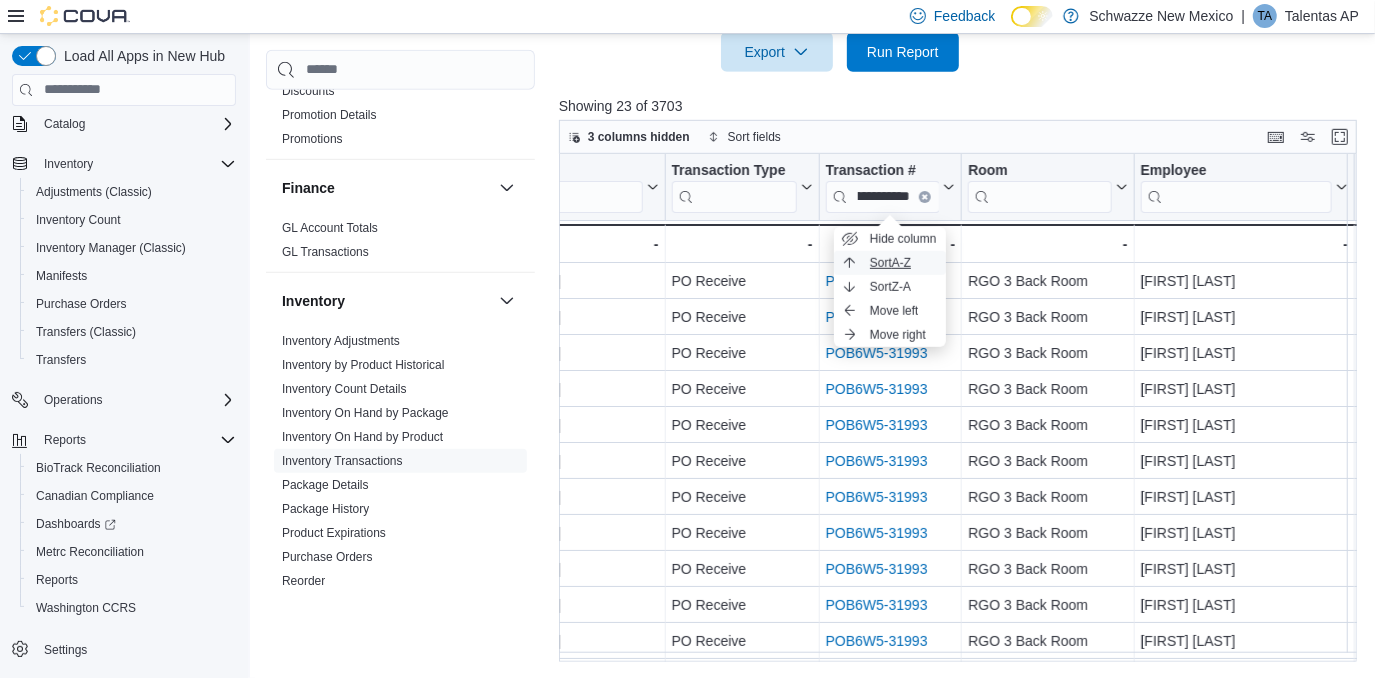type 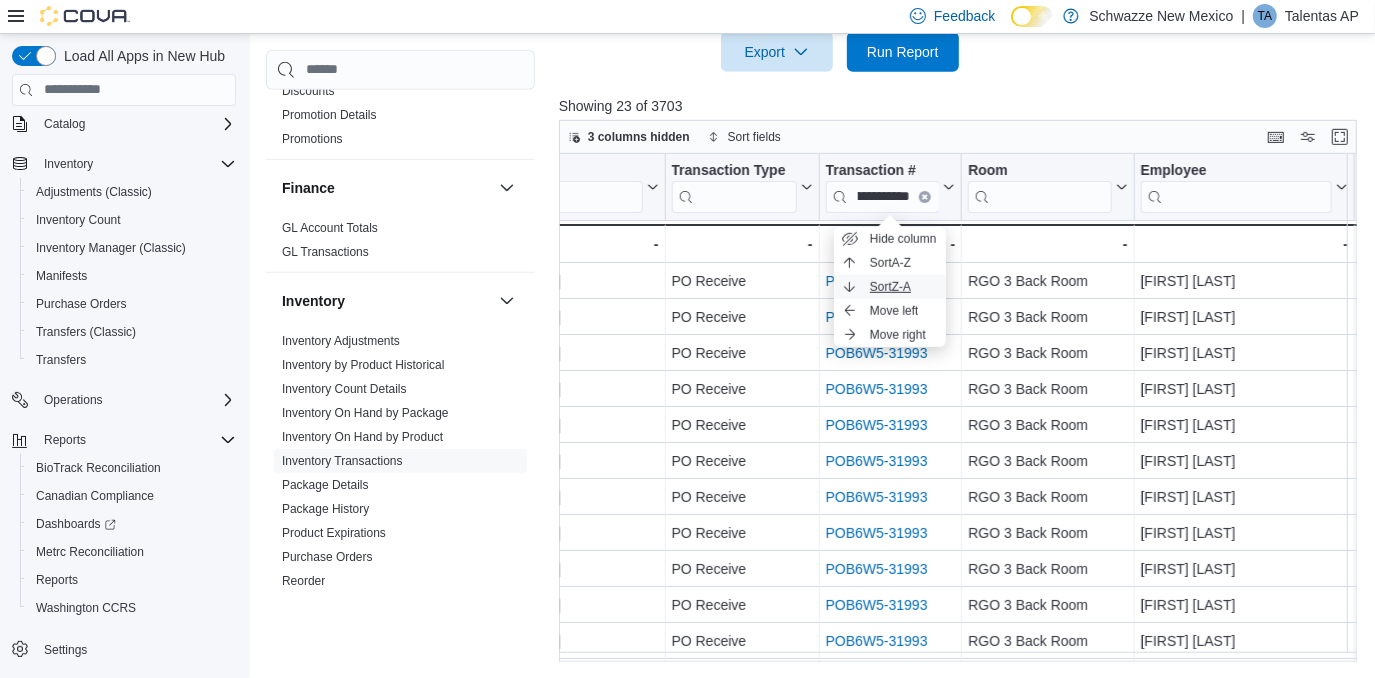 scroll, scrollTop: 0, scrollLeft: 0, axis: both 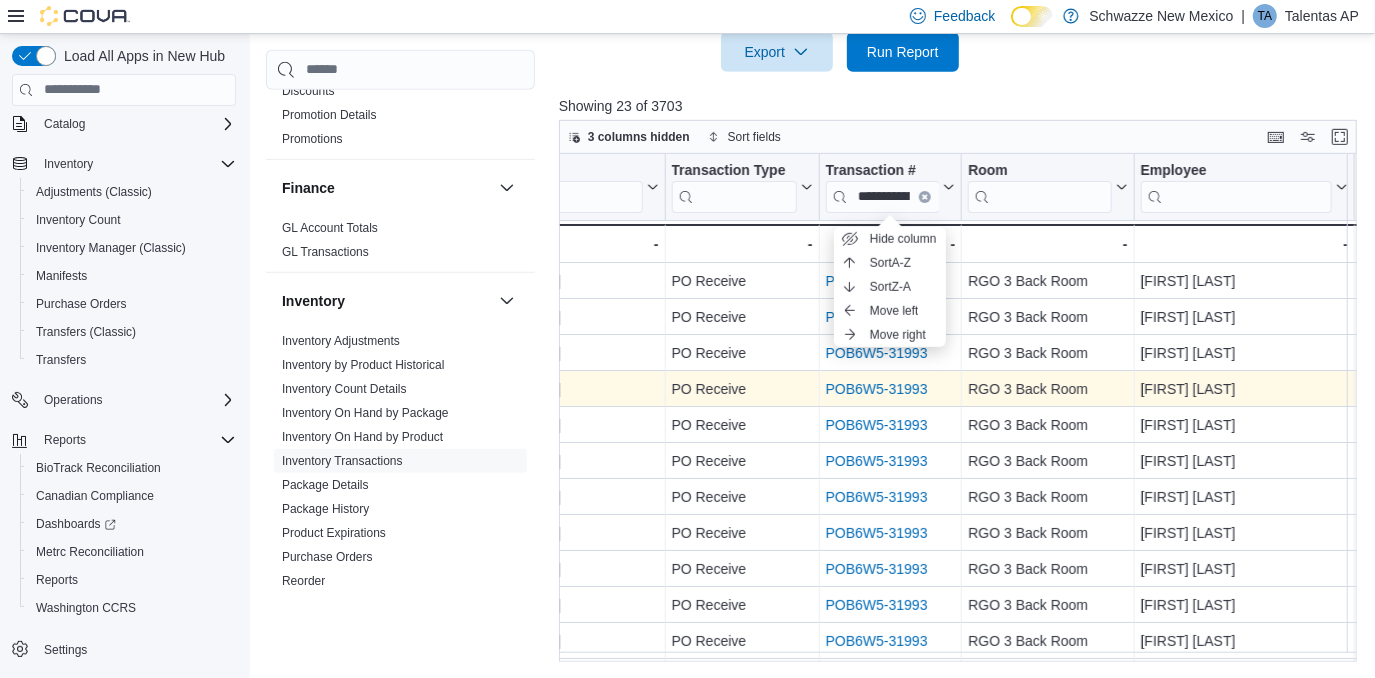 click on "POB6W5-31993" at bounding box center (877, 389) 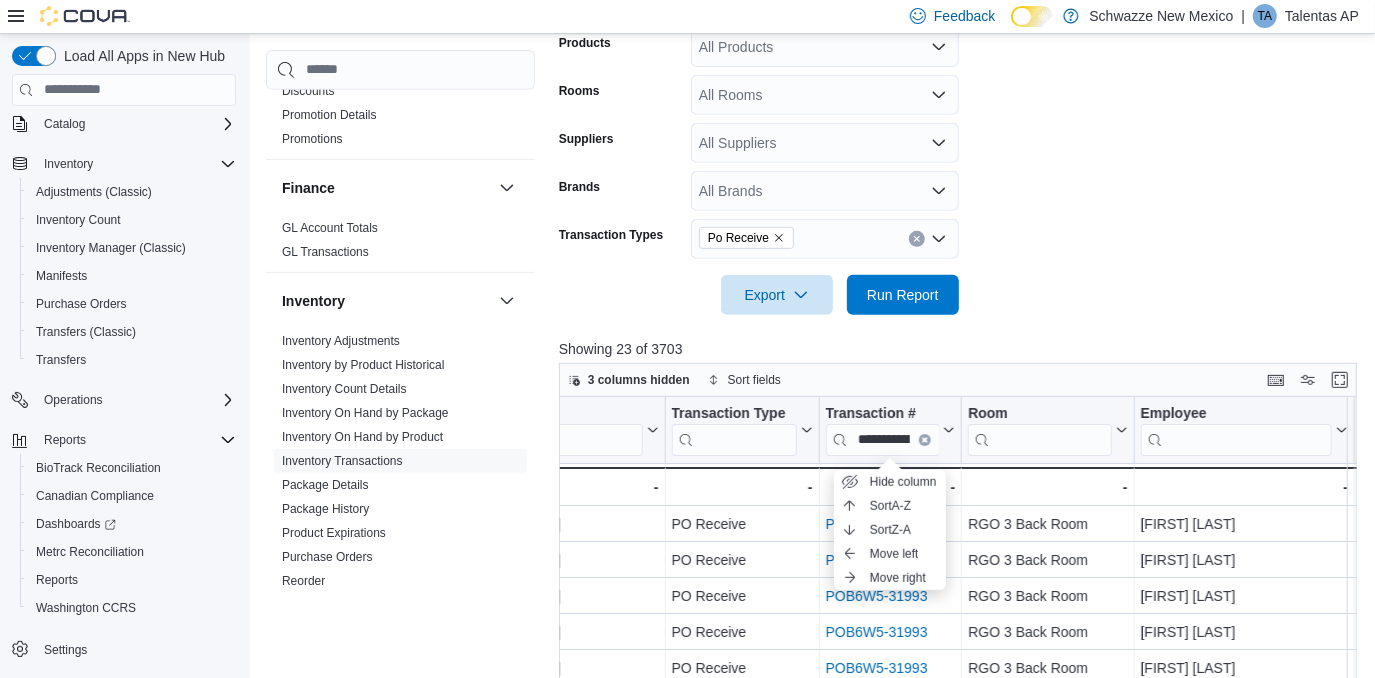 scroll, scrollTop: 710, scrollLeft: 0, axis: vertical 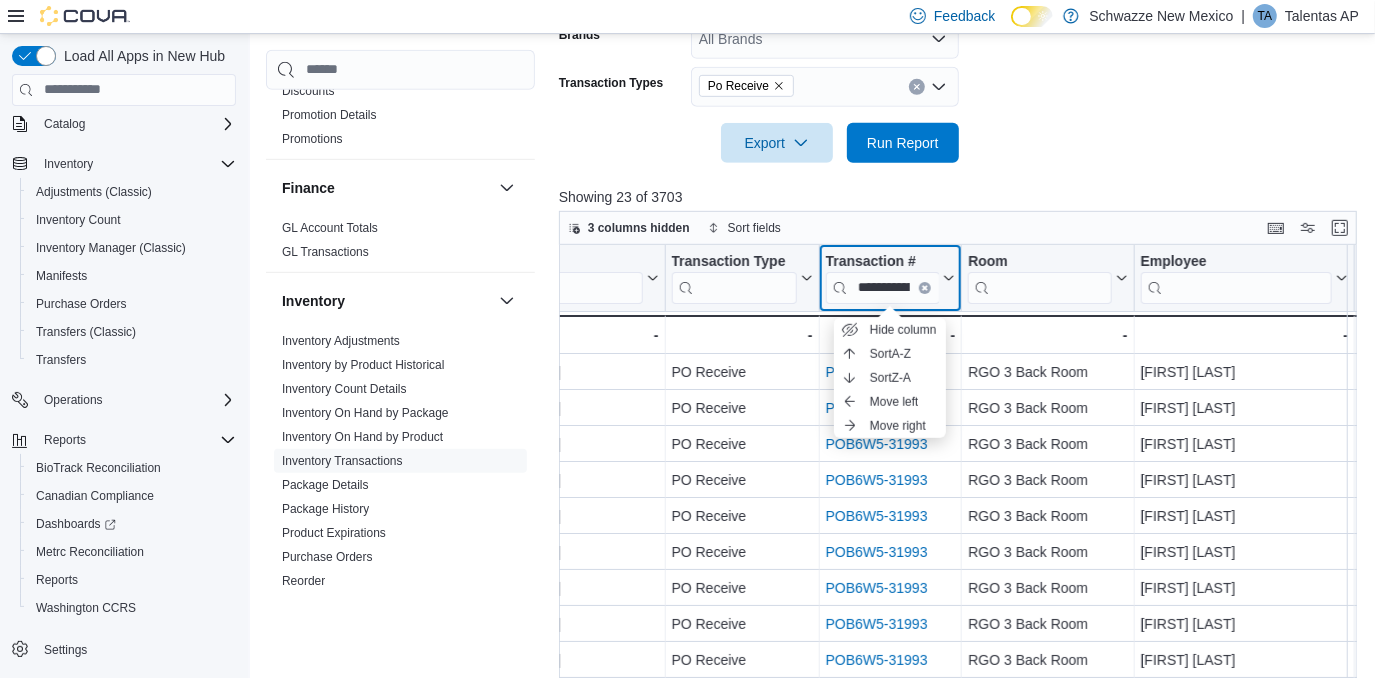 click 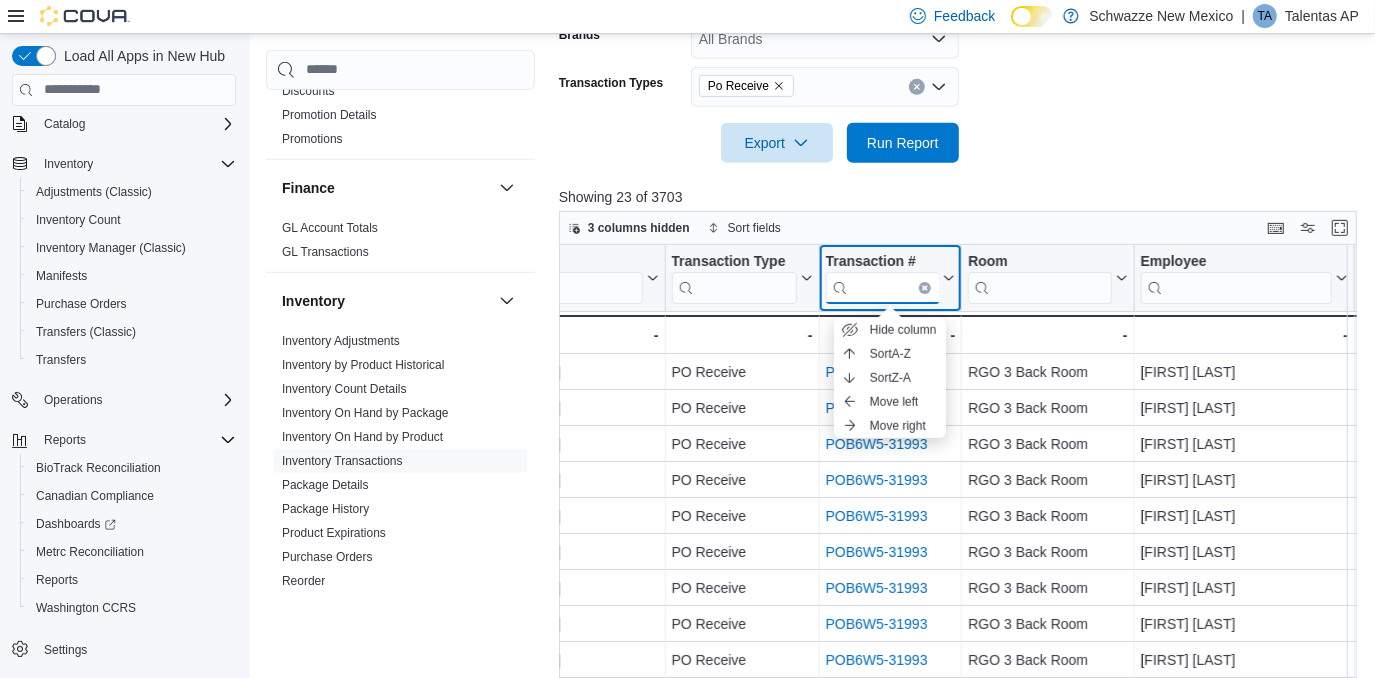 click at bounding box center (882, 287) 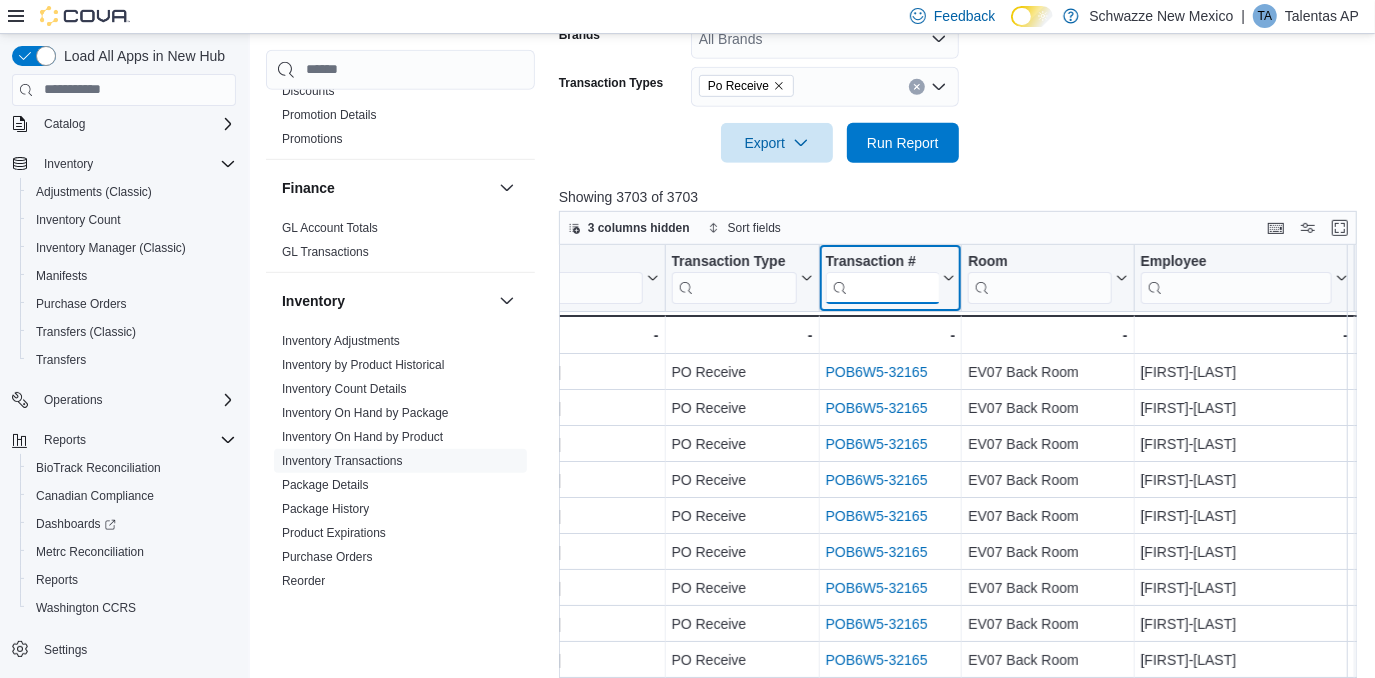 paste on "**********" 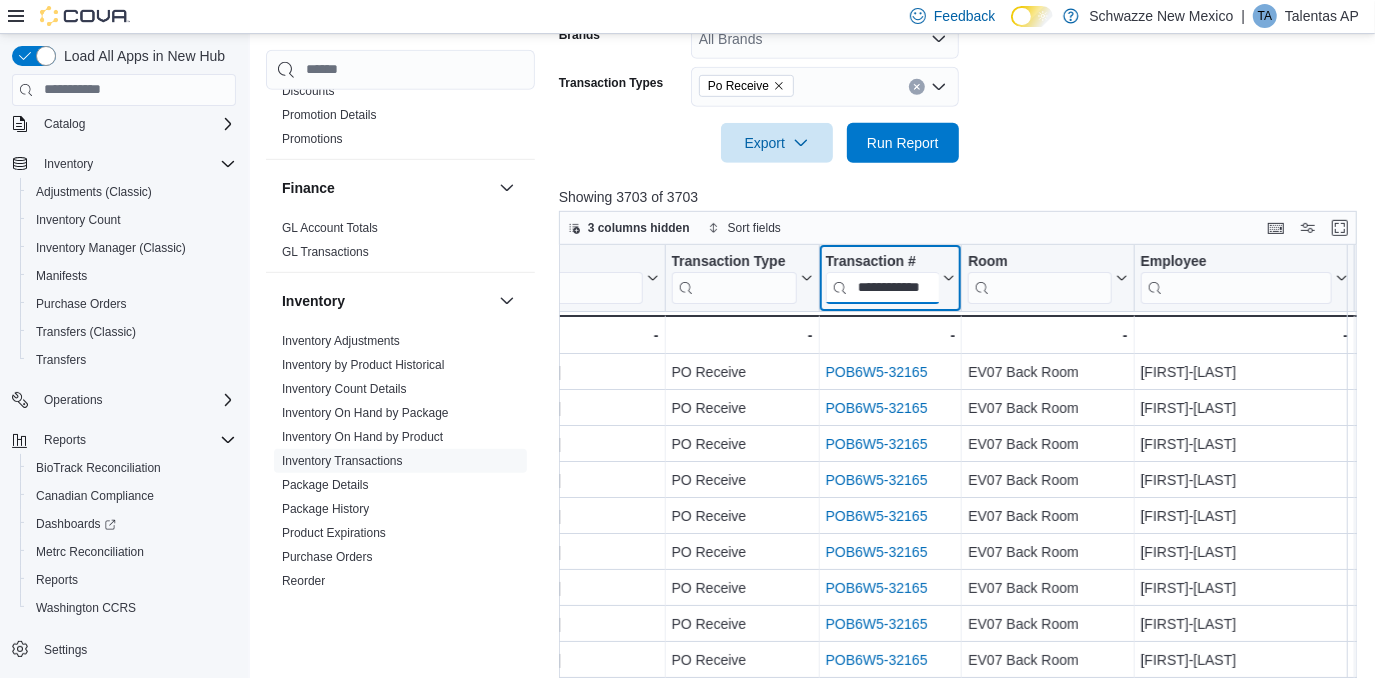 scroll, scrollTop: 0, scrollLeft: 28, axis: horizontal 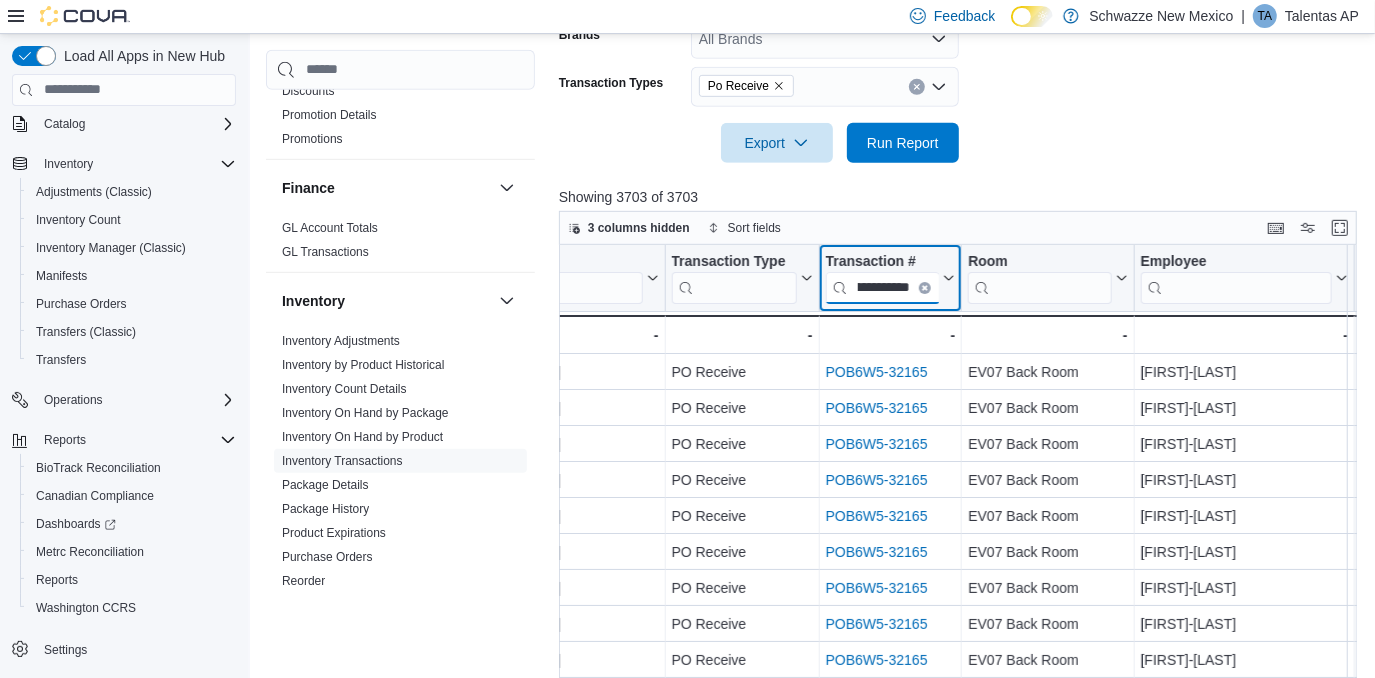 type on "**********" 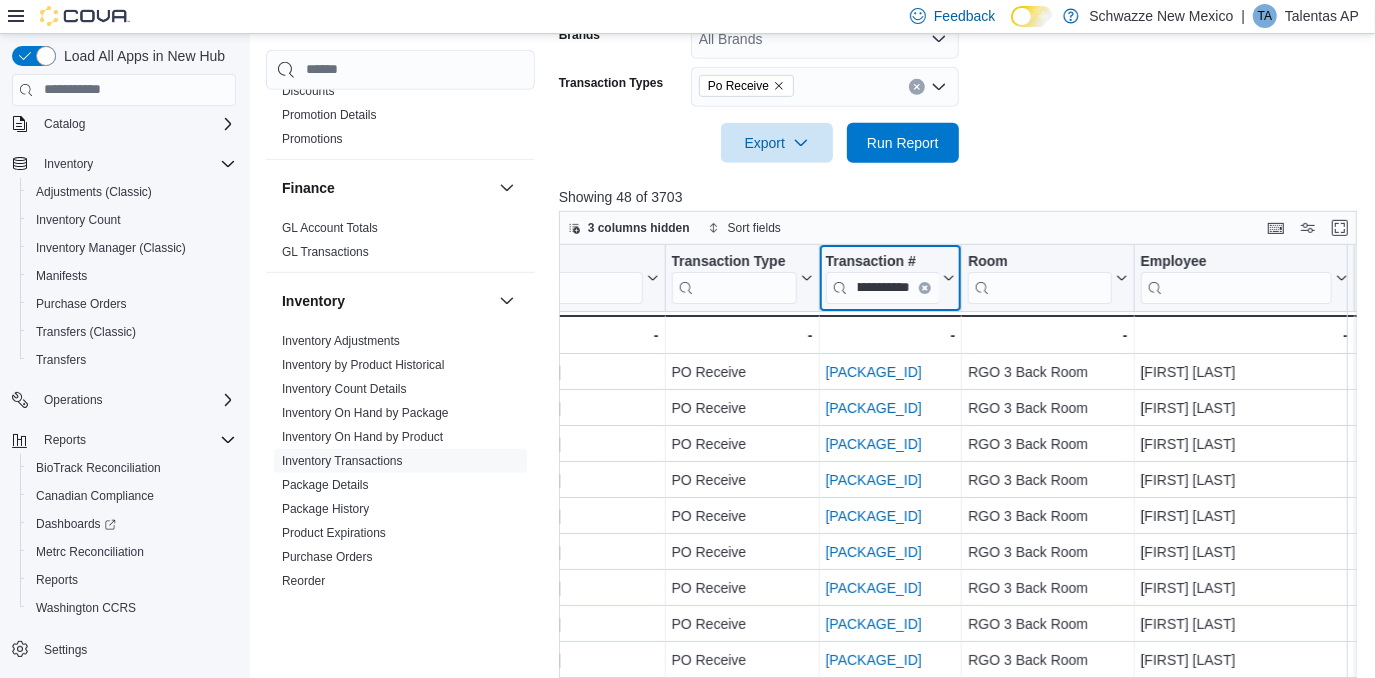 scroll, scrollTop: 0, scrollLeft: 0, axis: both 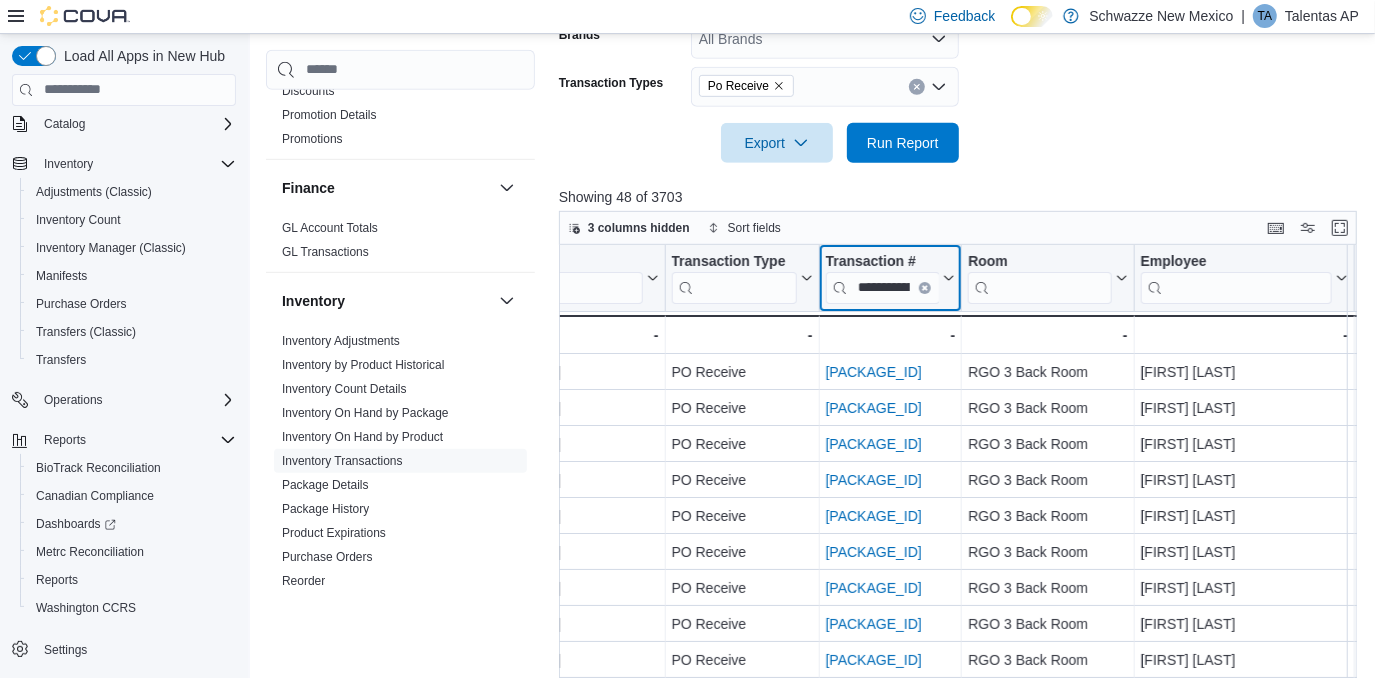 type 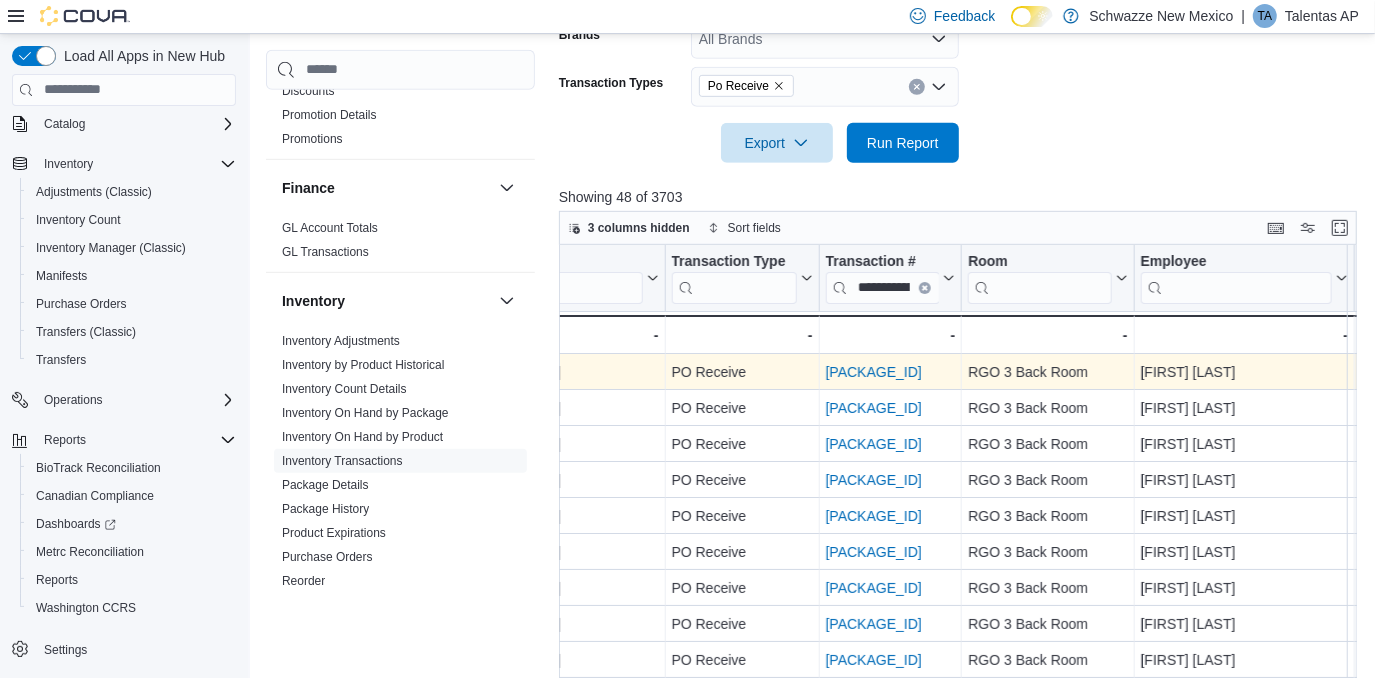 click on "POB6W5-31992" at bounding box center [874, 372] 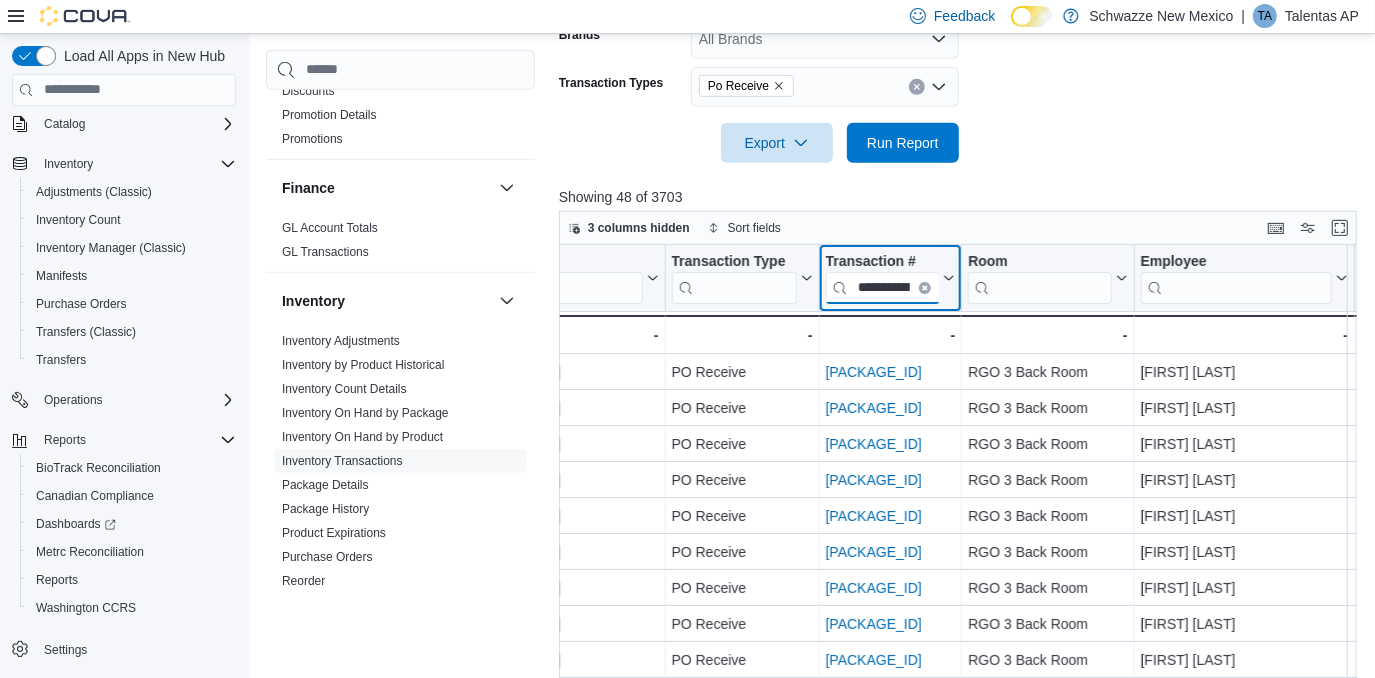 scroll, scrollTop: 0, scrollLeft: 46, axis: horizontal 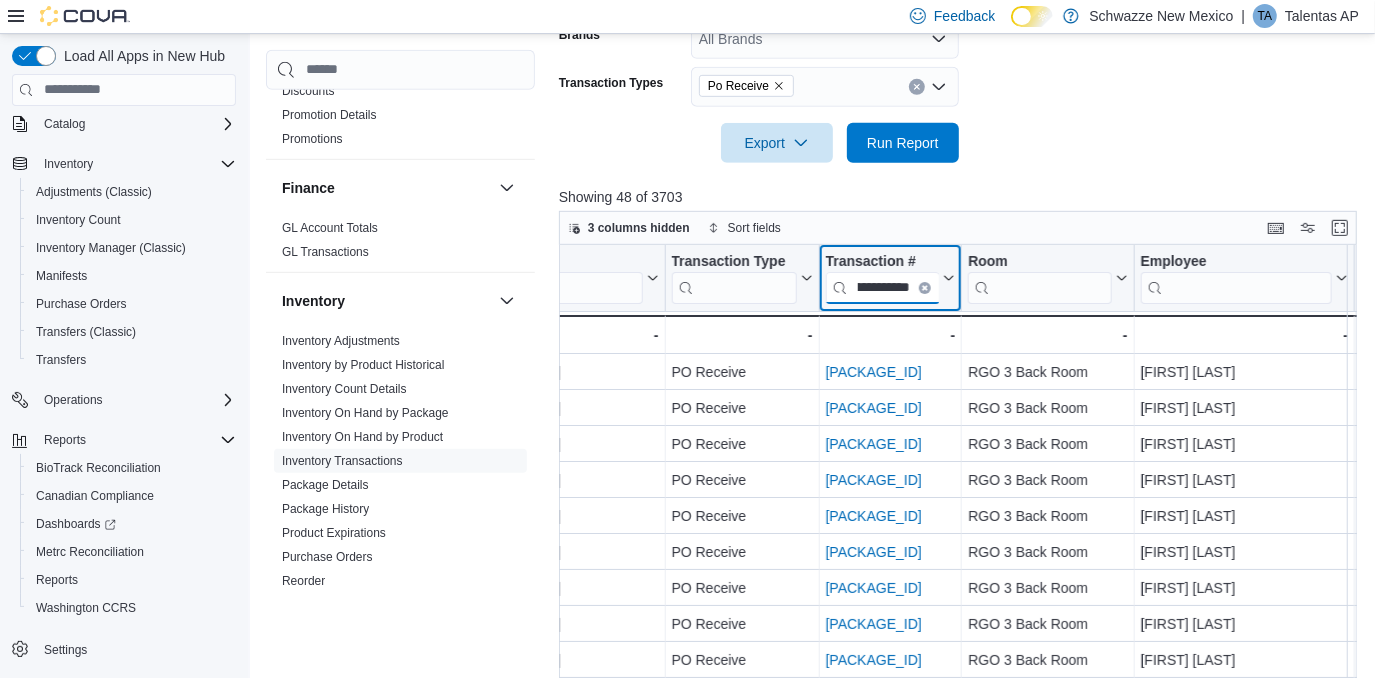 click on "**********" at bounding box center [882, 287] 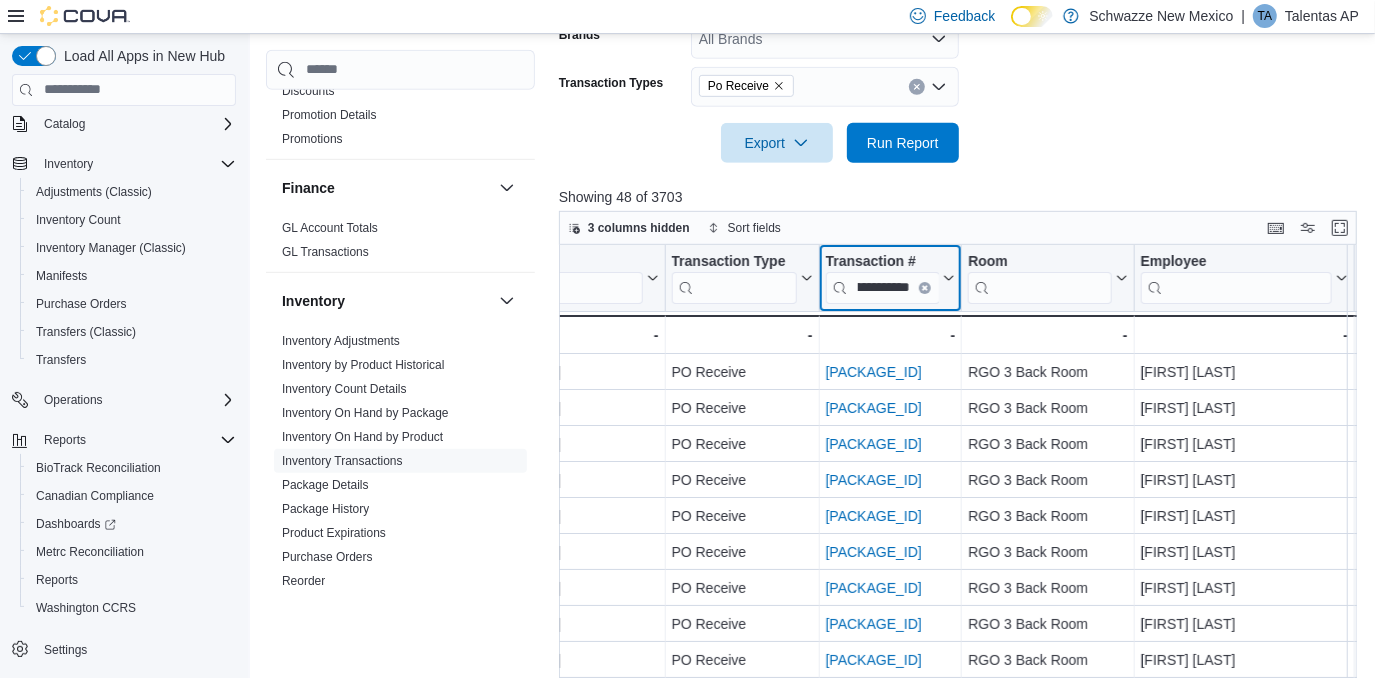scroll, scrollTop: 0, scrollLeft: 0, axis: both 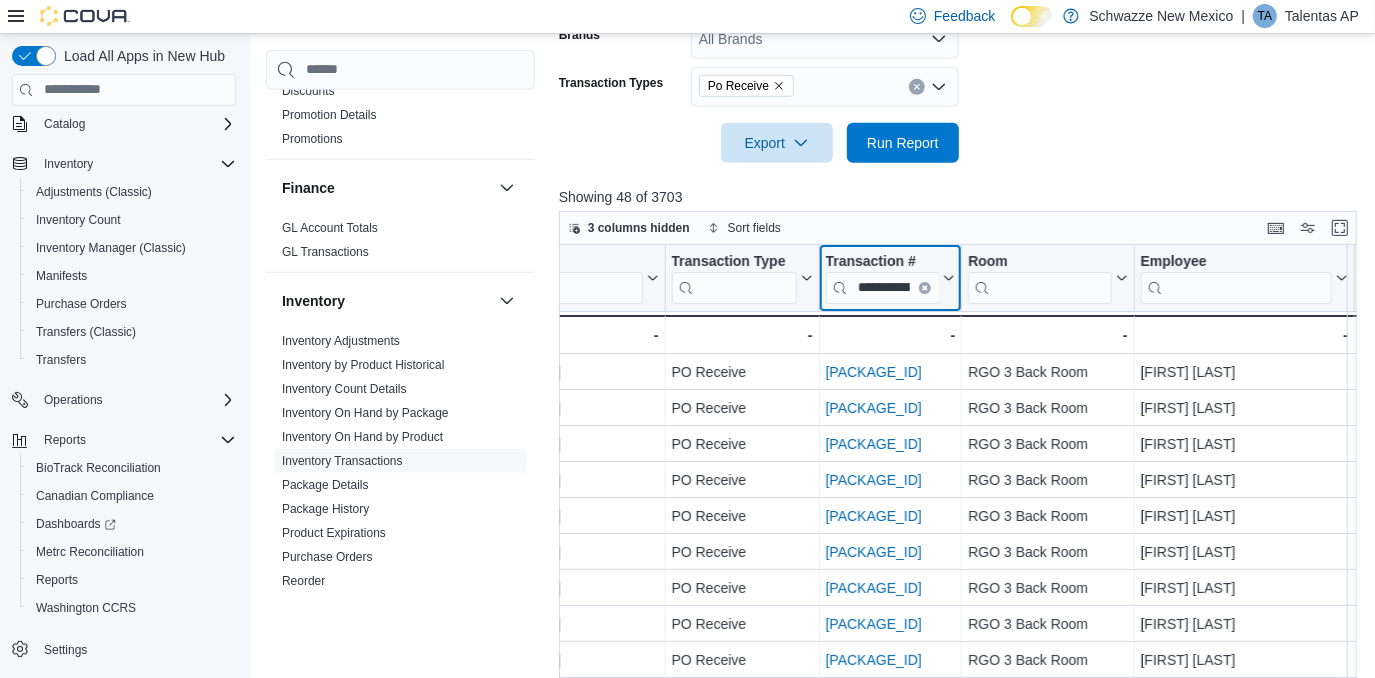 click at bounding box center (925, 287) 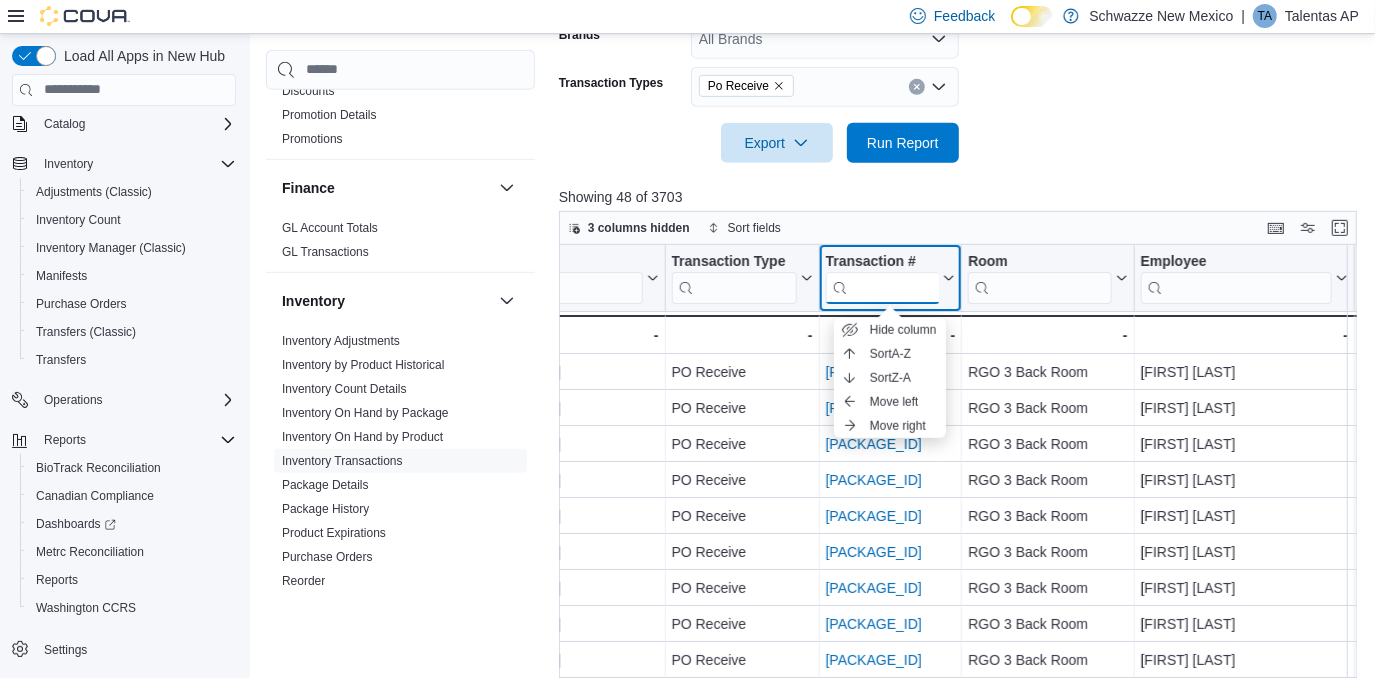 click at bounding box center [882, 287] 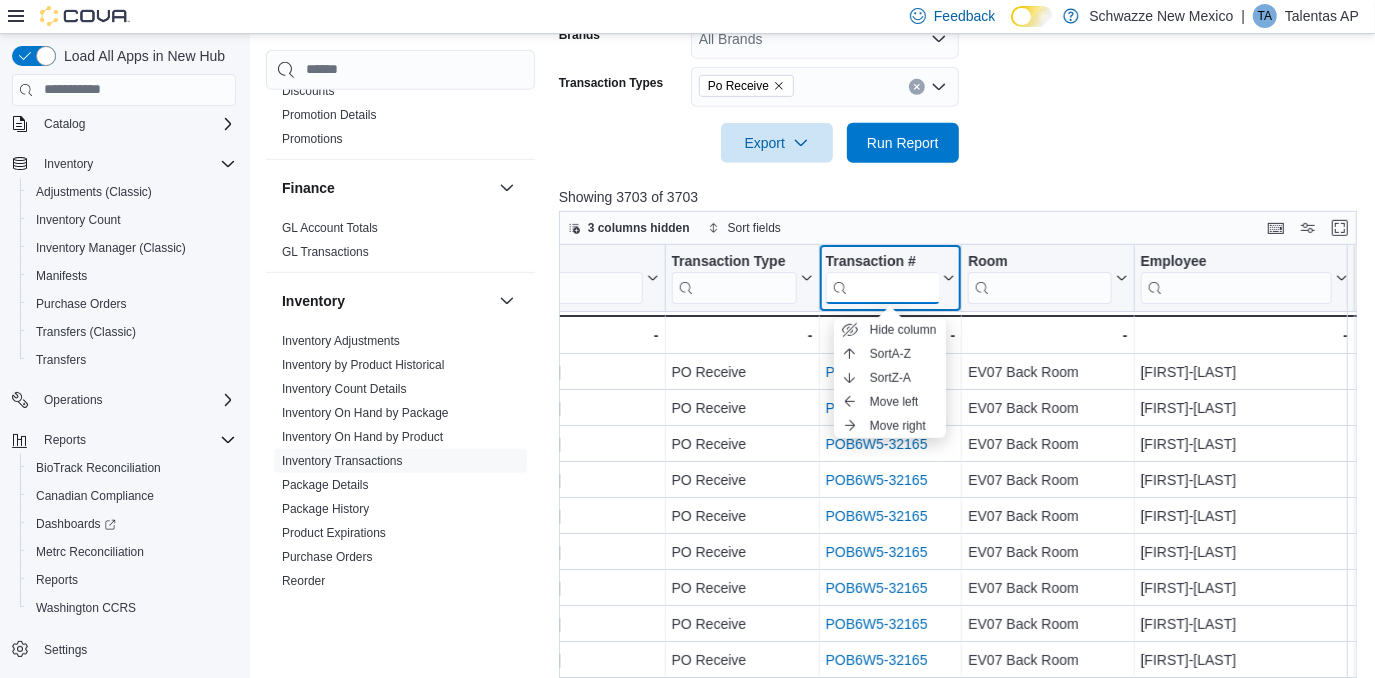 paste on "**********" 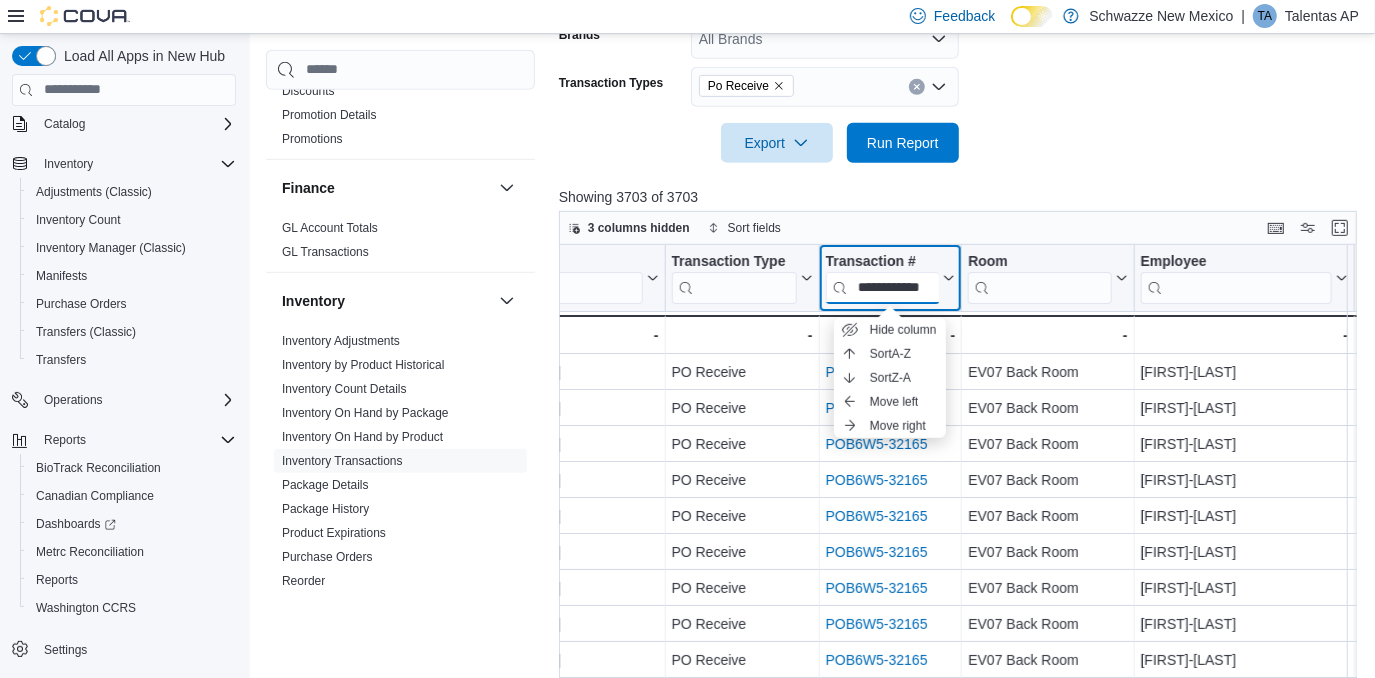 scroll, scrollTop: 0, scrollLeft: 28, axis: horizontal 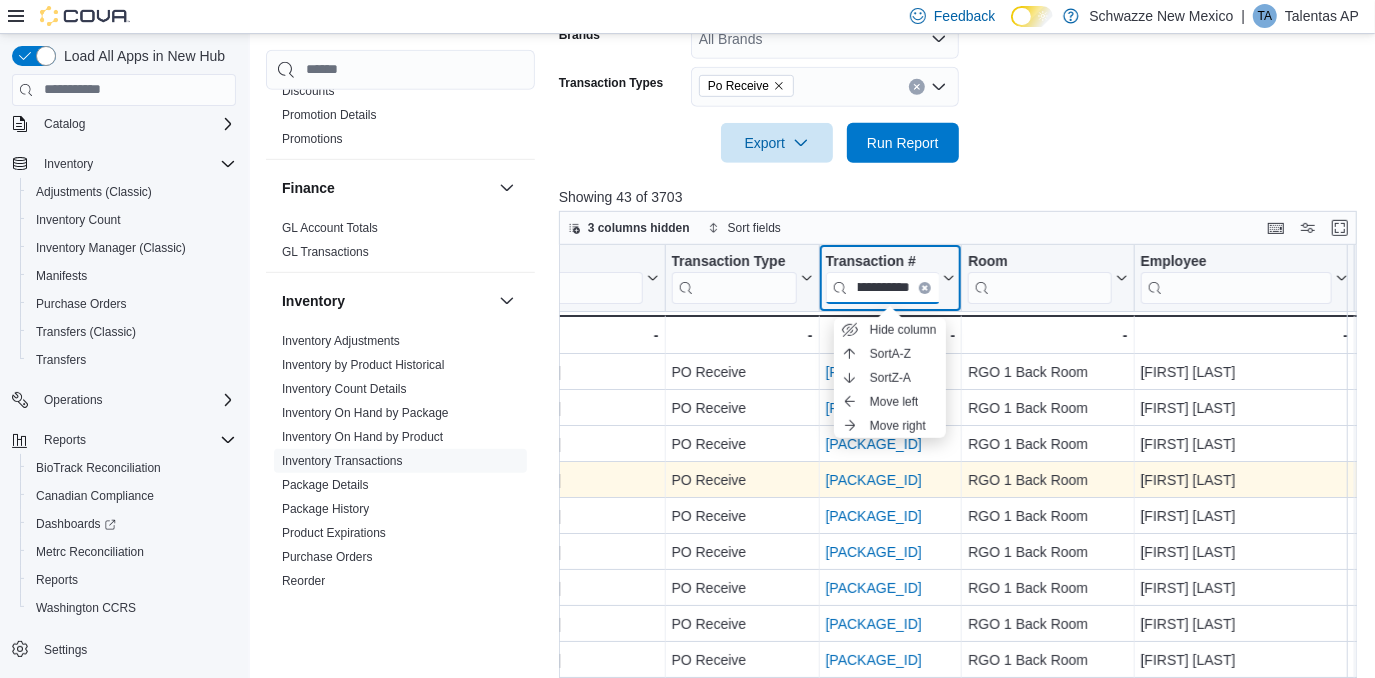 type on "**********" 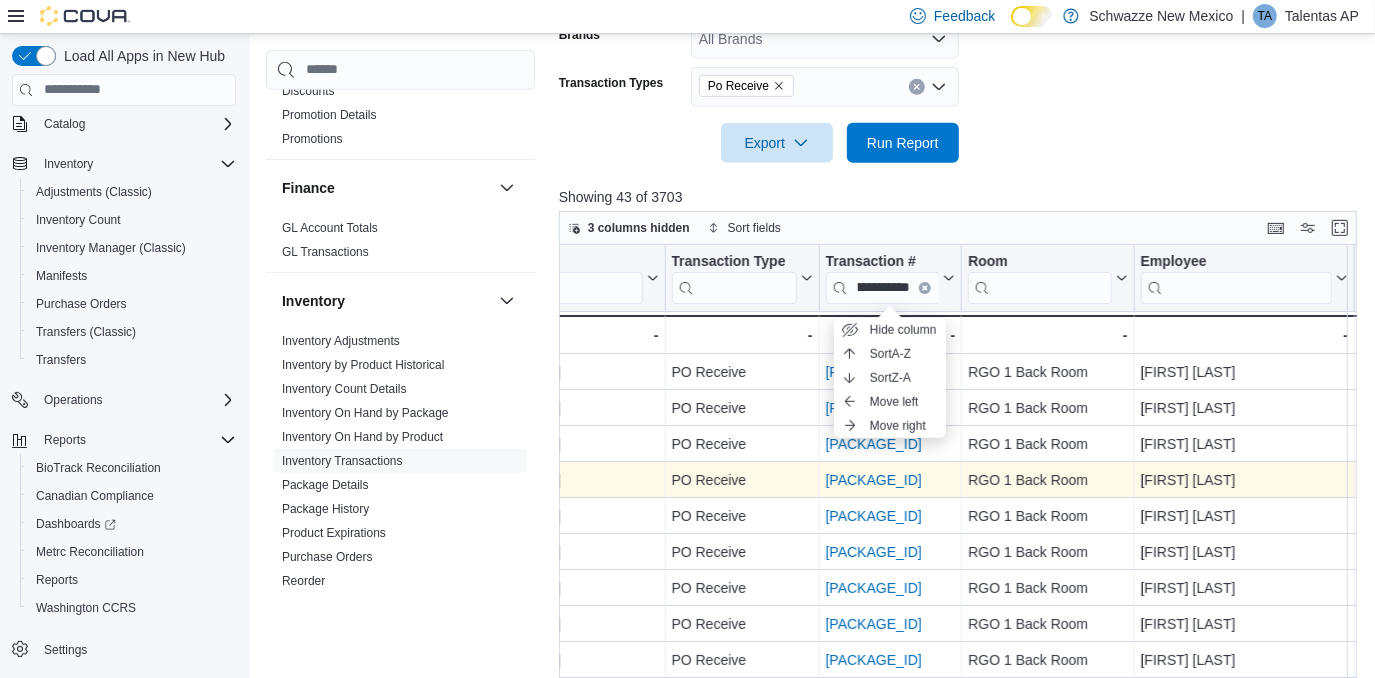 scroll, scrollTop: 0, scrollLeft: 0, axis: both 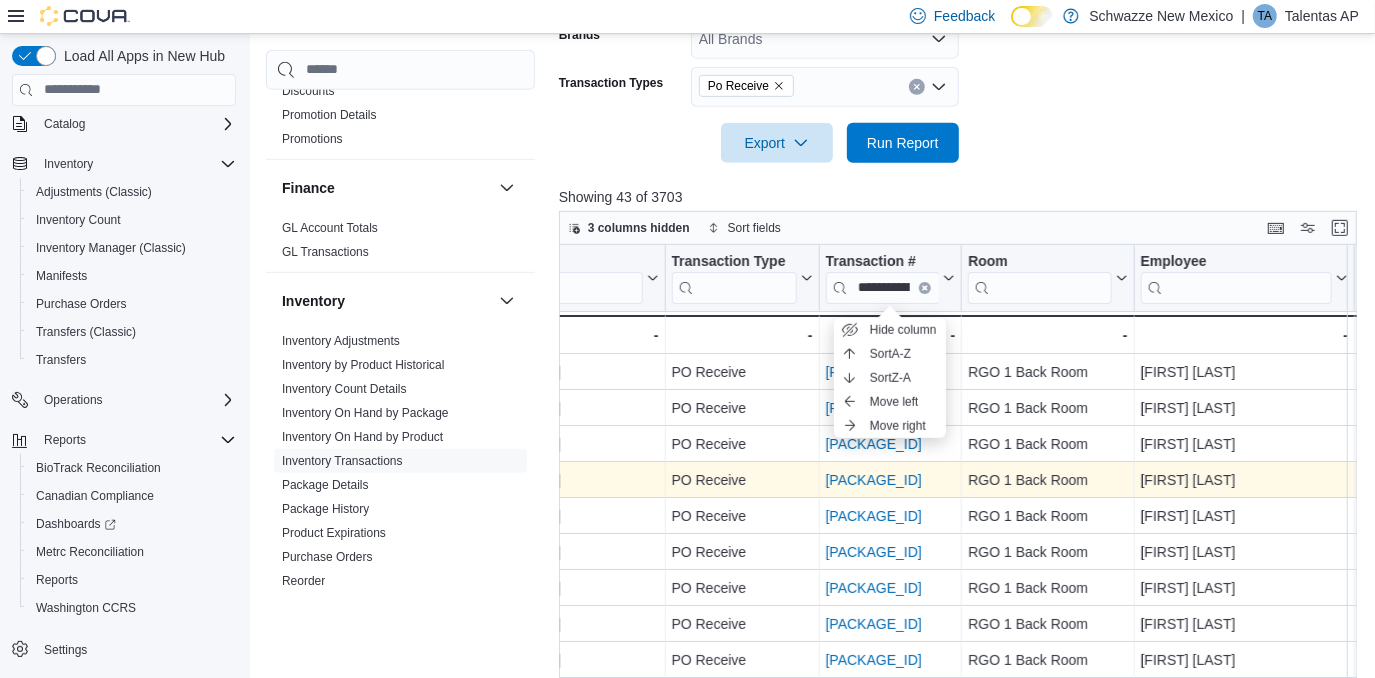 click on "POB6W5-31991" at bounding box center [891, 480] 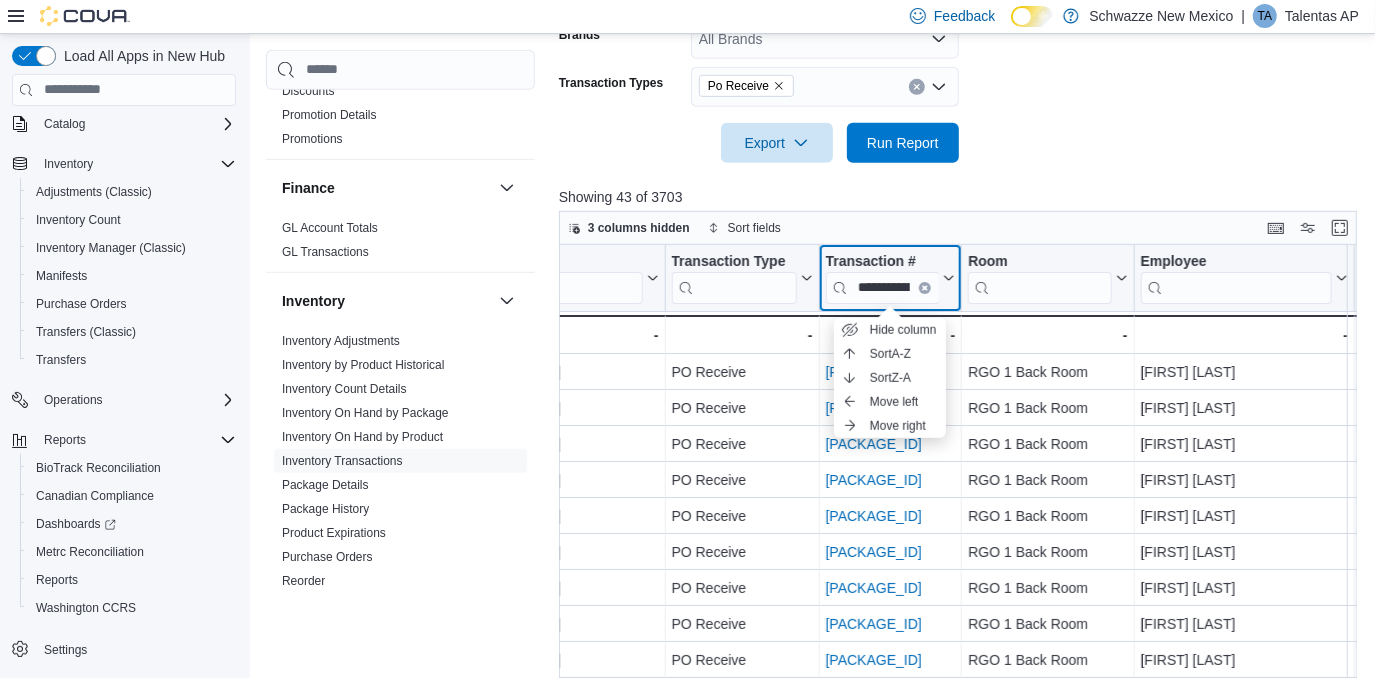 click 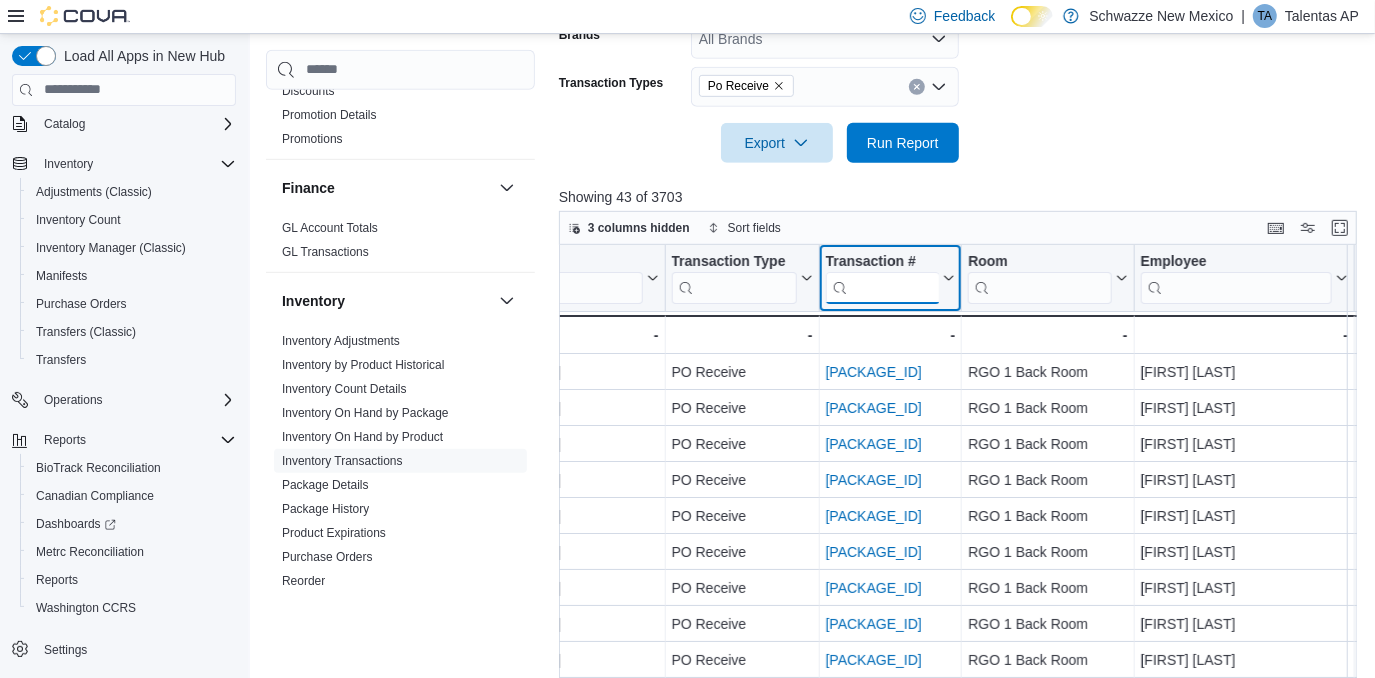 click at bounding box center (882, 287) 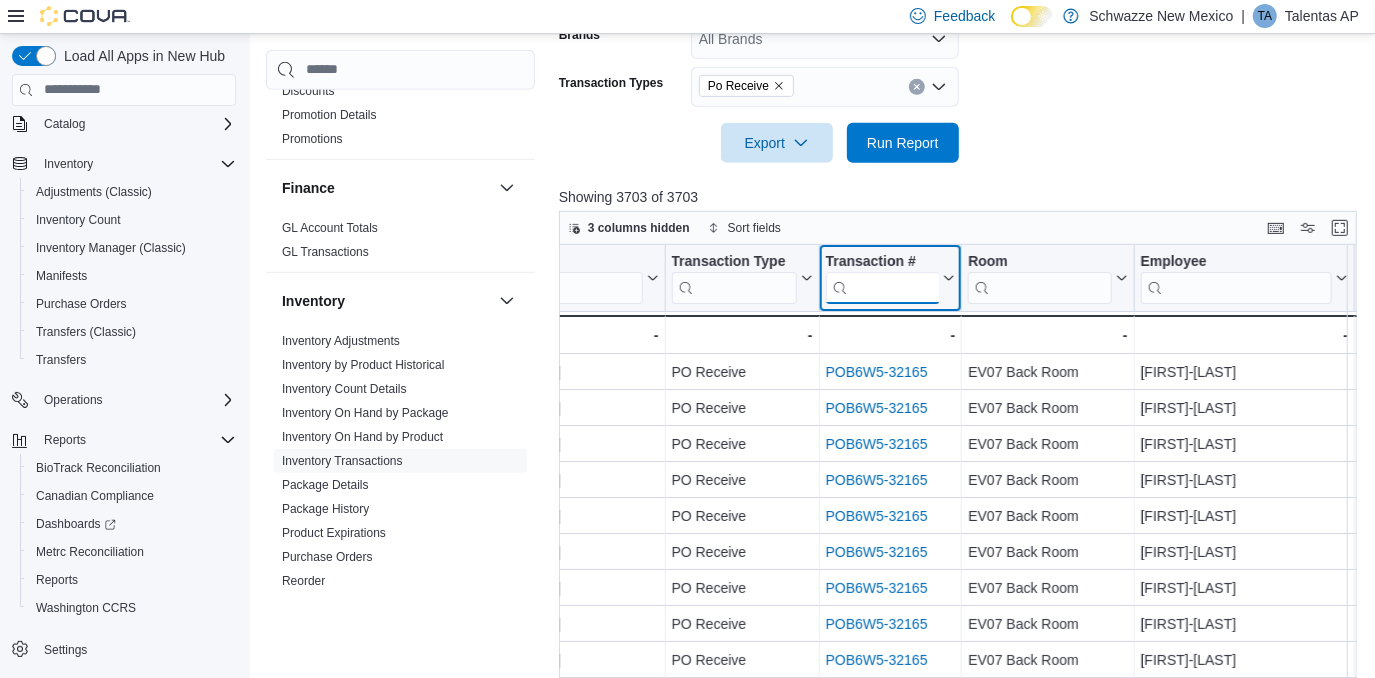 paste on "**********" 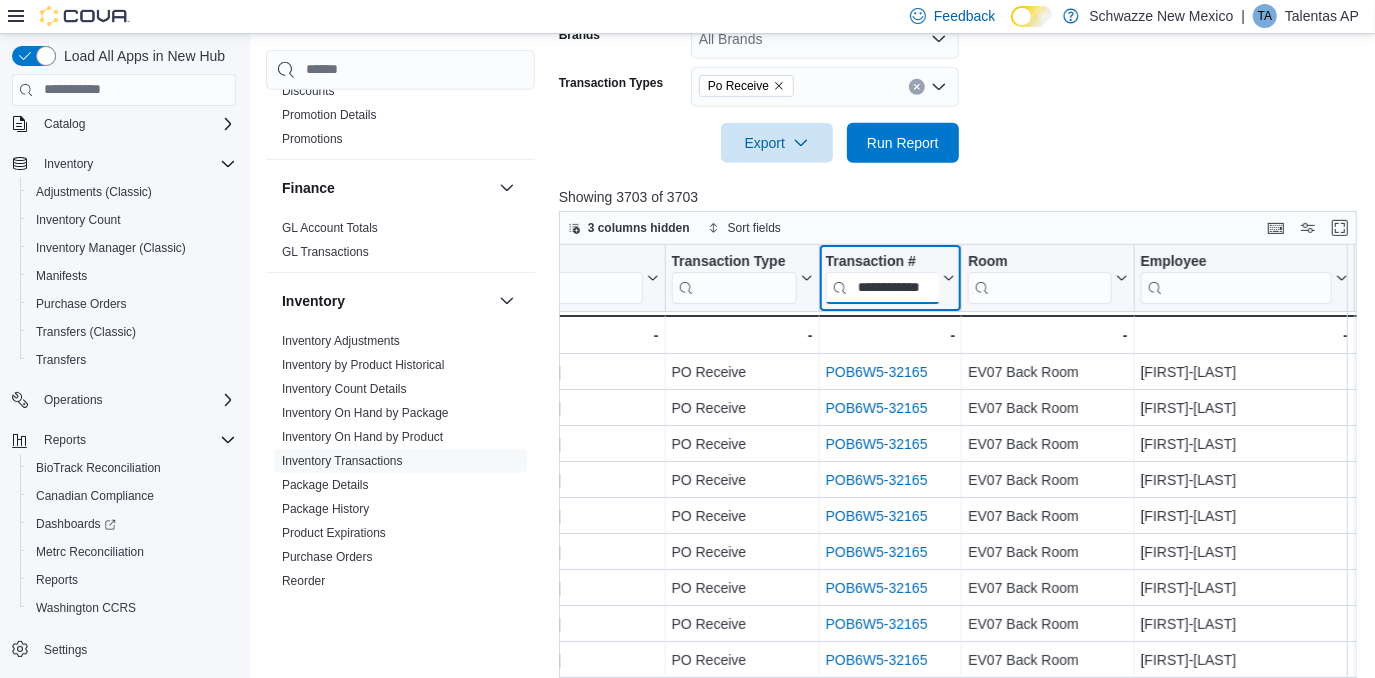 scroll, scrollTop: 0, scrollLeft: 28, axis: horizontal 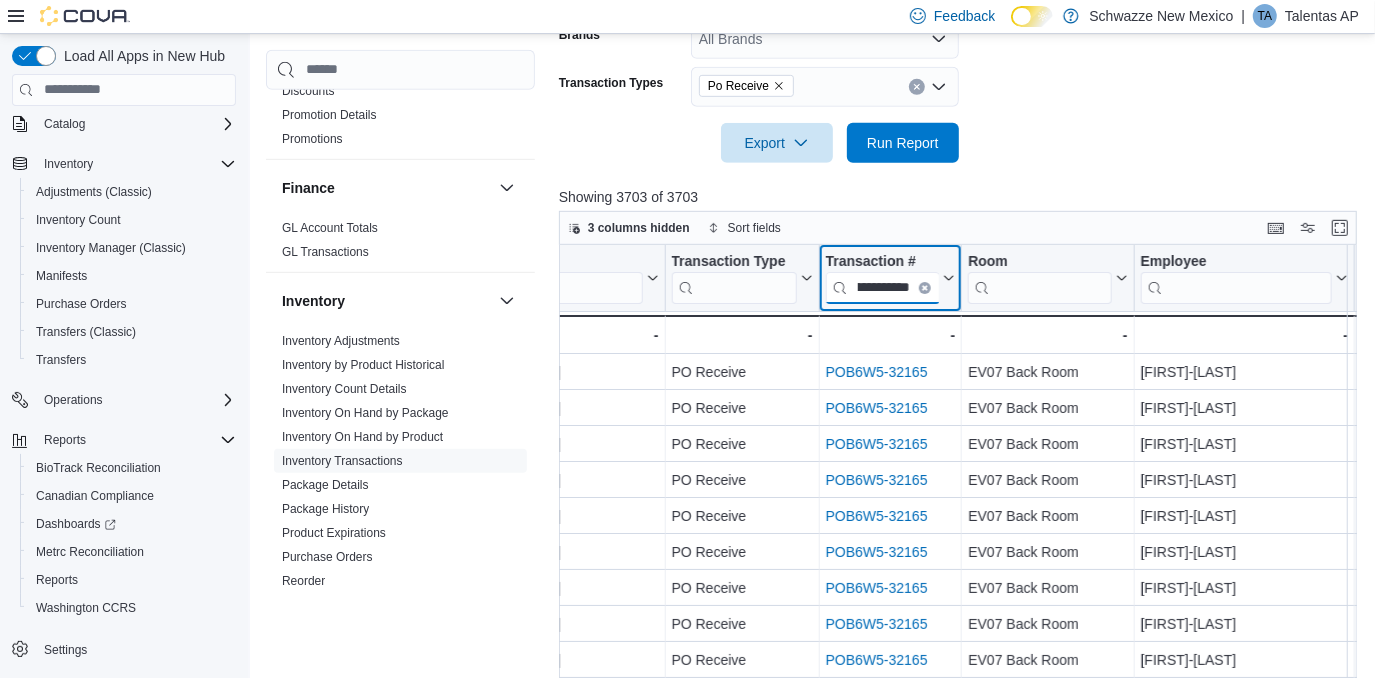 type on "**********" 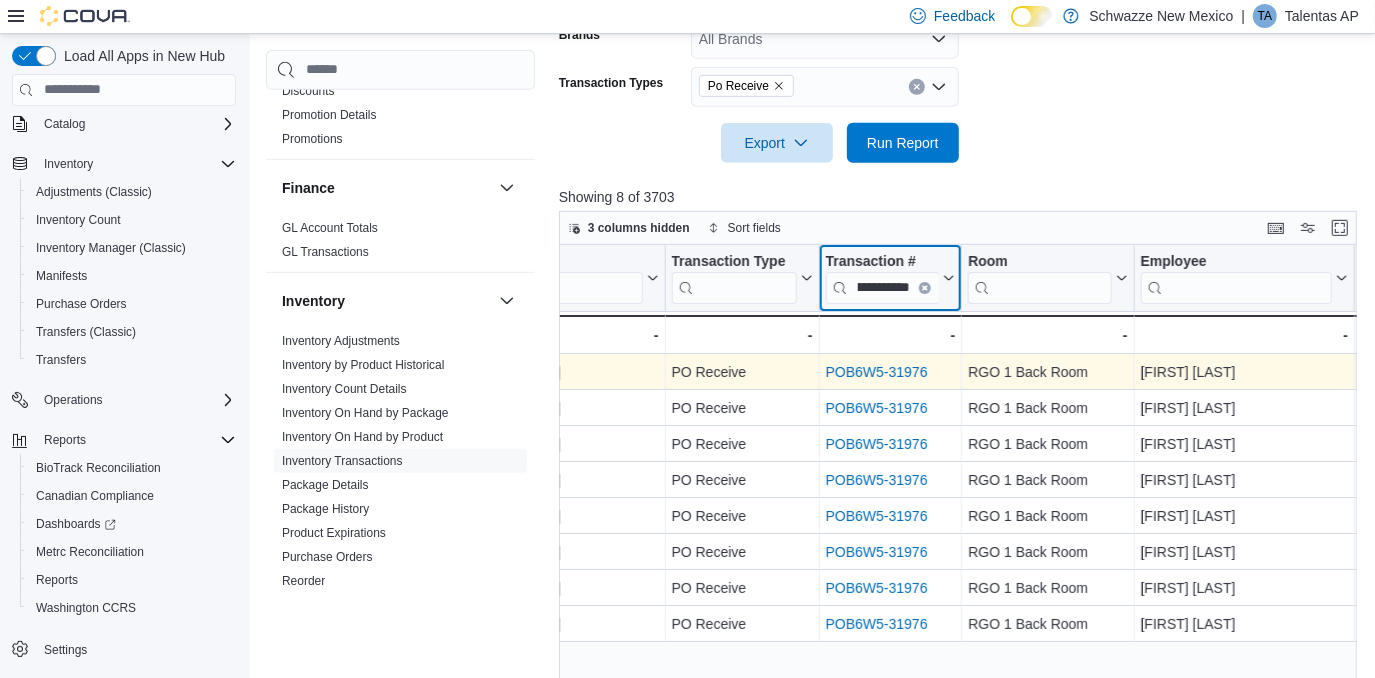 scroll, scrollTop: 0, scrollLeft: 0, axis: both 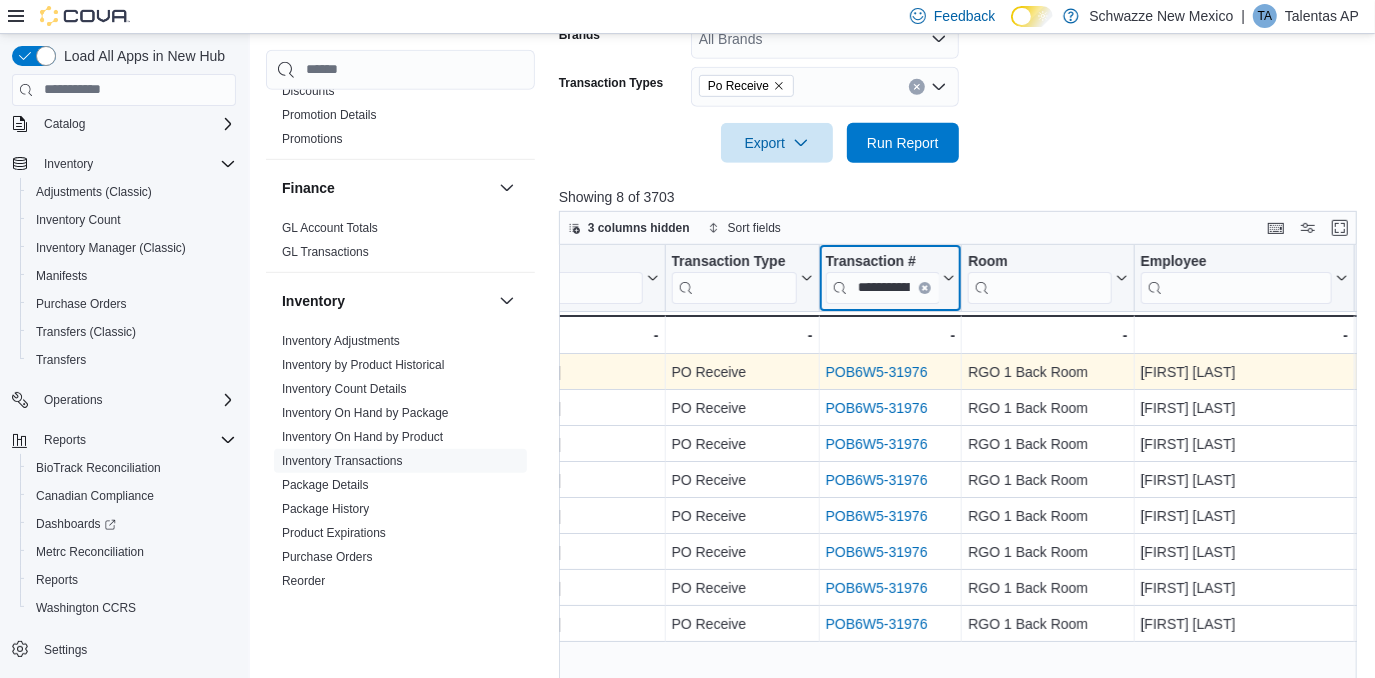 type 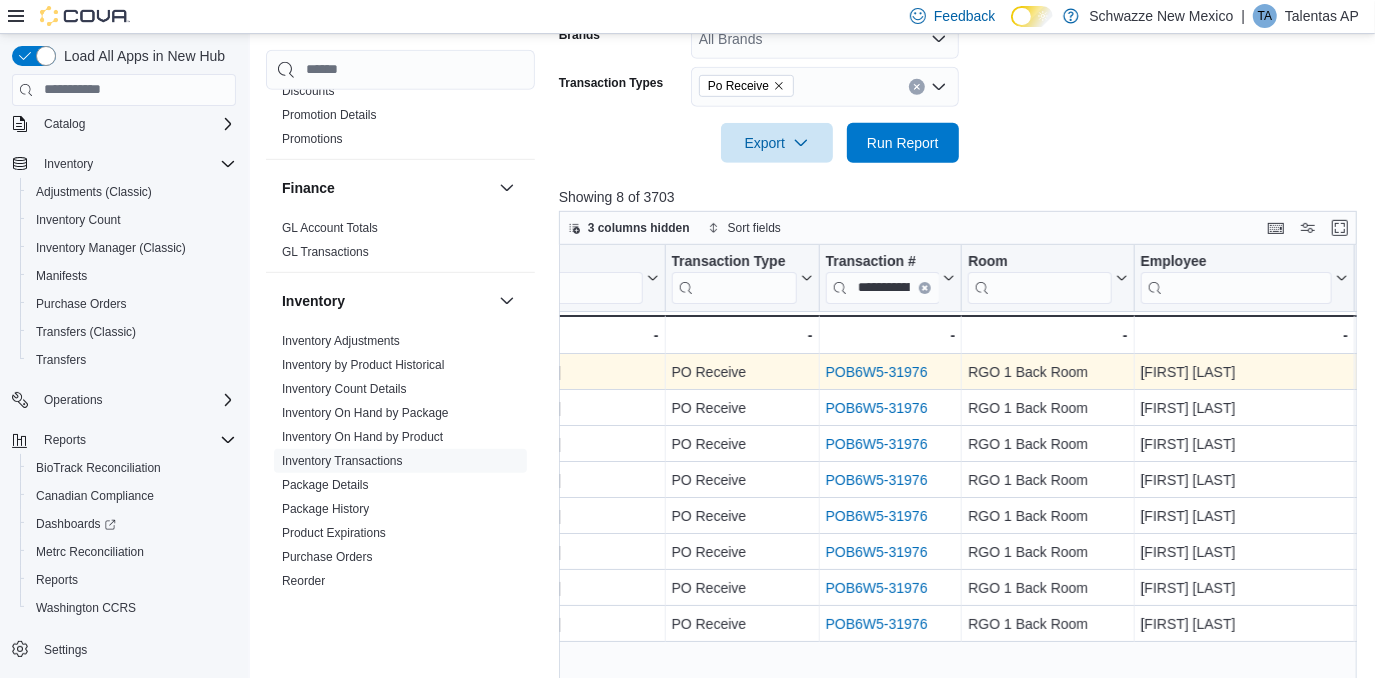 click on "POB6W5-31976" at bounding box center [877, 372] 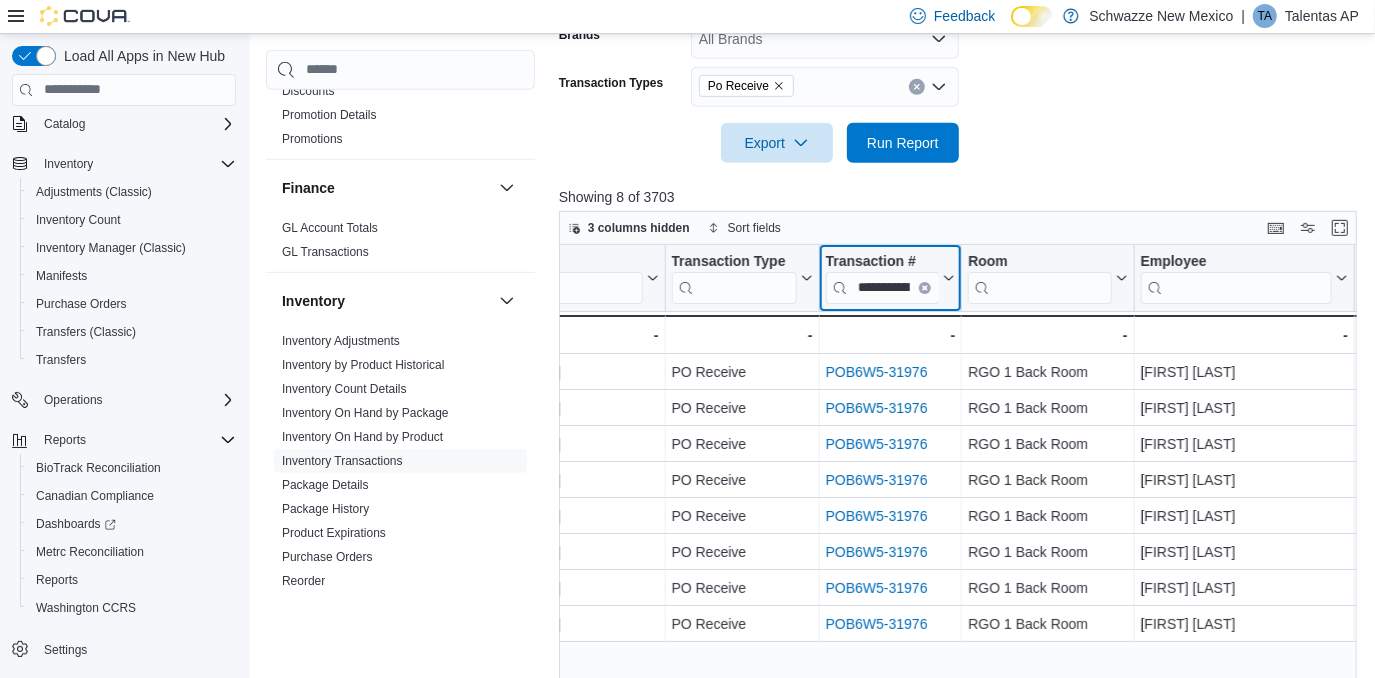click 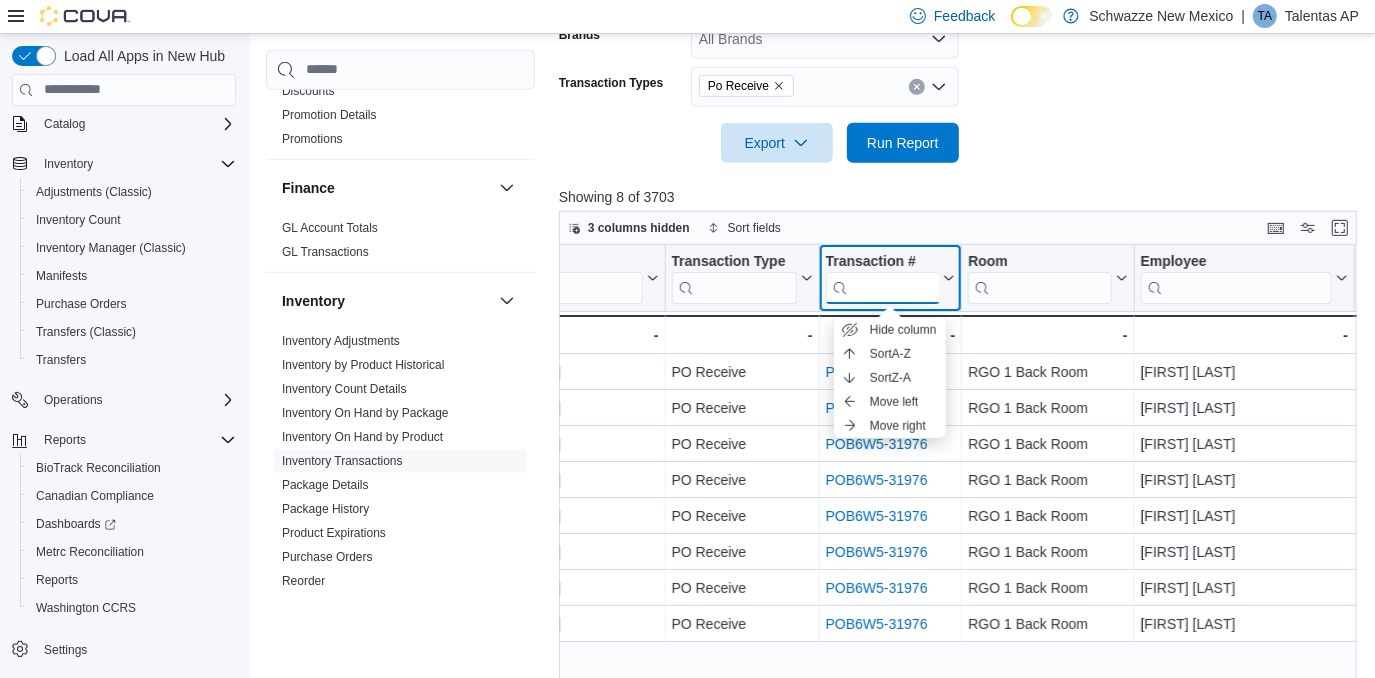 click at bounding box center (882, 287) 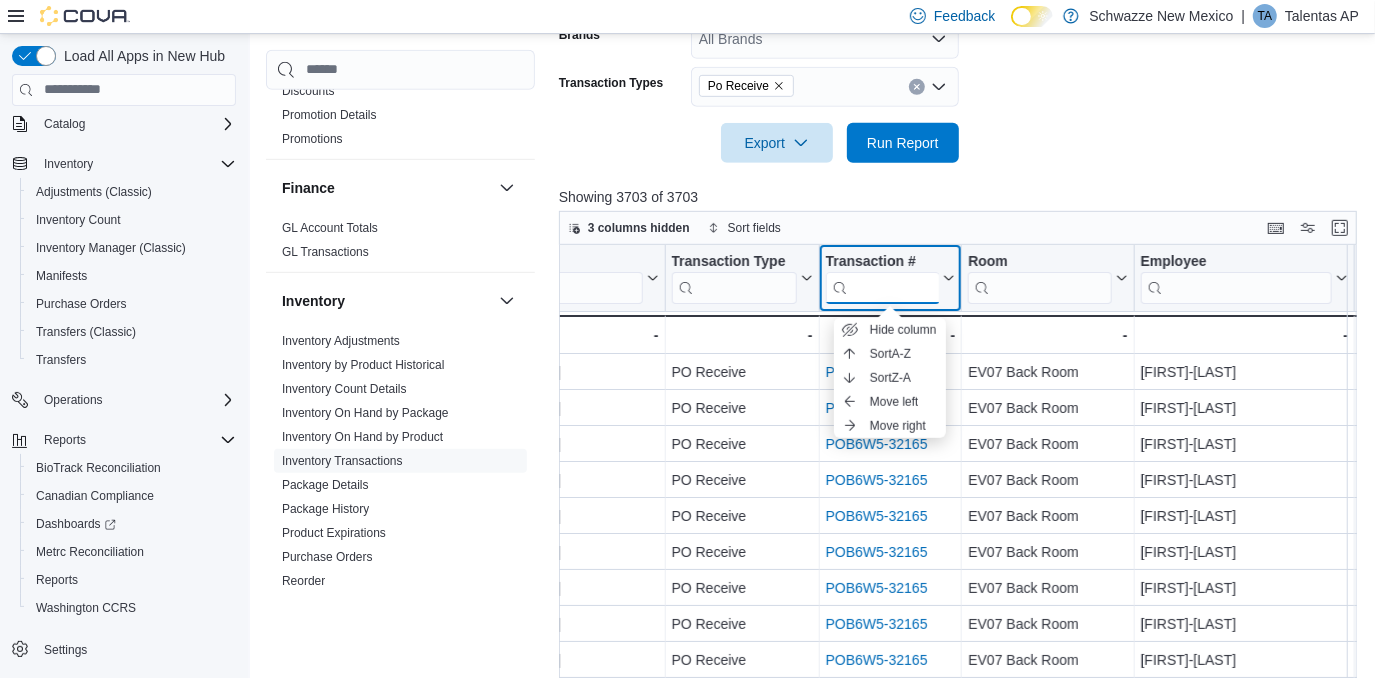 paste on "**********" 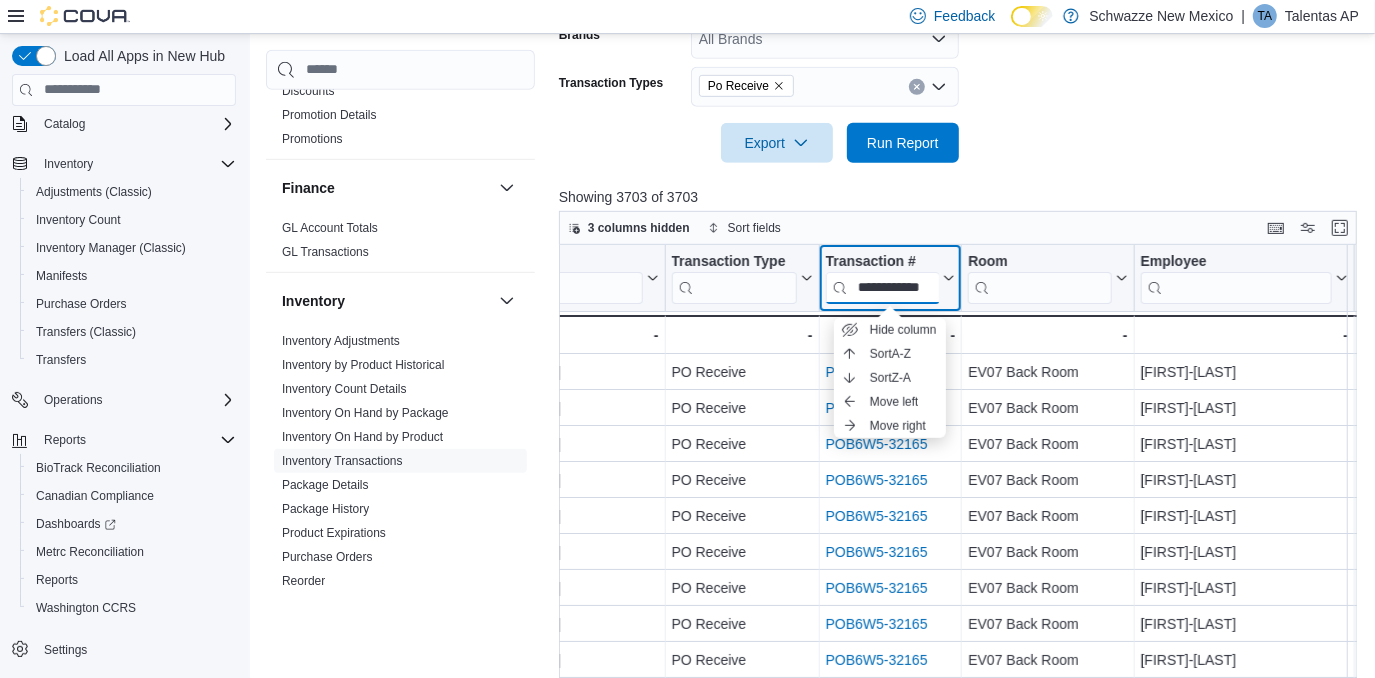 scroll, scrollTop: 0, scrollLeft: 28, axis: horizontal 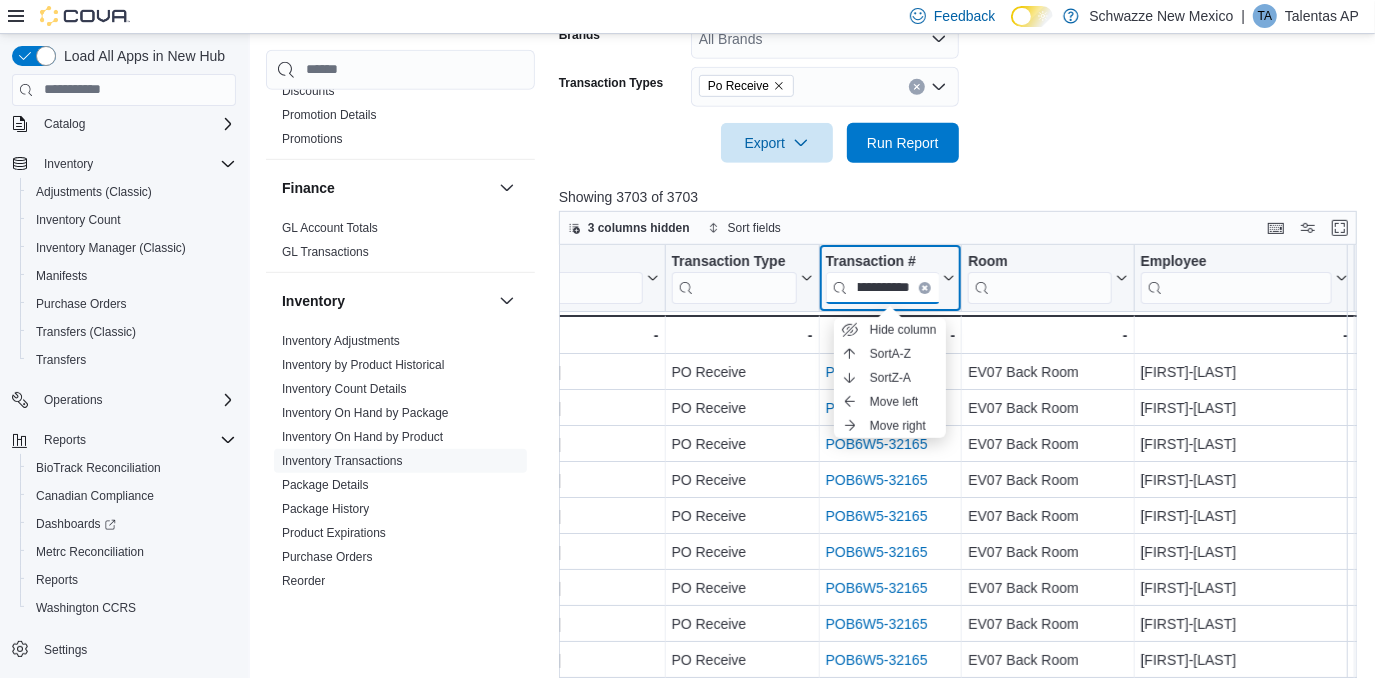 type on "**********" 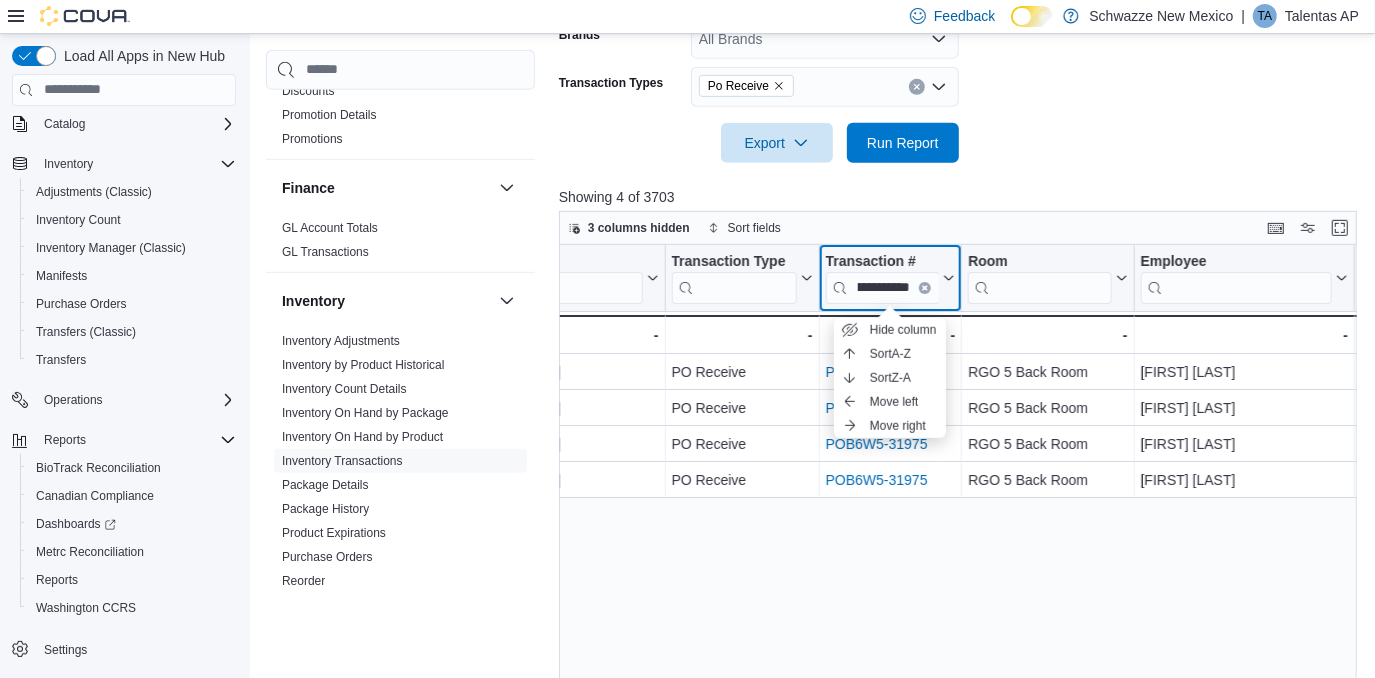 scroll, scrollTop: 0, scrollLeft: 0, axis: both 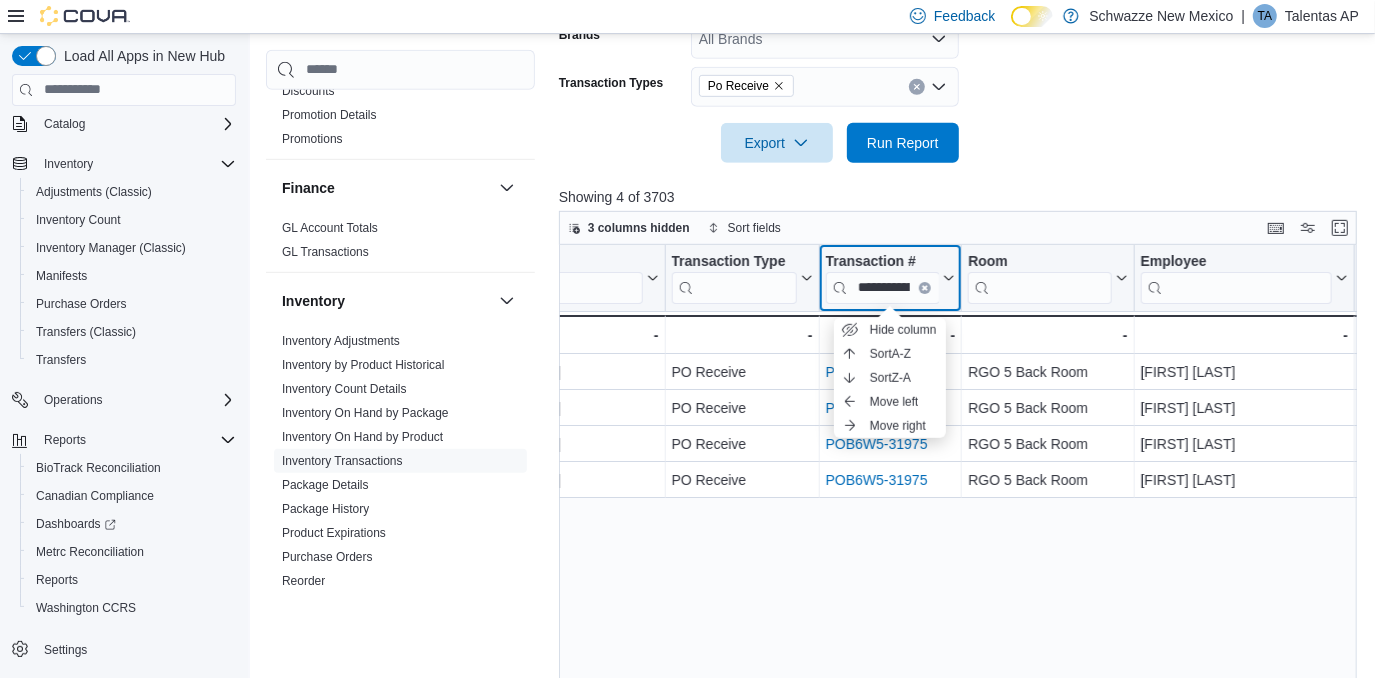type 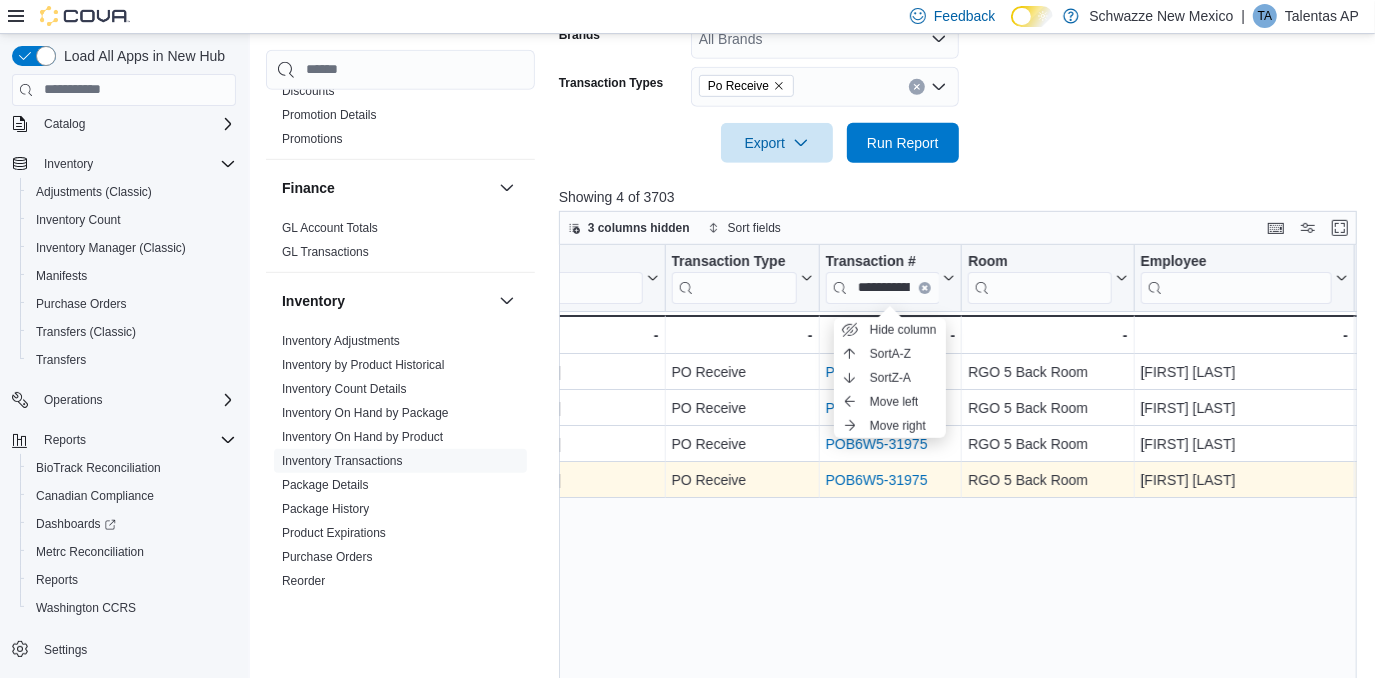 click on "POB6W5-31975" at bounding box center [877, 480] 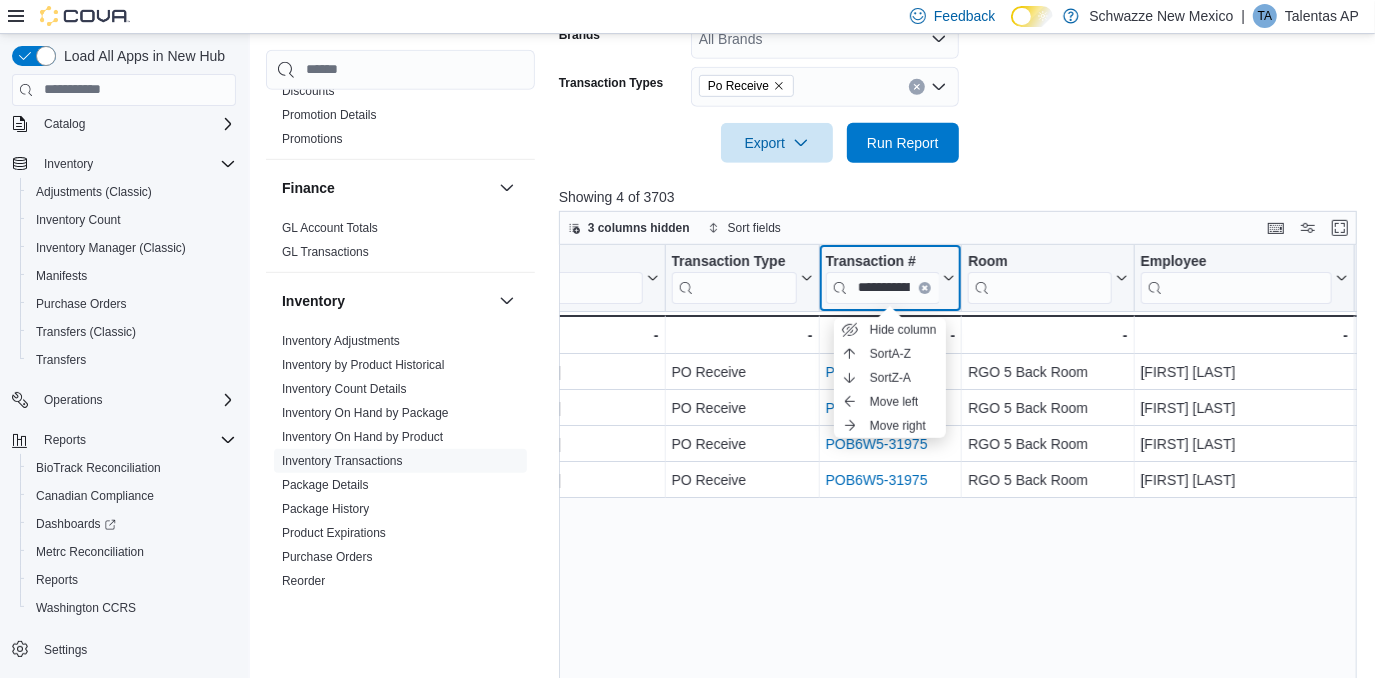 click at bounding box center (925, 287) 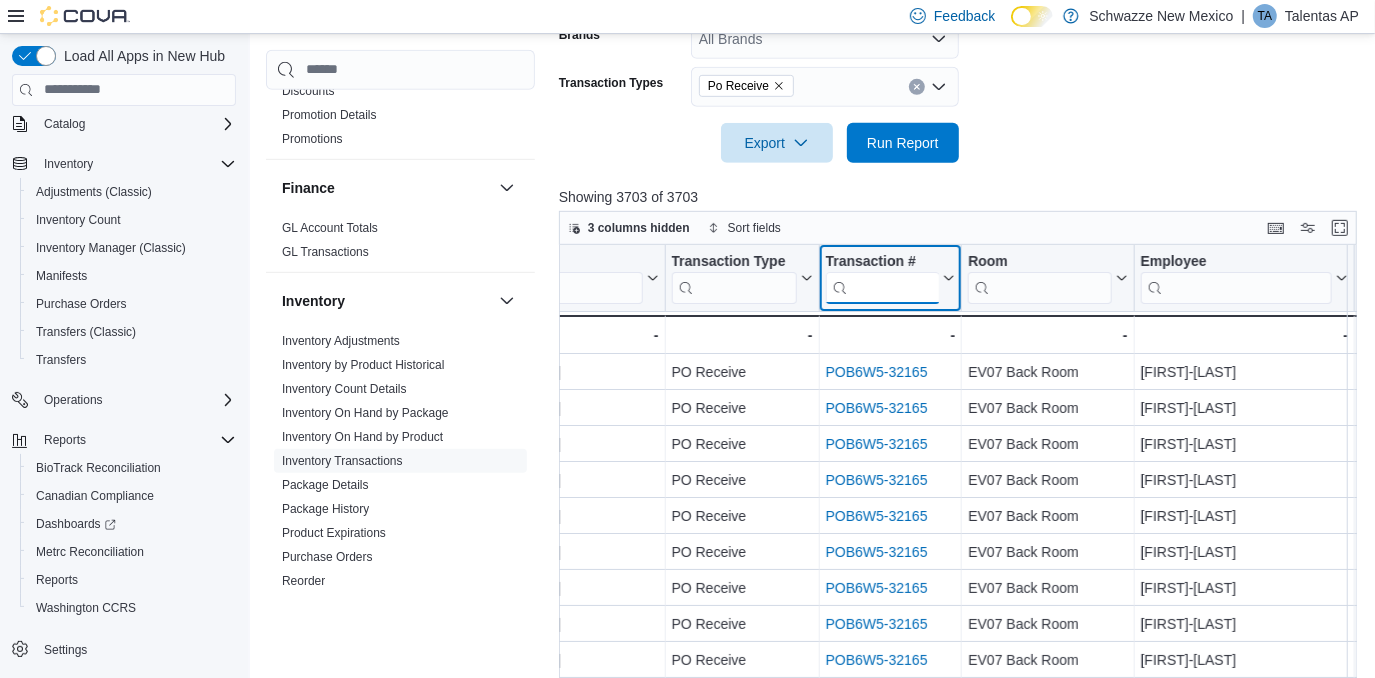 click at bounding box center [882, 287] 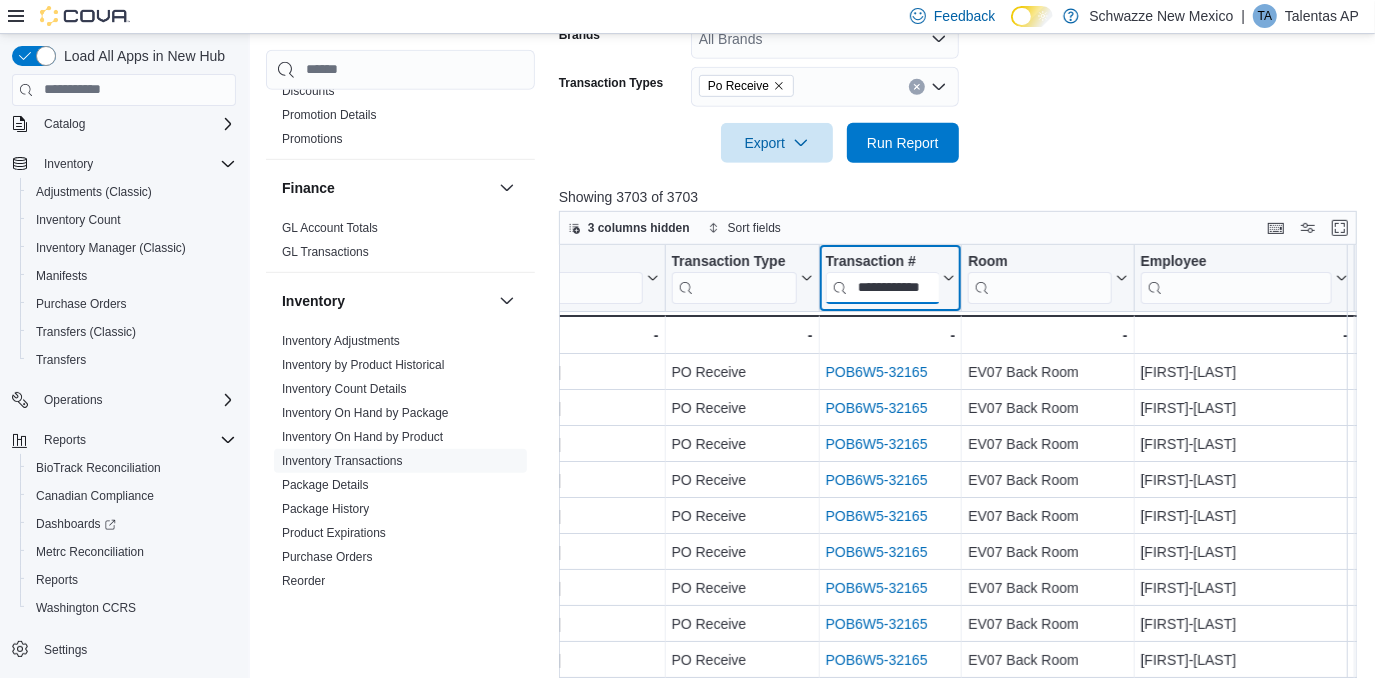 scroll, scrollTop: 0, scrollLeft: 28, axis: horizontal 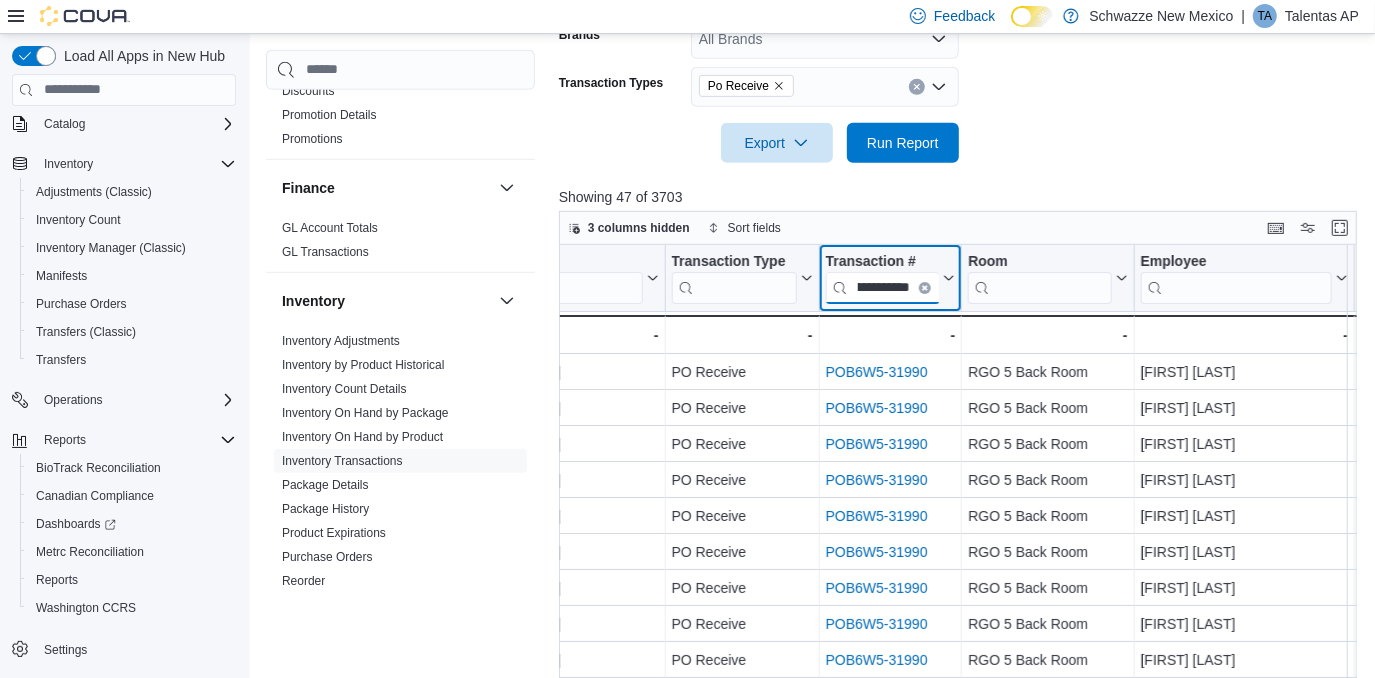 type on "**********" 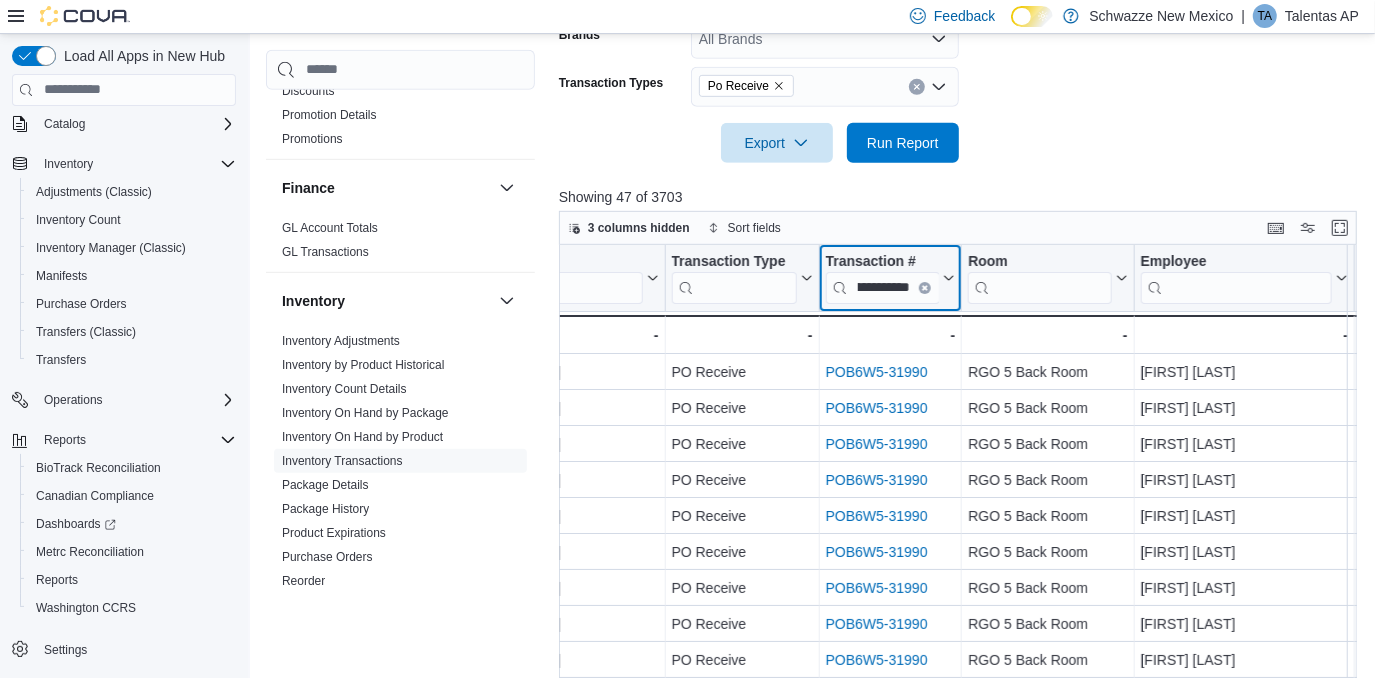 scroll, scrollTop: 0, scrollLeft: 0, axis: both 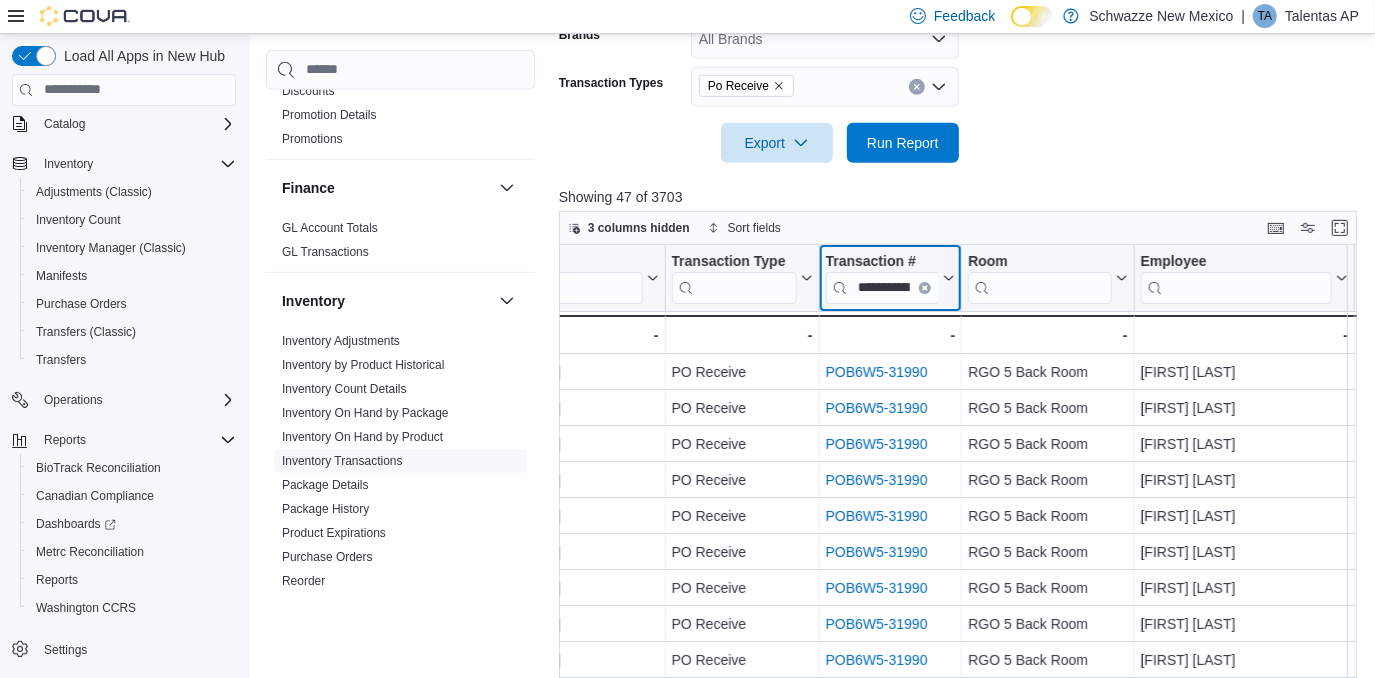 type 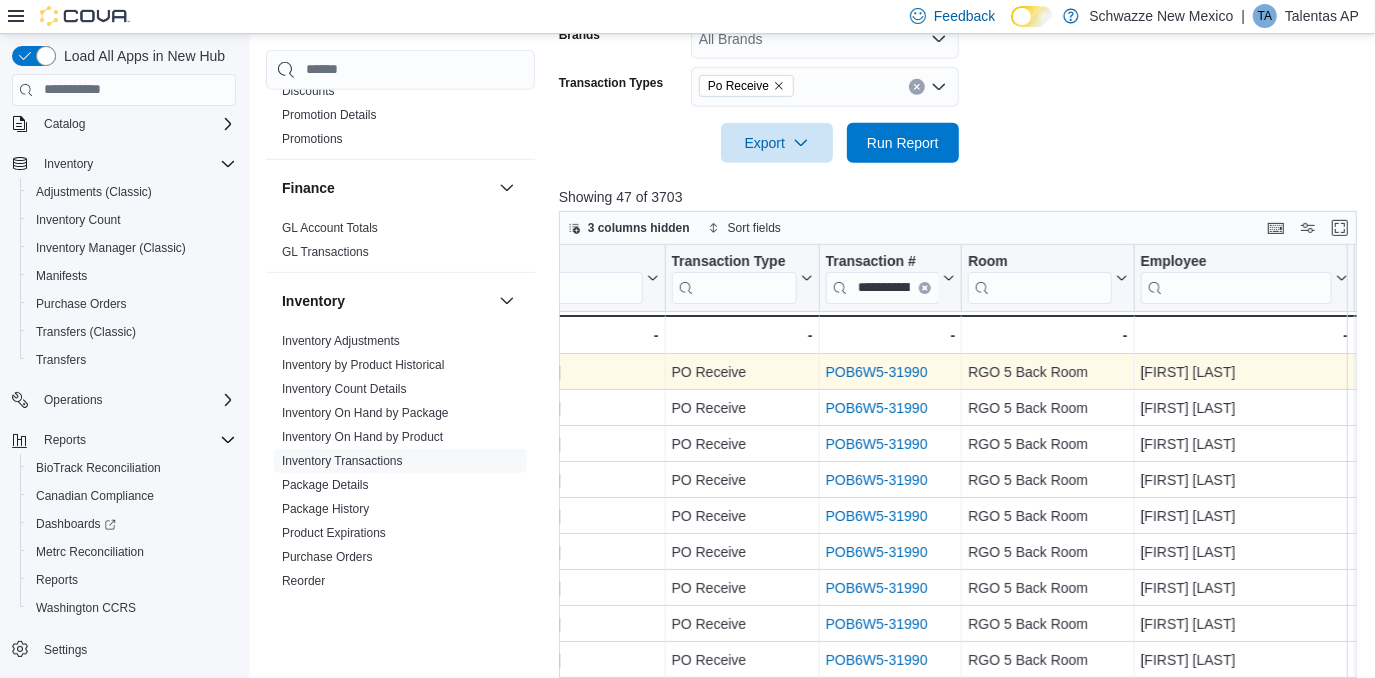 click on "POB6W5-31990" at bounding box center (877, 372) 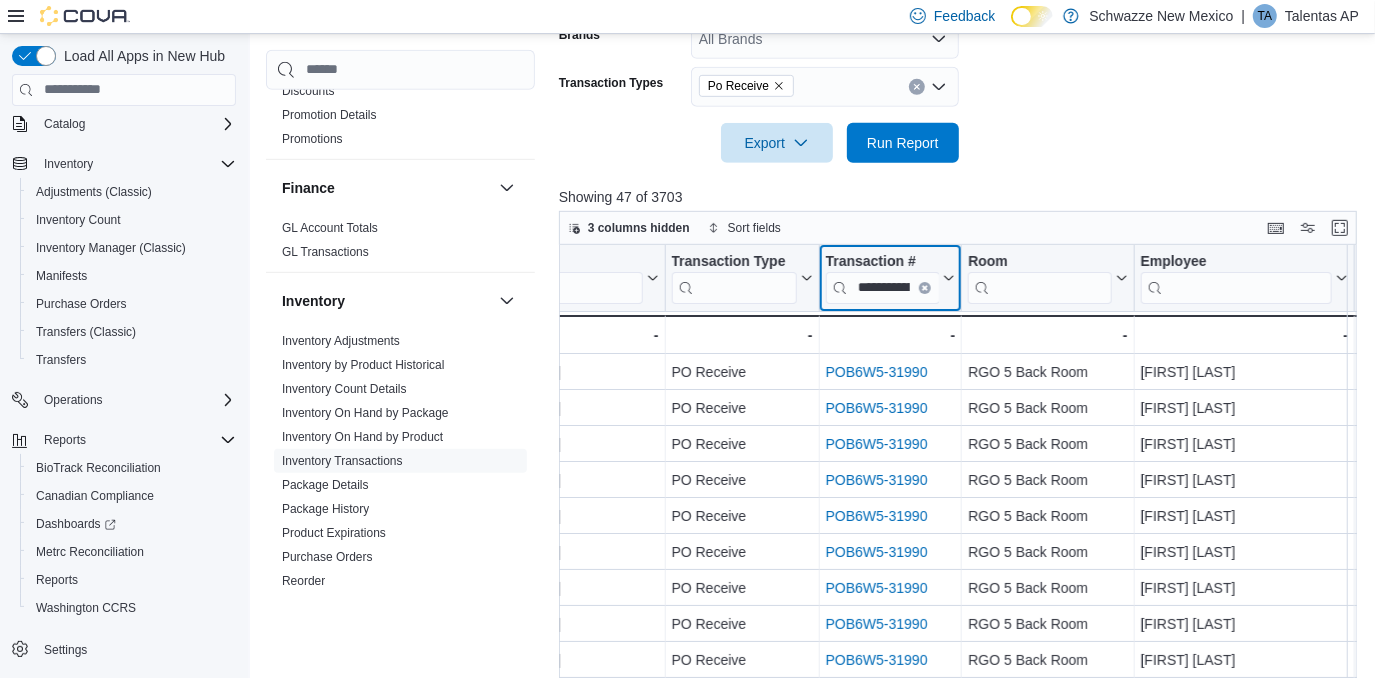 click 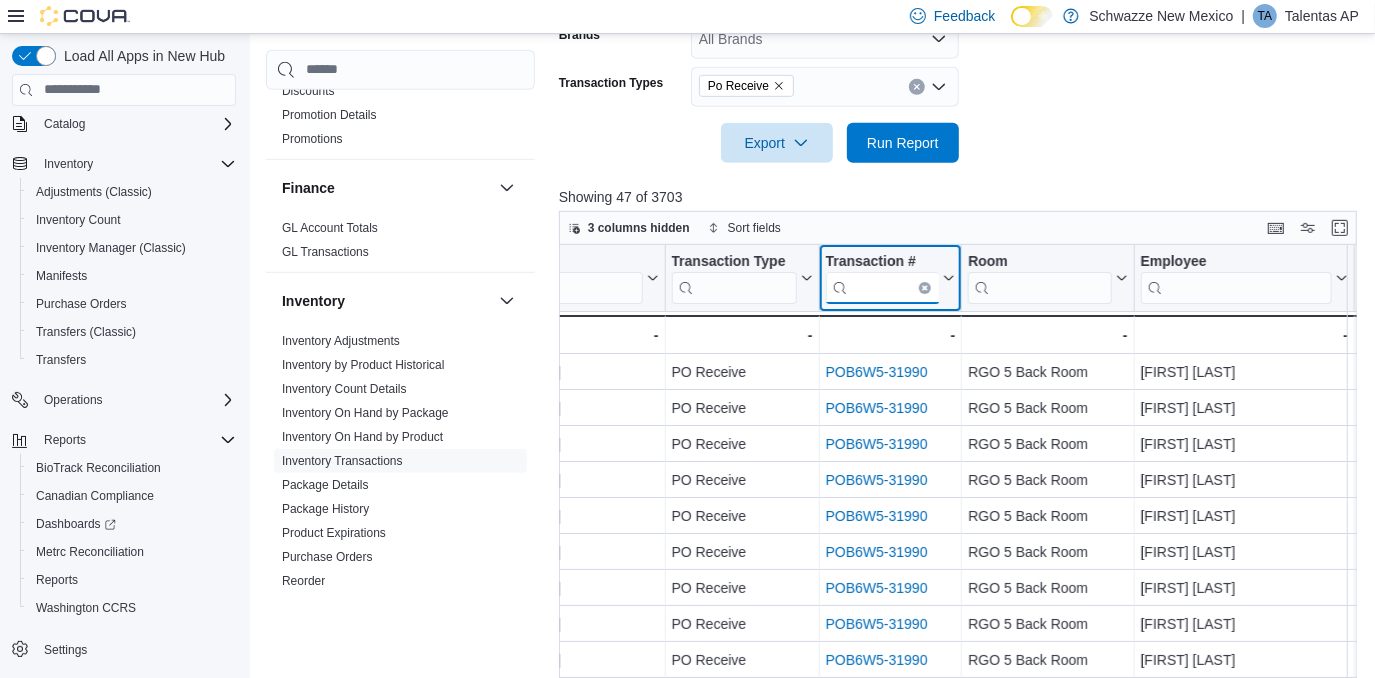 click at bounding box center (882, 287) 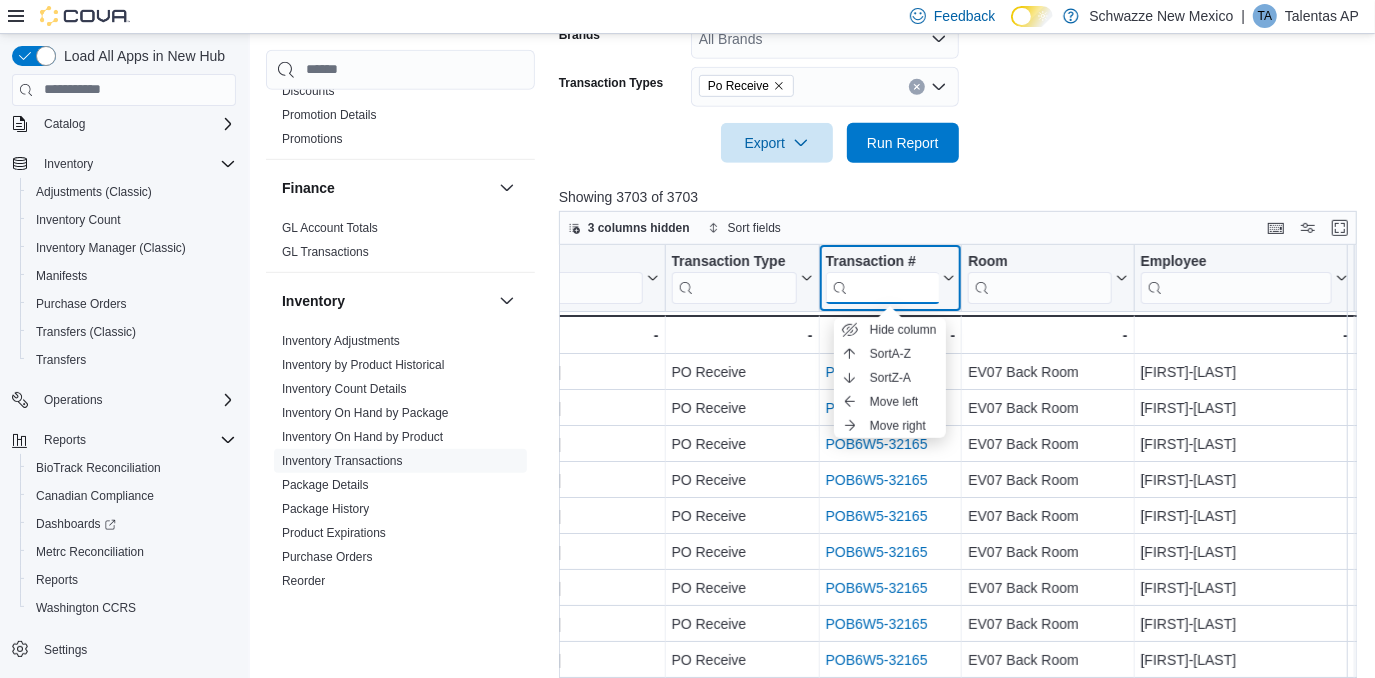 paste on "**********" 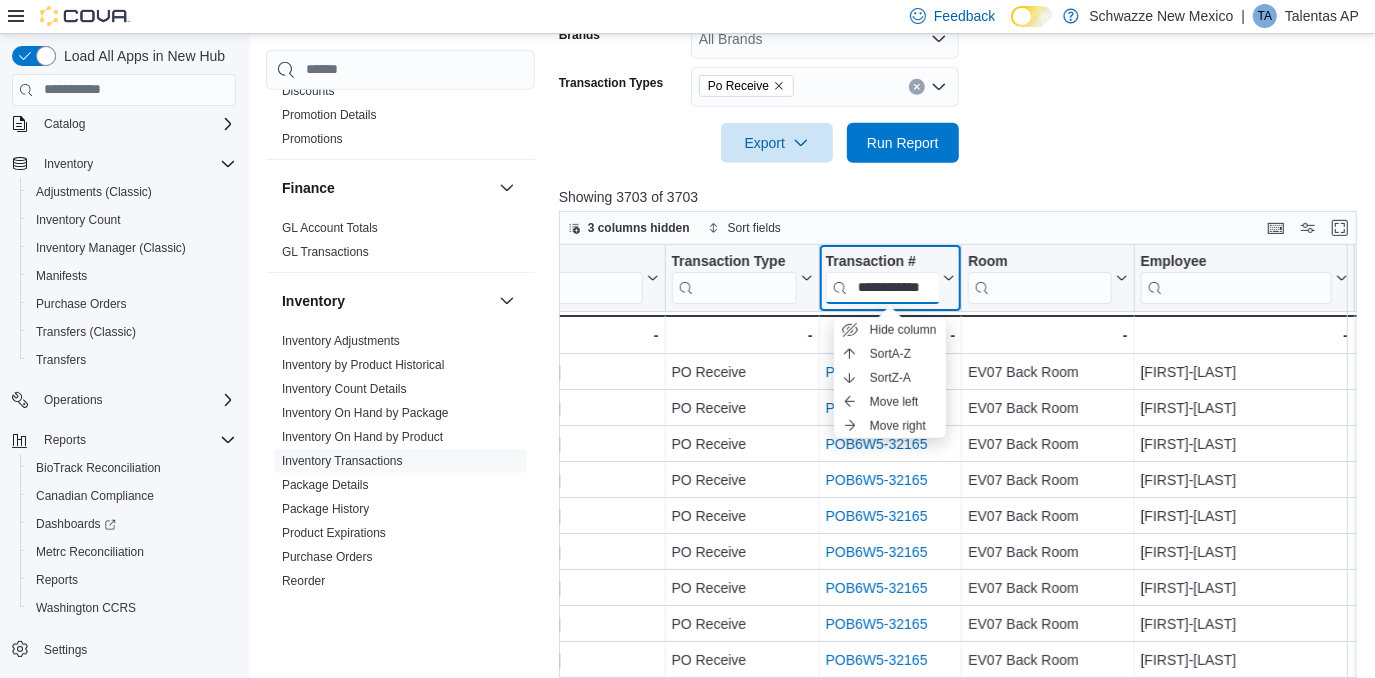 scroll, scrollTop: 0, scrollLeft: 28, axis: horizontal 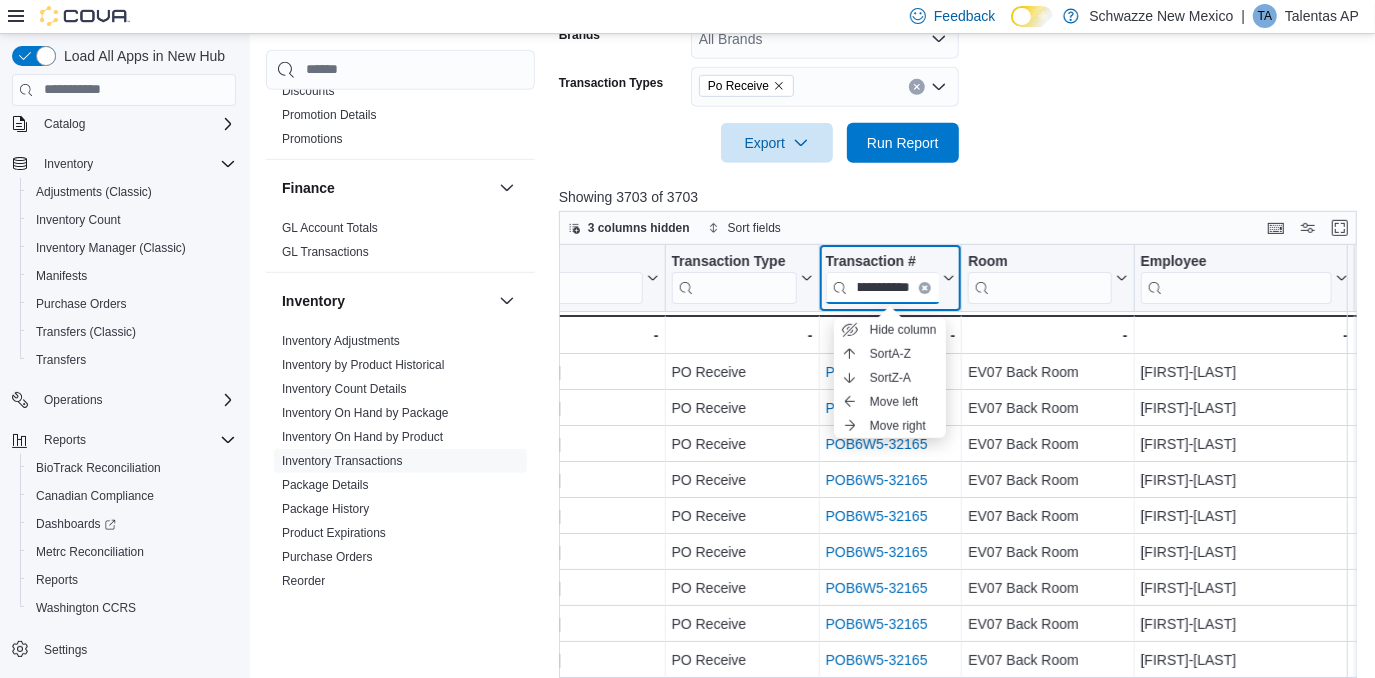 type on "**********" 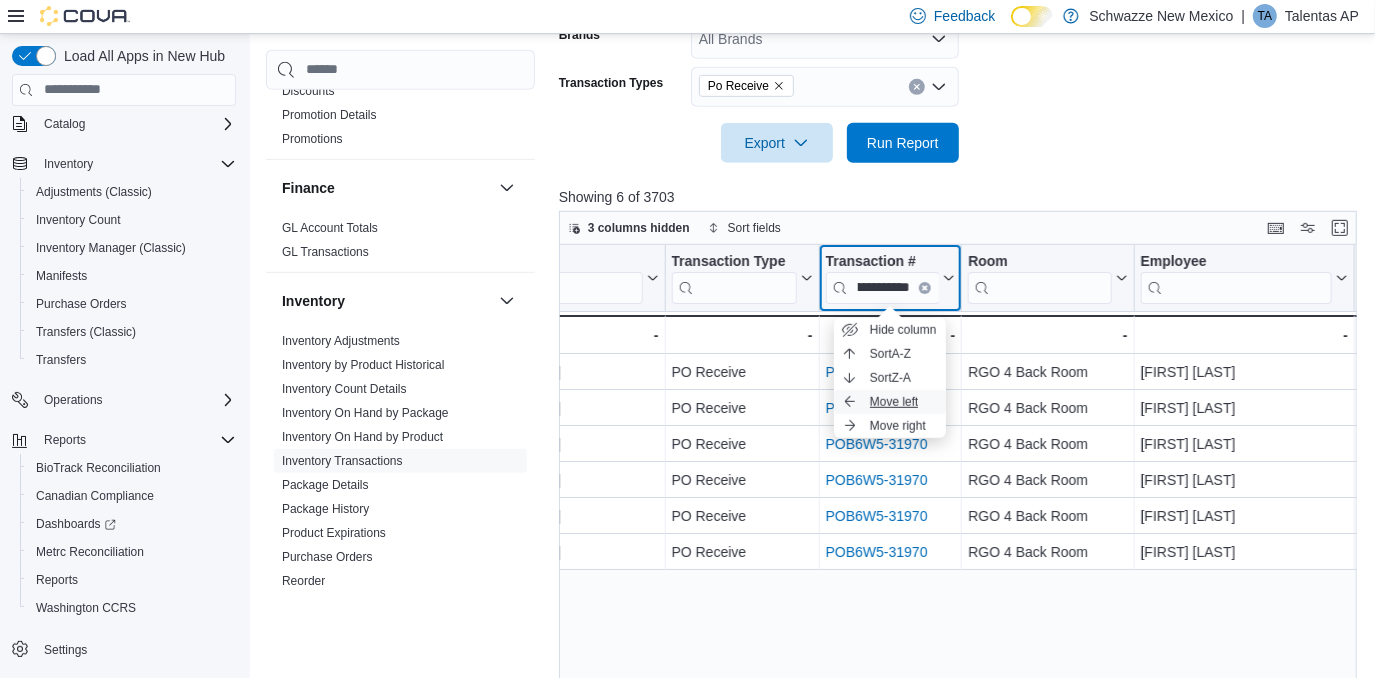 scroll, scrollTop: 0, scrollLeft: 0, axis: both 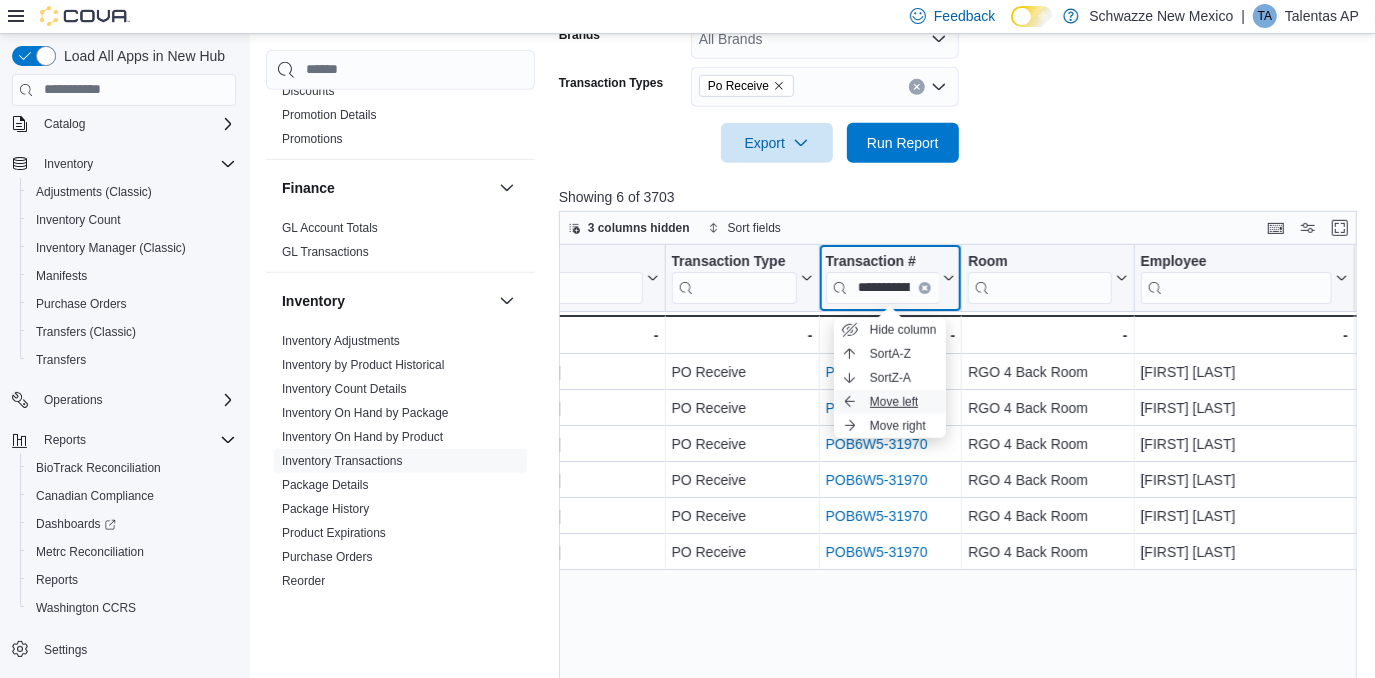 type 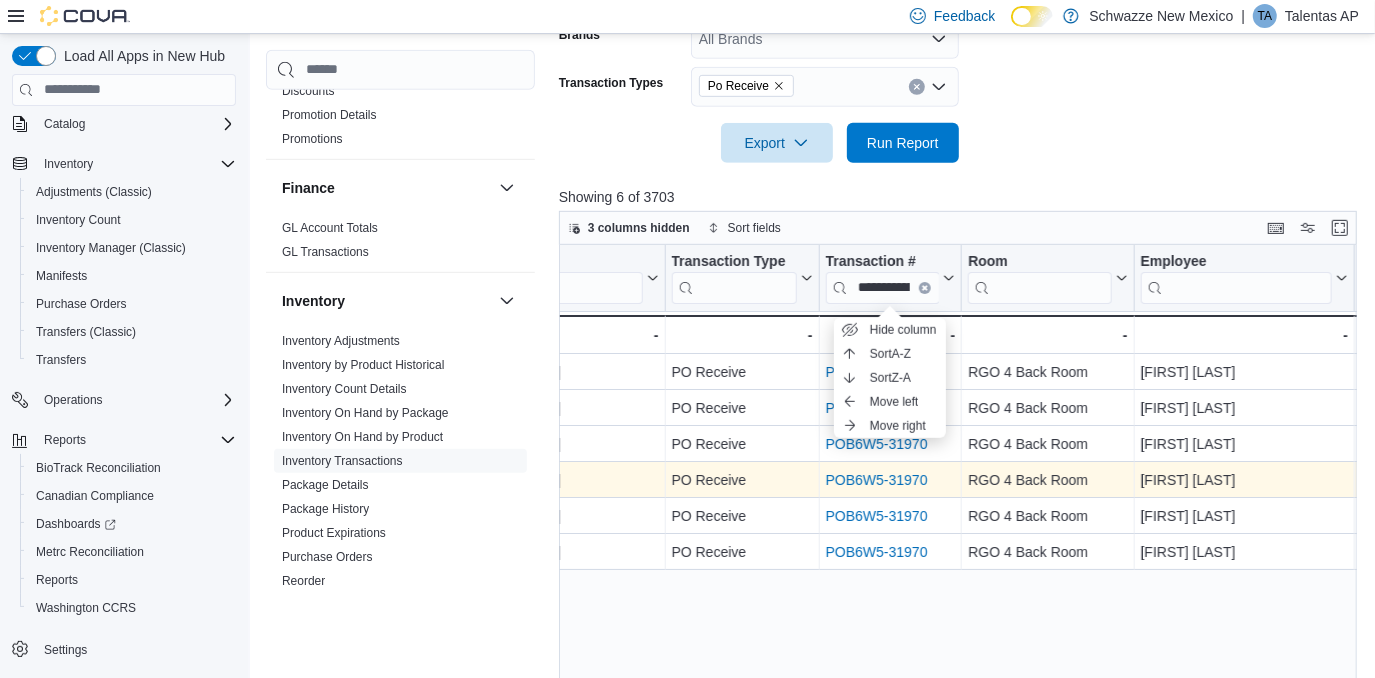 click on "POB6W5-31970" at bounding box center (877, 480) 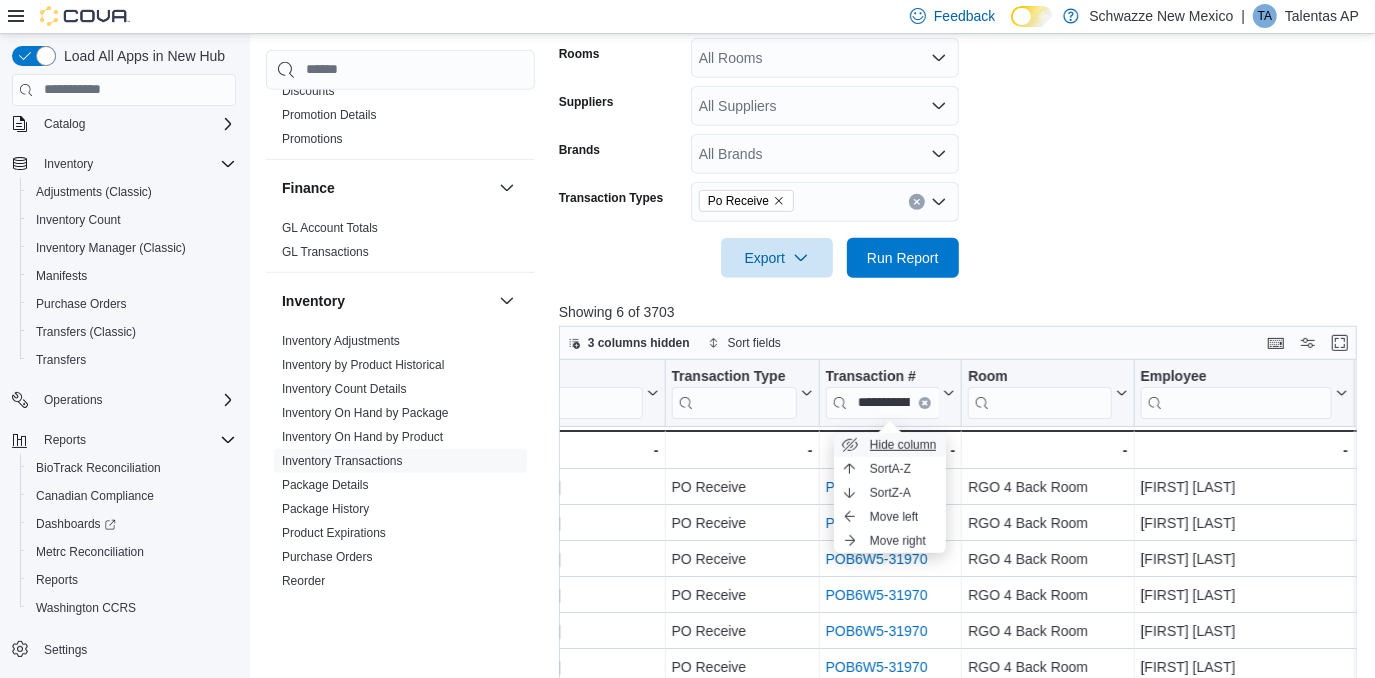 scroll, scrollTop: 710, scrollLeft: 0, axis: vertical 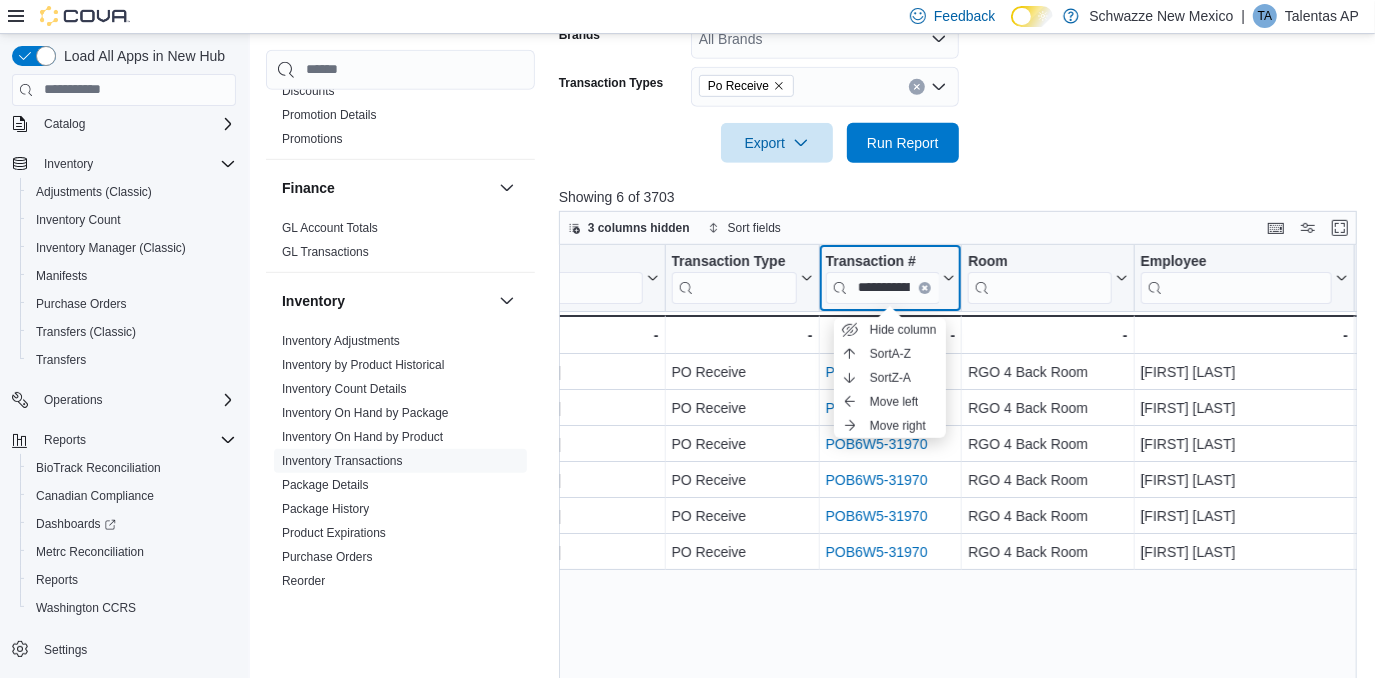 click at bounding box center (925, 287) 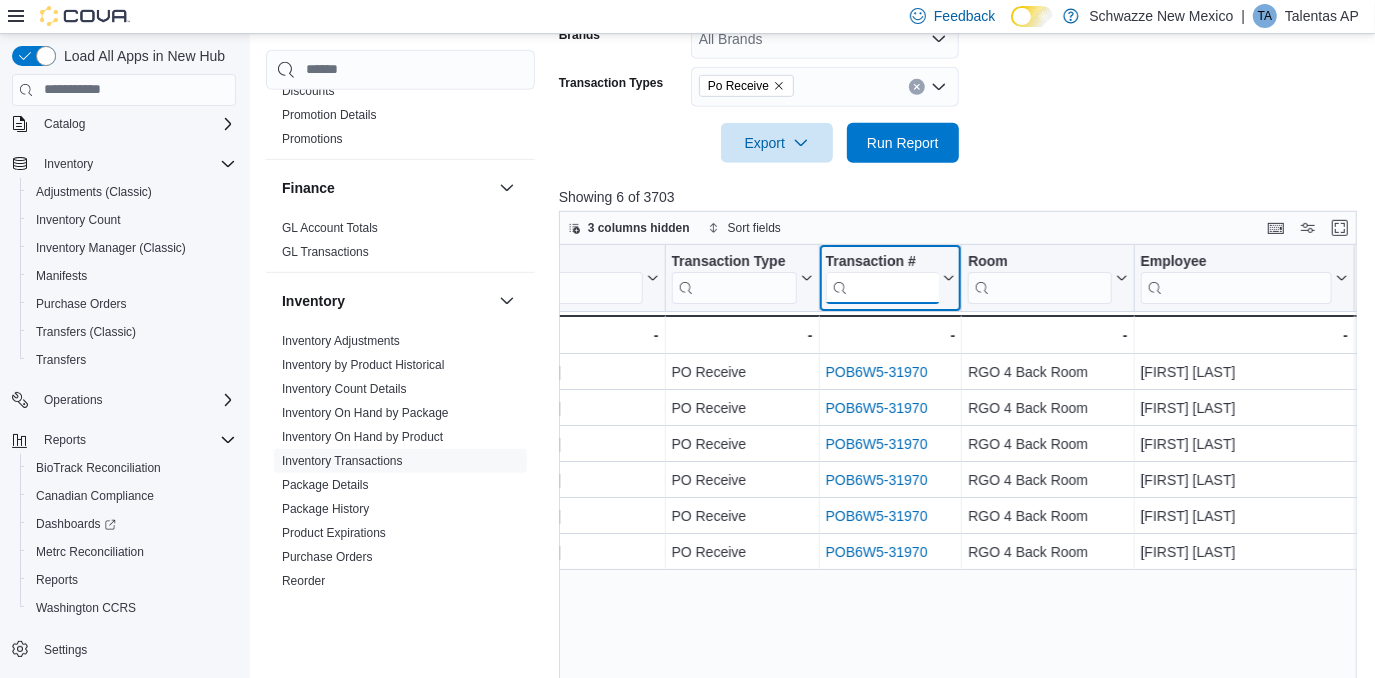 click at bounding box center [882, 287] 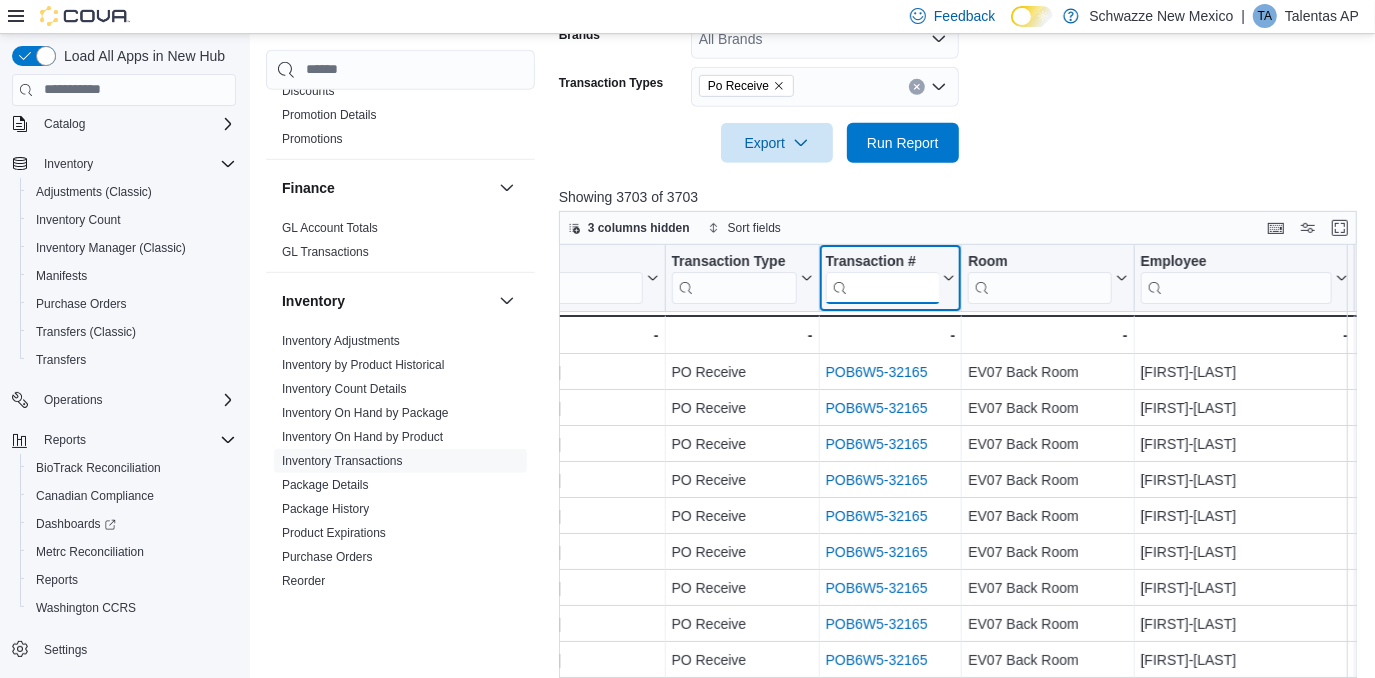 paste on "**********" 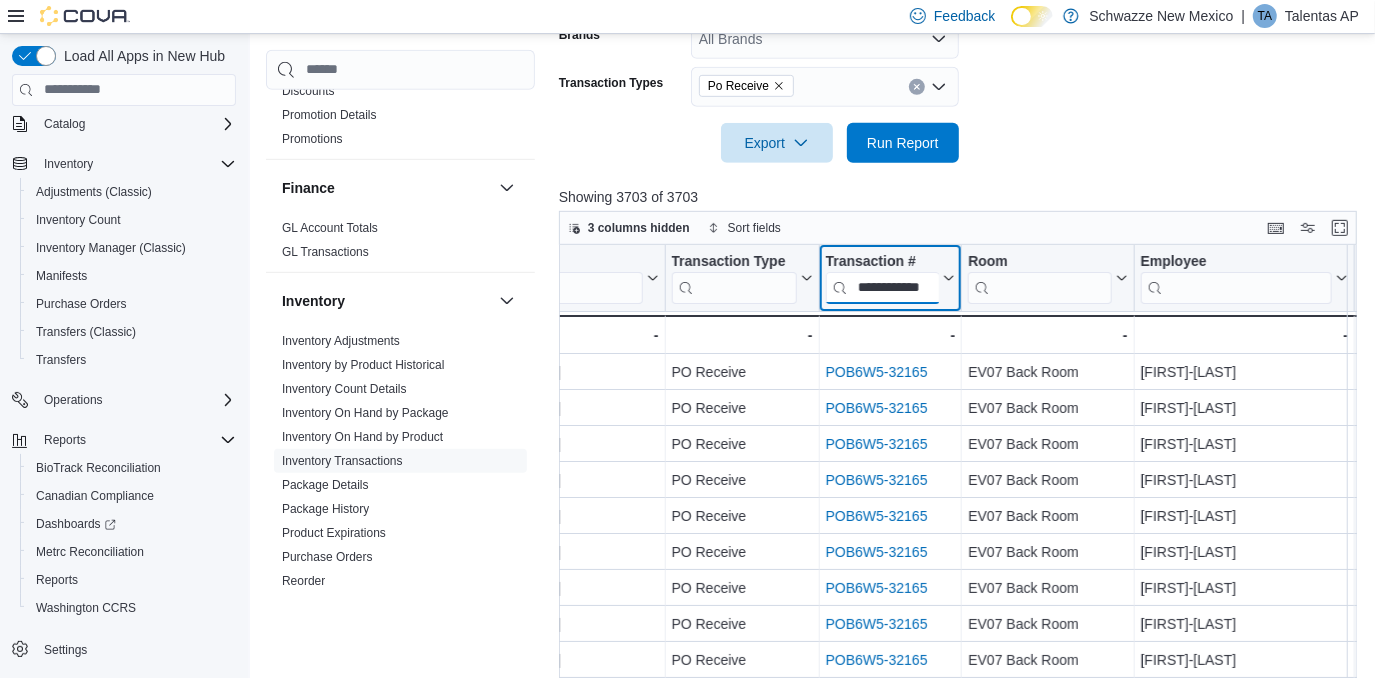scroll, scrollTop: 0, scrollLeft: 28, axis: horizontal 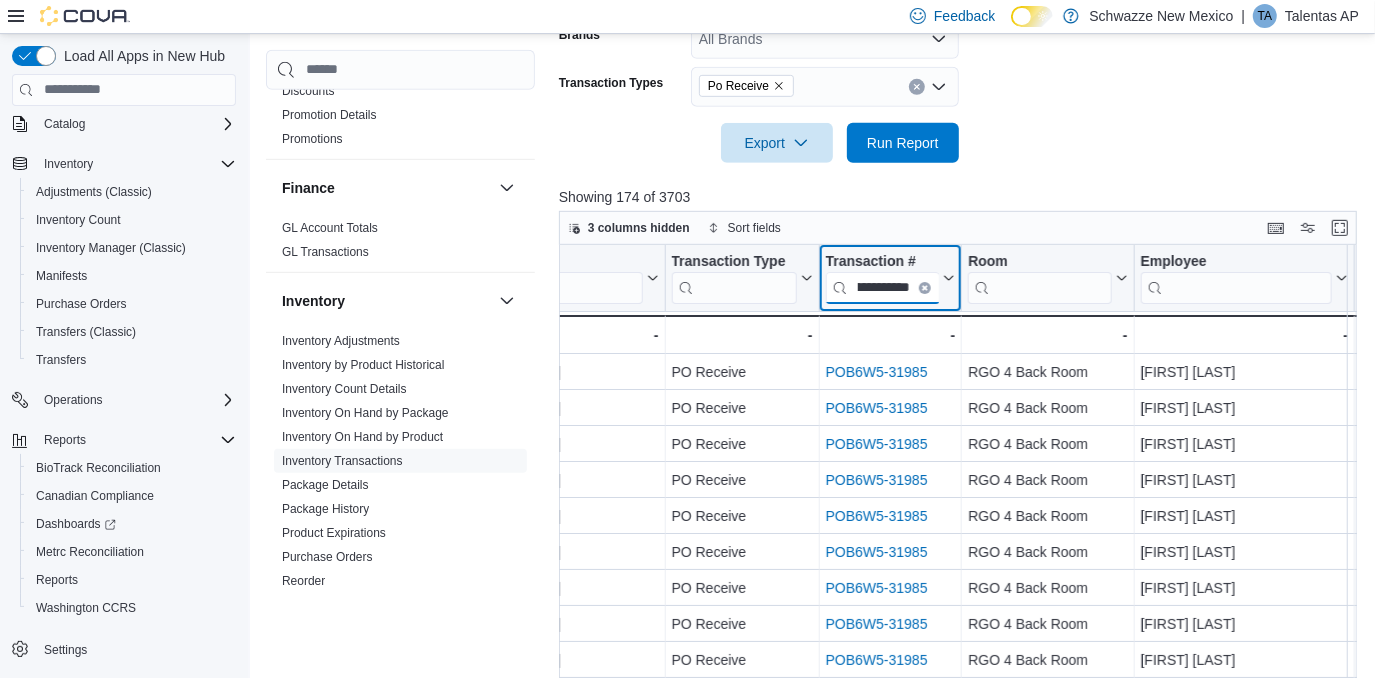 type on "**********" 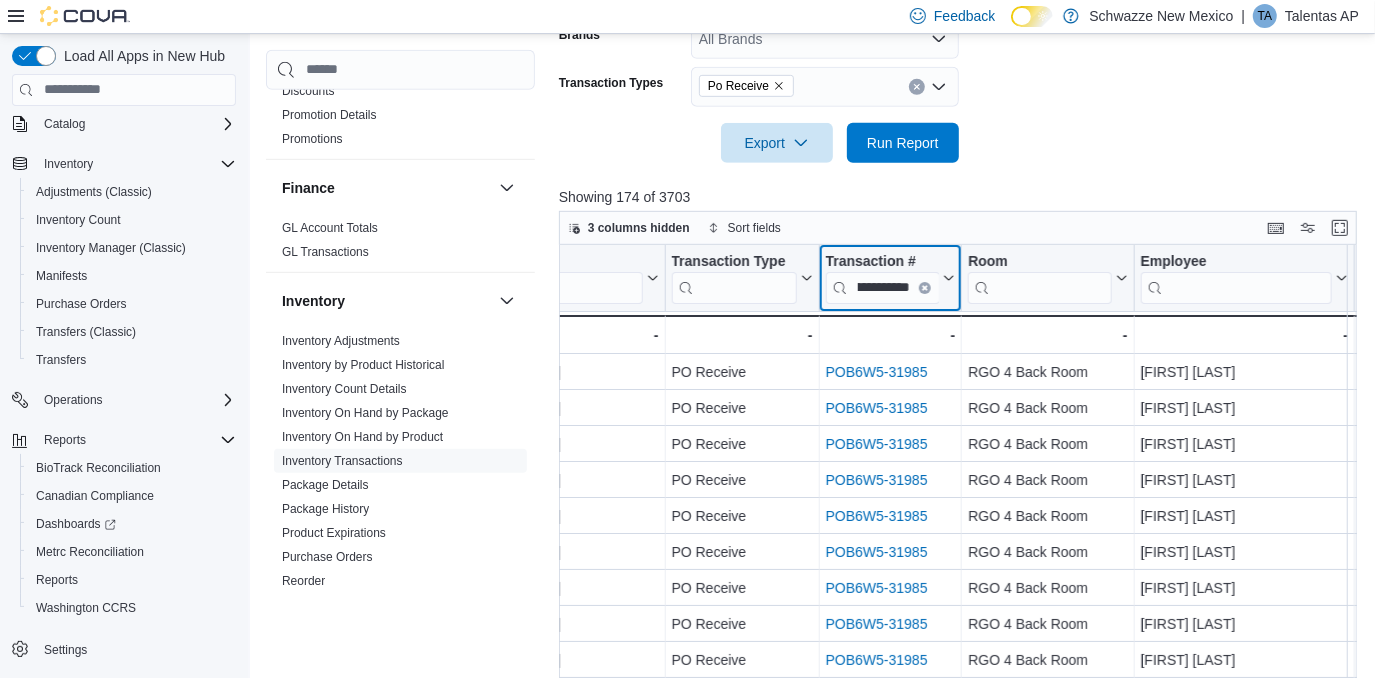 scroll, scrollTop: 0, scrollLeft: 0, axis: both 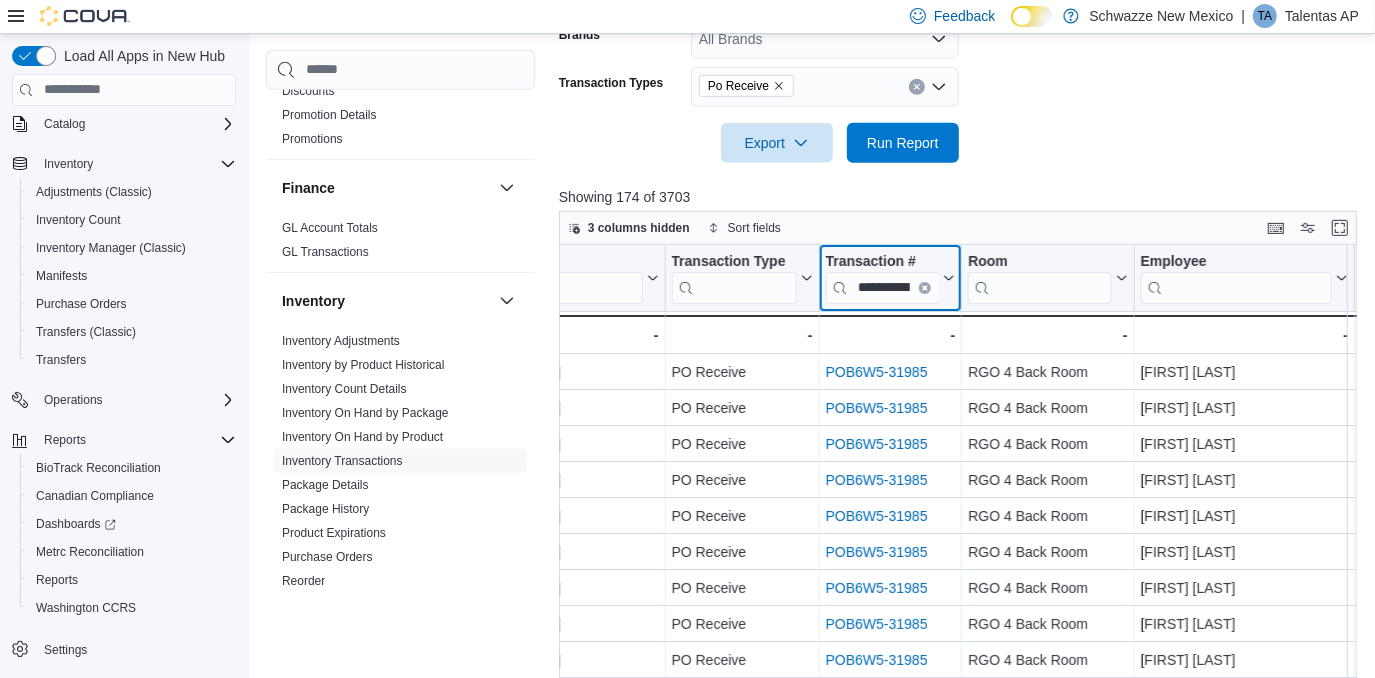 type 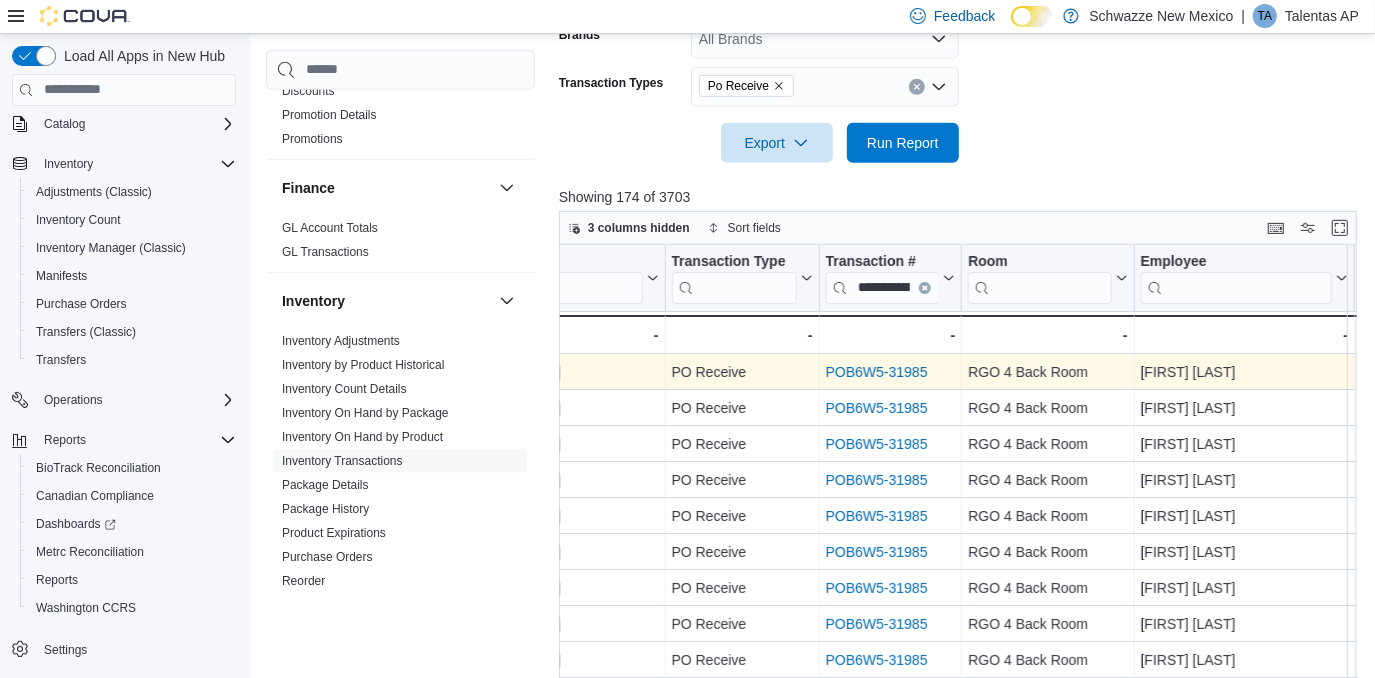 click on "POB6W5-31985" at bounding box center [877, 372] 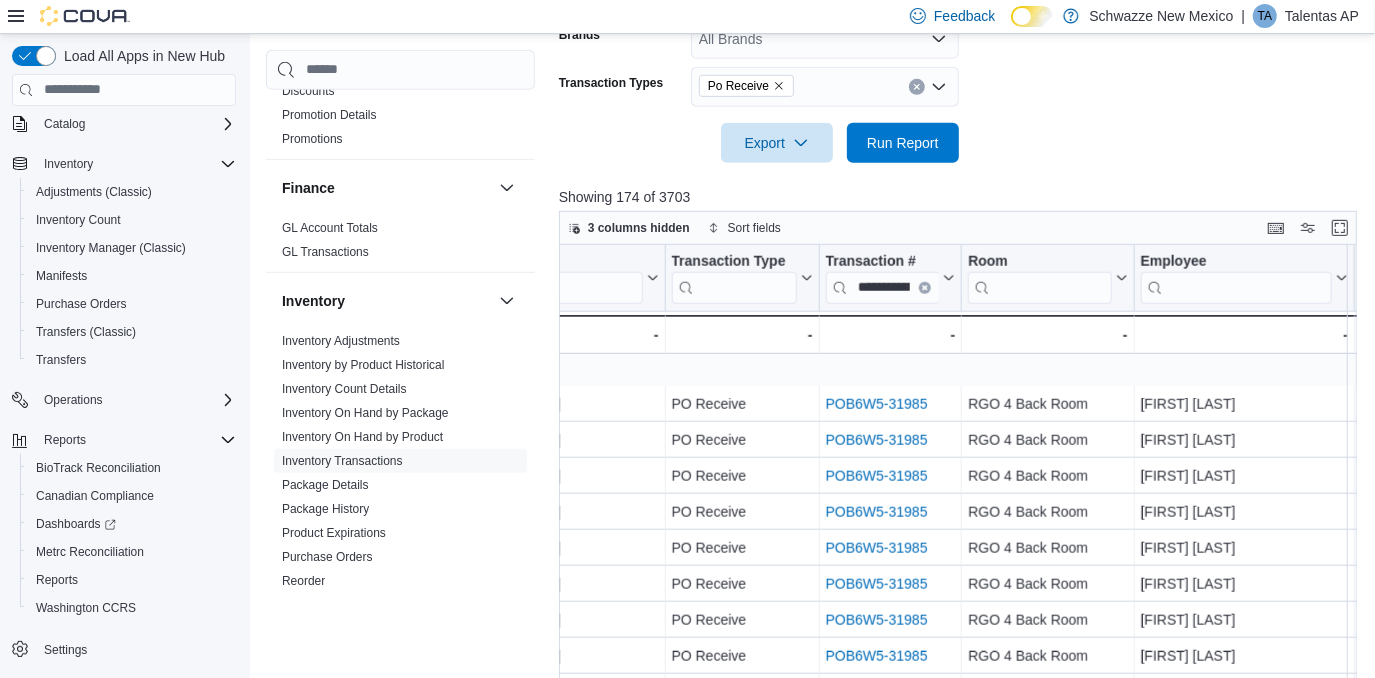 scroll, scrollTop: 1445, scrollLeft: 1195, axis: both 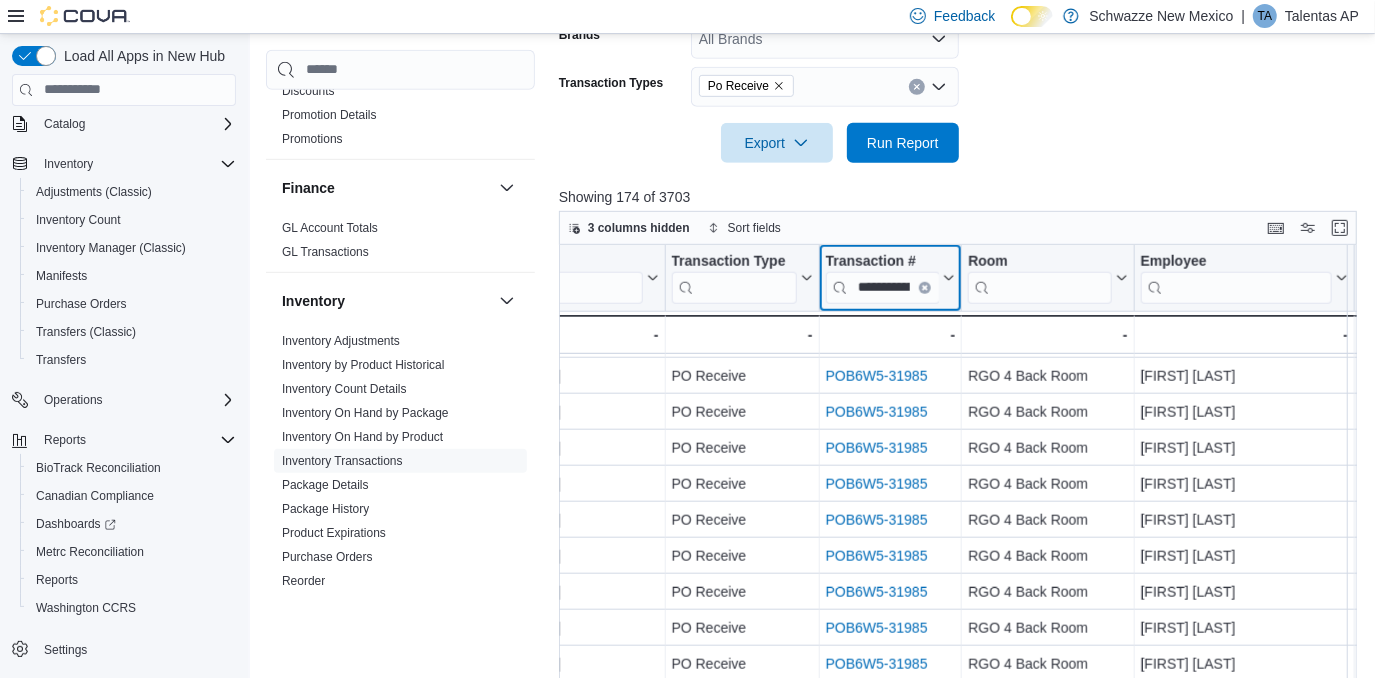 click 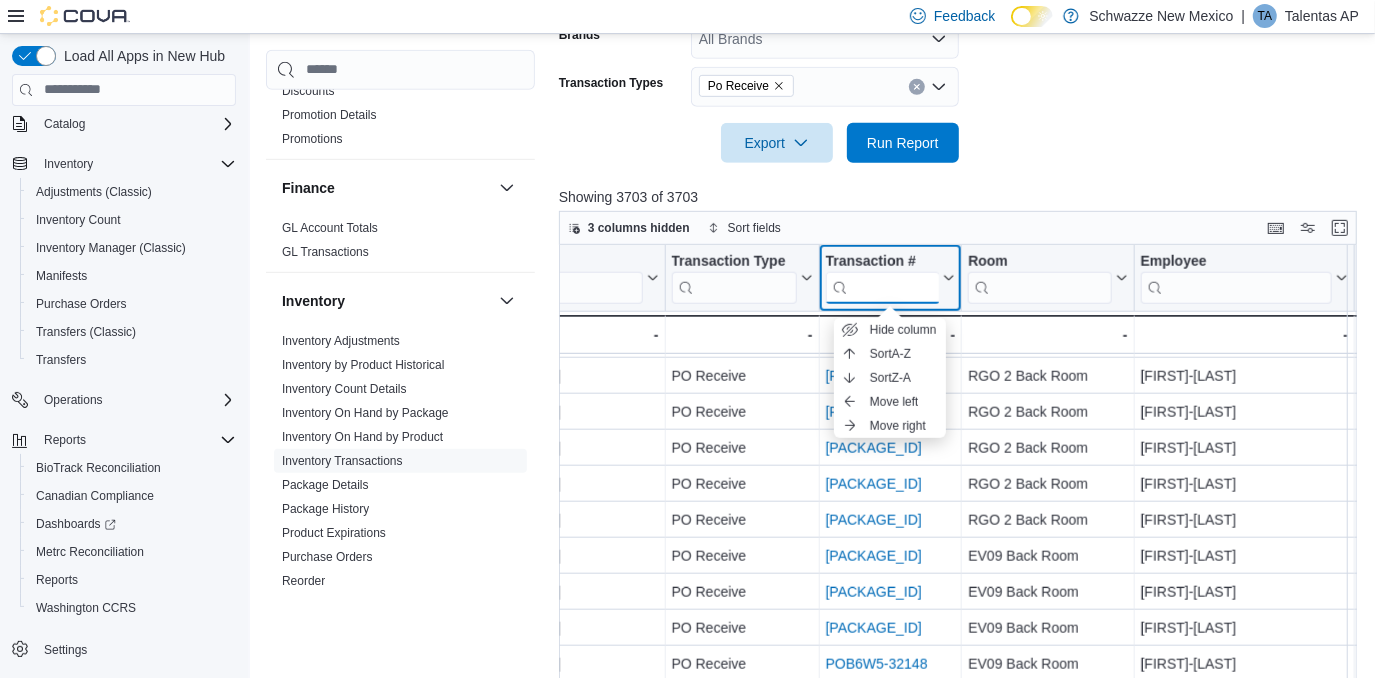 click at bounding box center (882, 287) 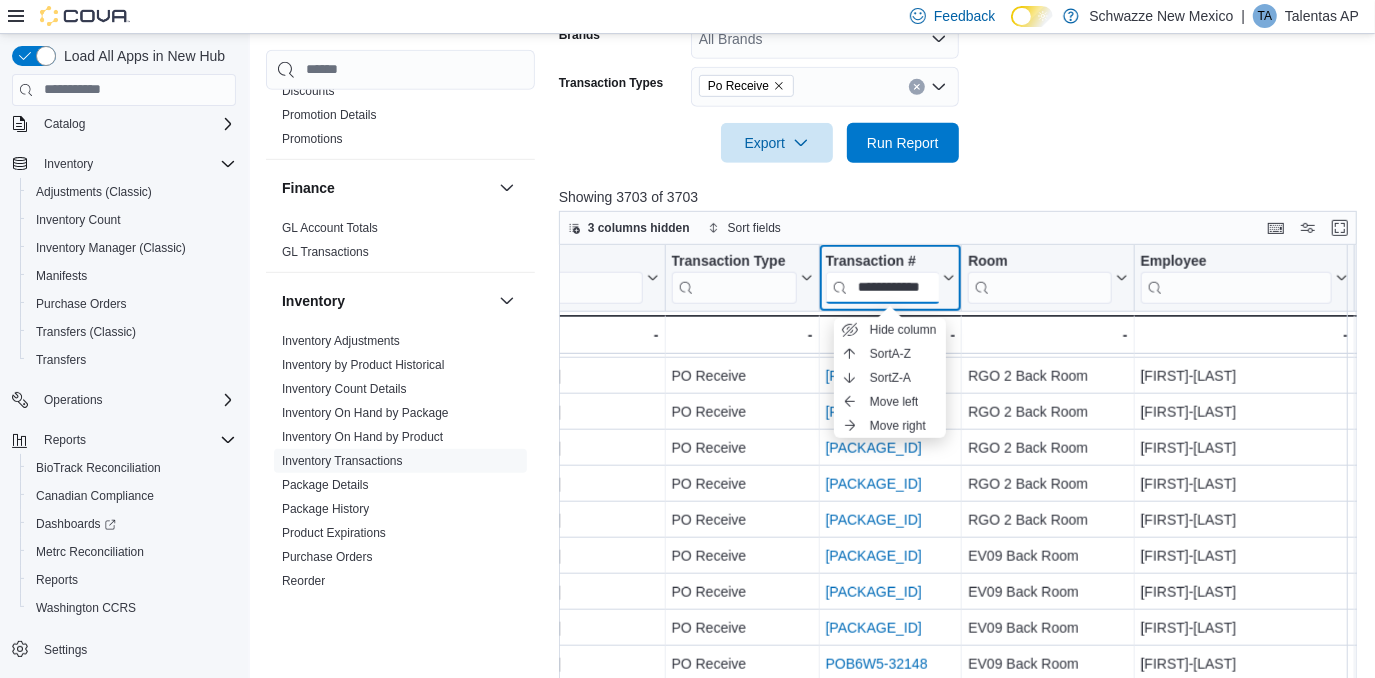 scroll, scrollTop: 0, scrollLeft: 28, axis: horizontal 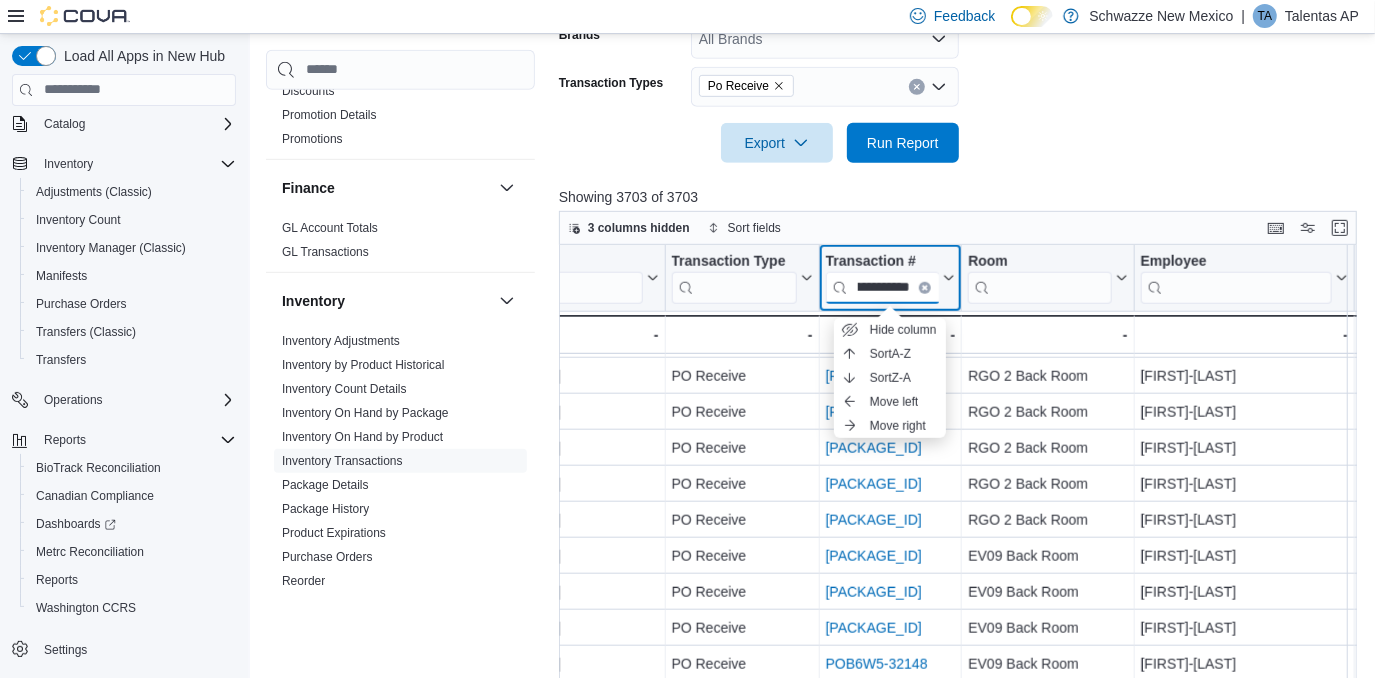 type on "**********" 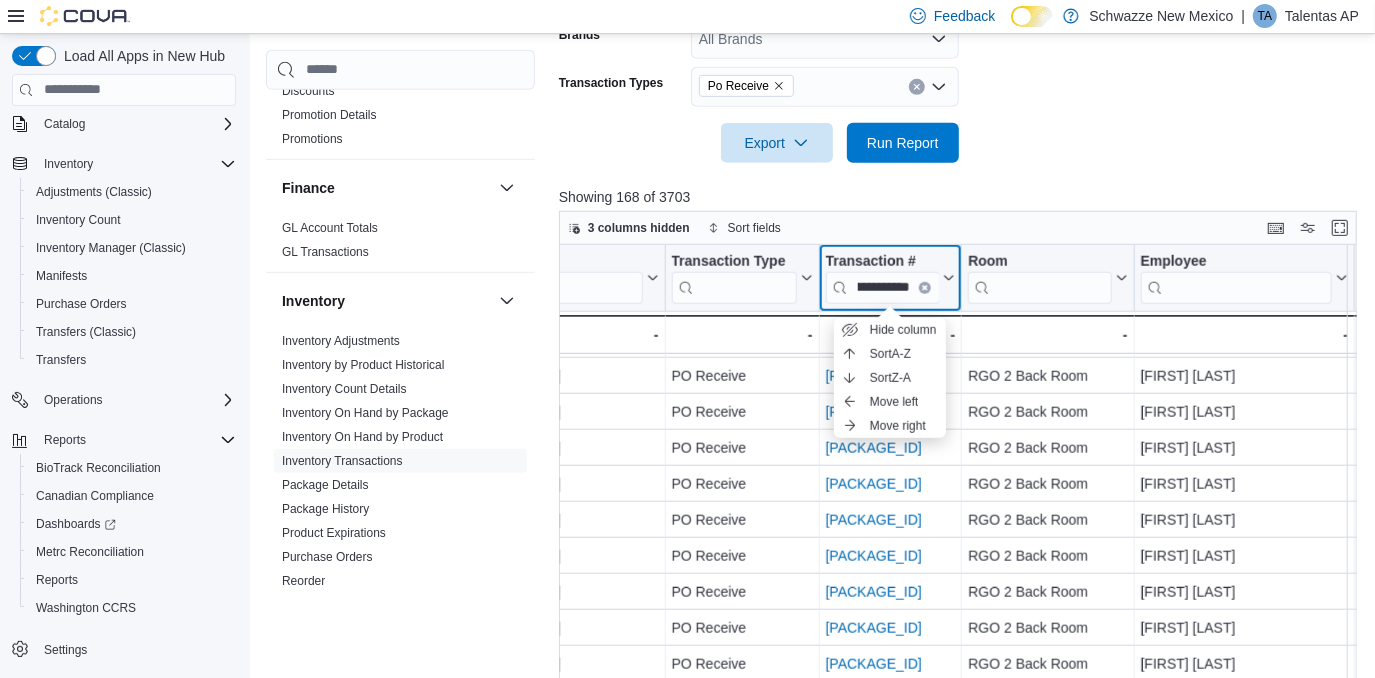 scroll, scrollTop: 0, scrollLeft: 0, axis: both 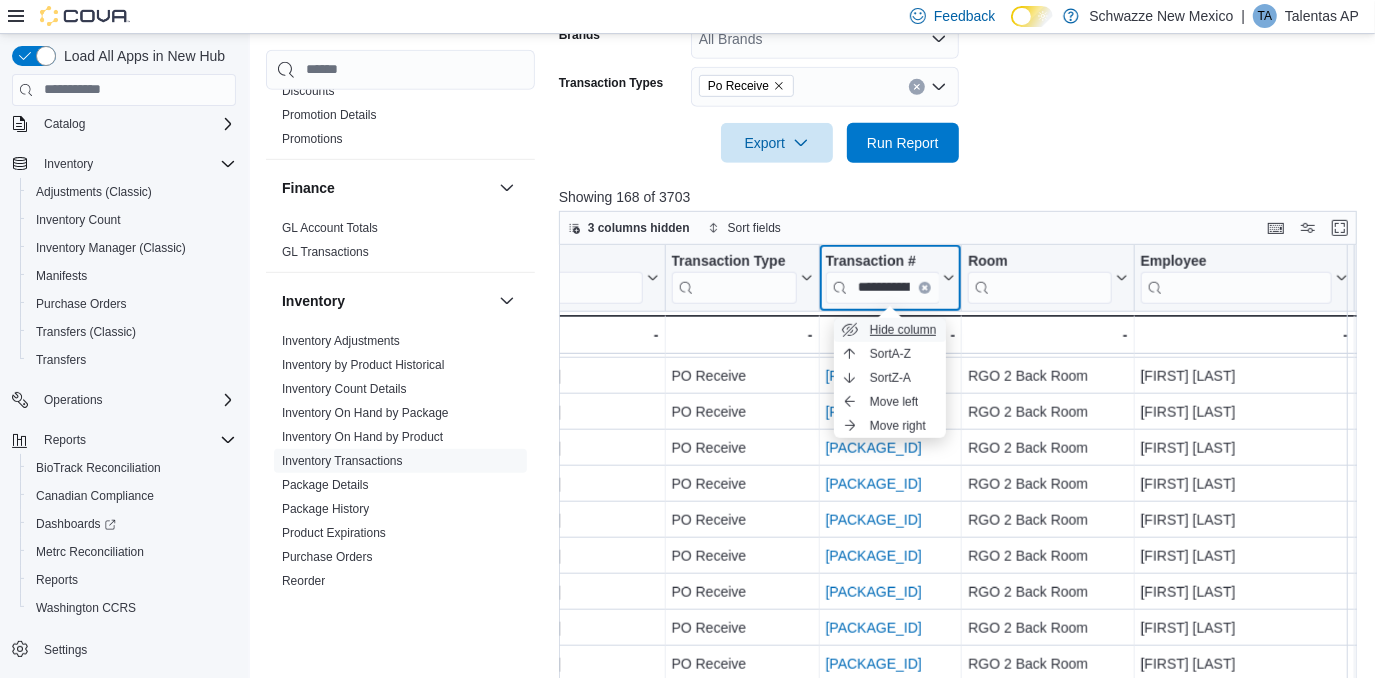 type 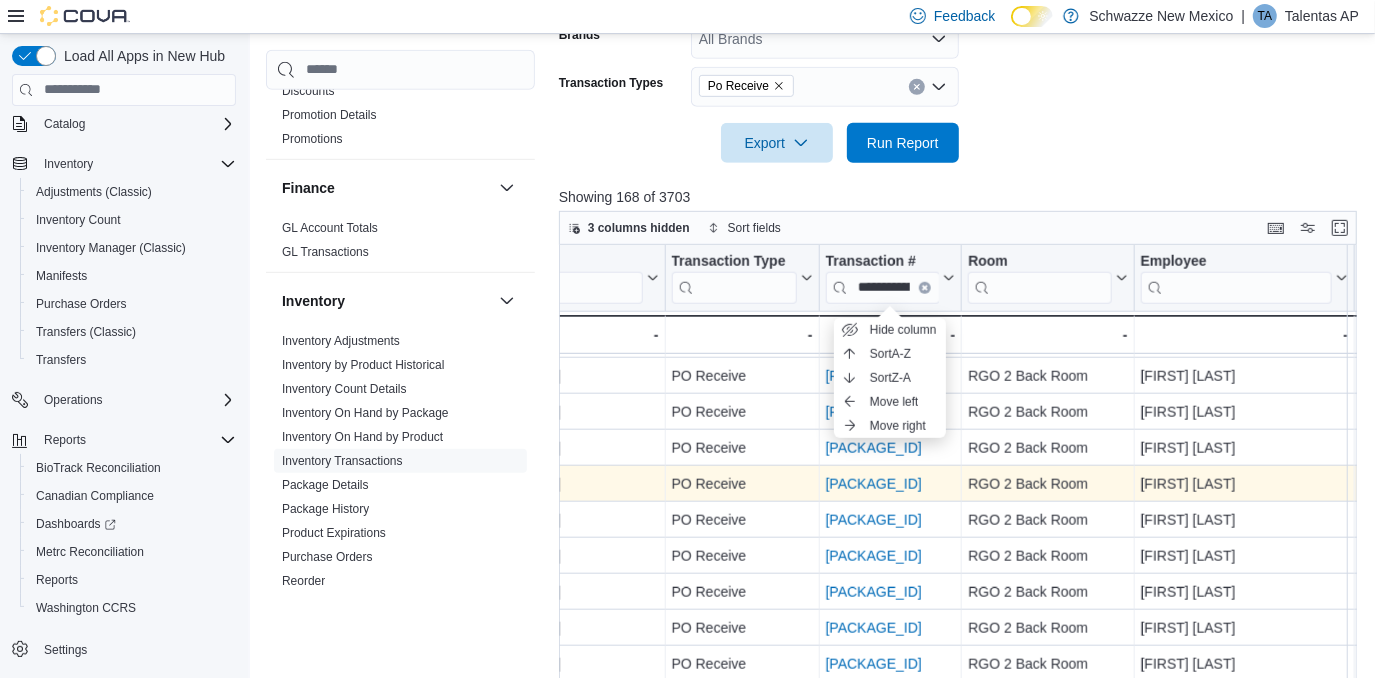 click on "POB6W5-31977" at bounding box center [891, 484] 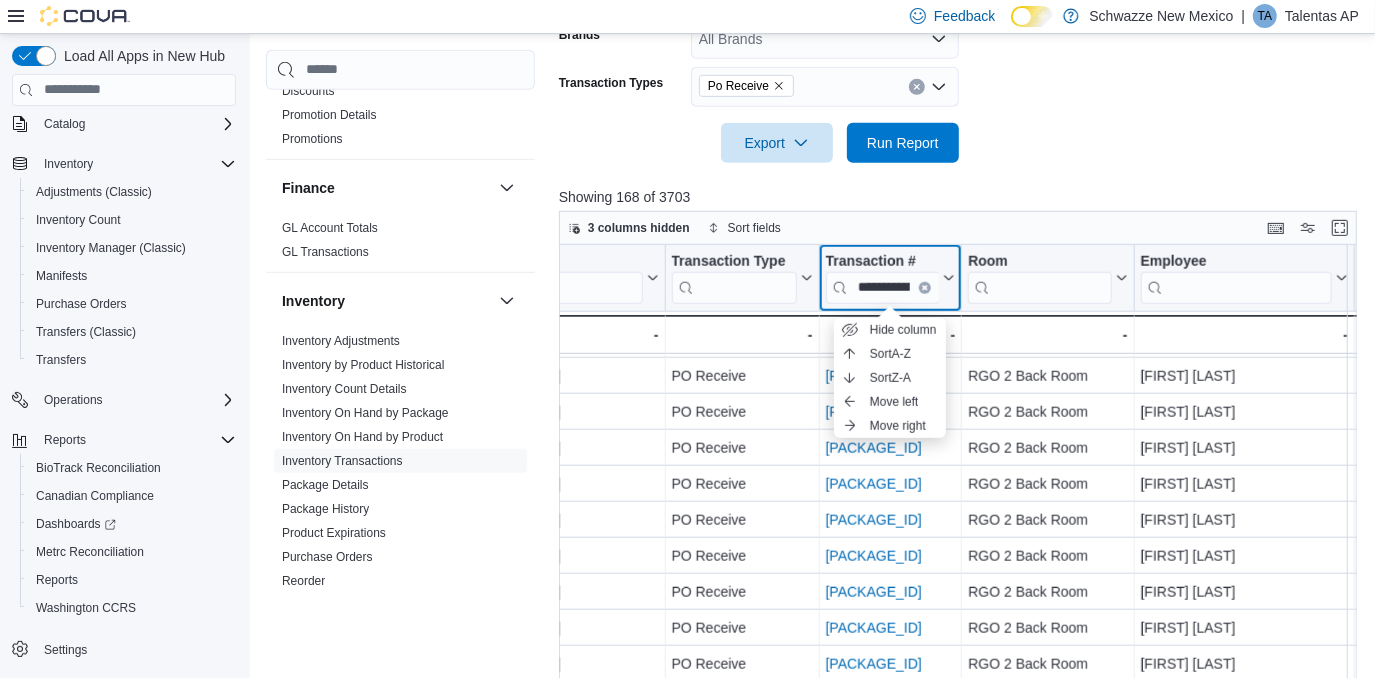 click at bounding box center [925, 287] 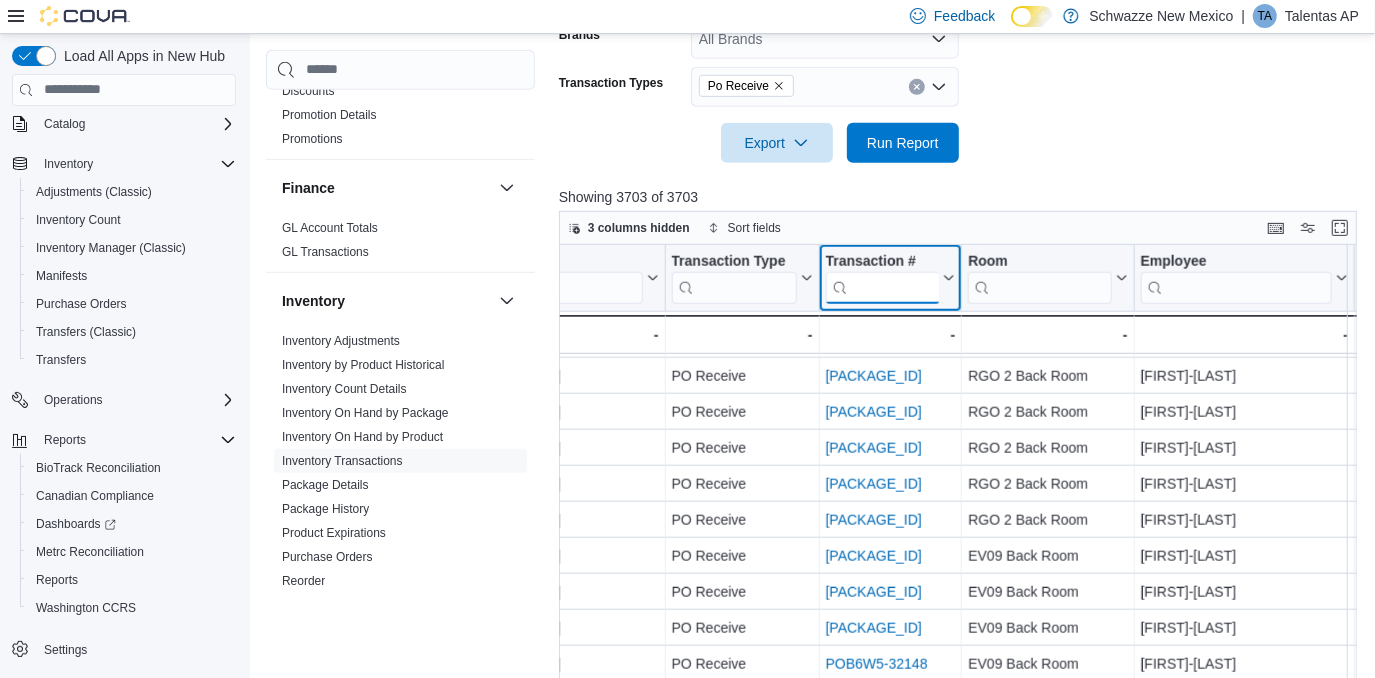 click at bounding box center (882, 287) 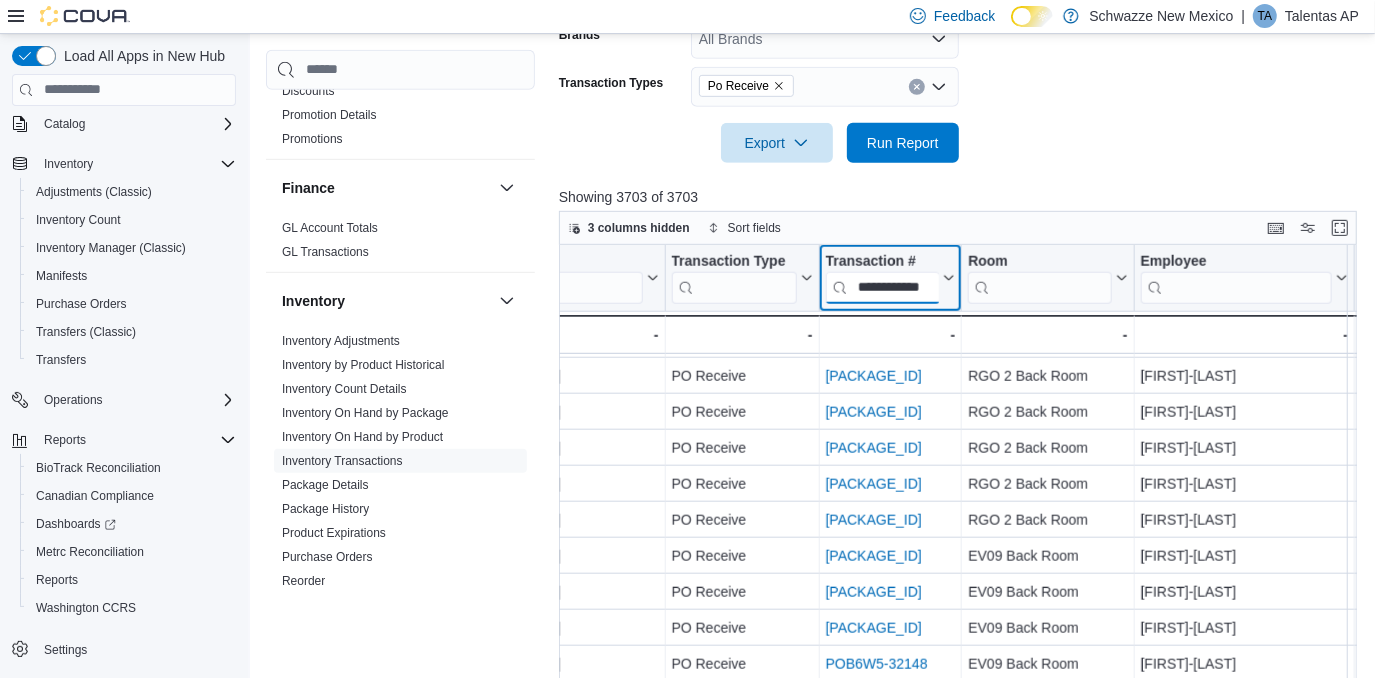 scroll, scrollTop: 0, scrollLeft: 28, axis: horizontal 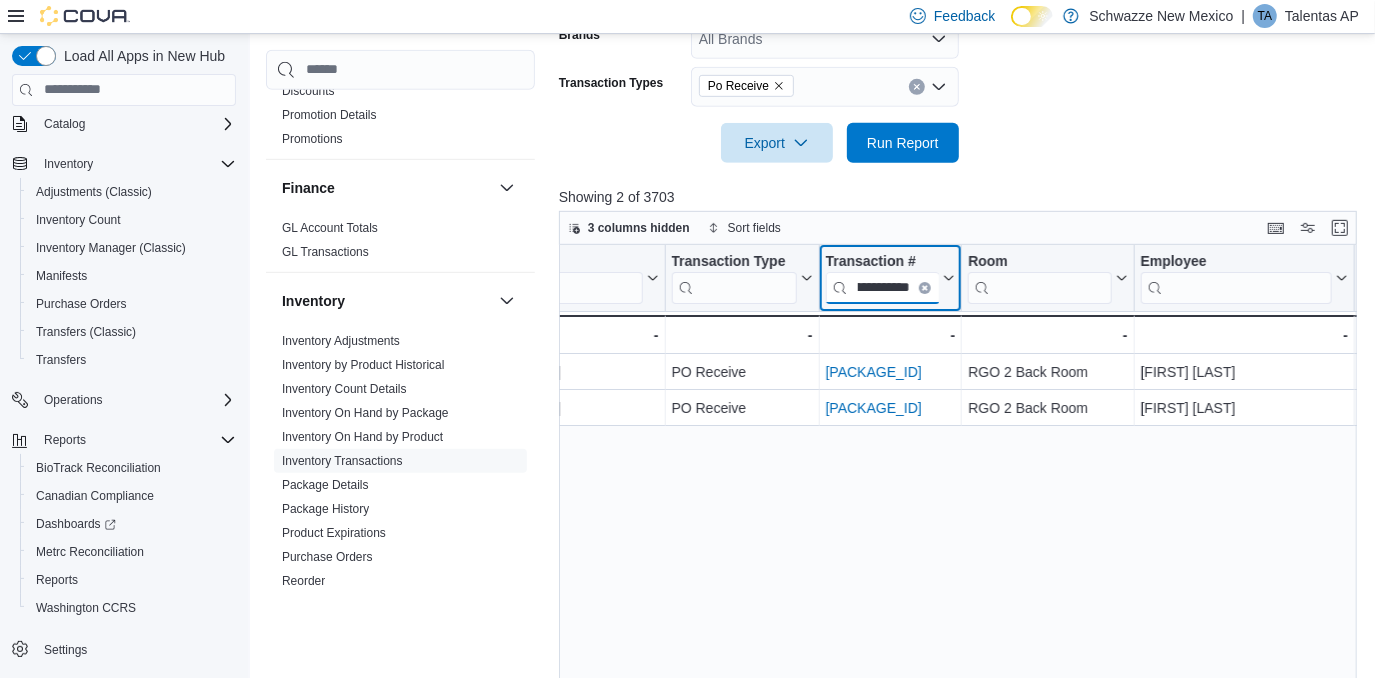 type on "**********" 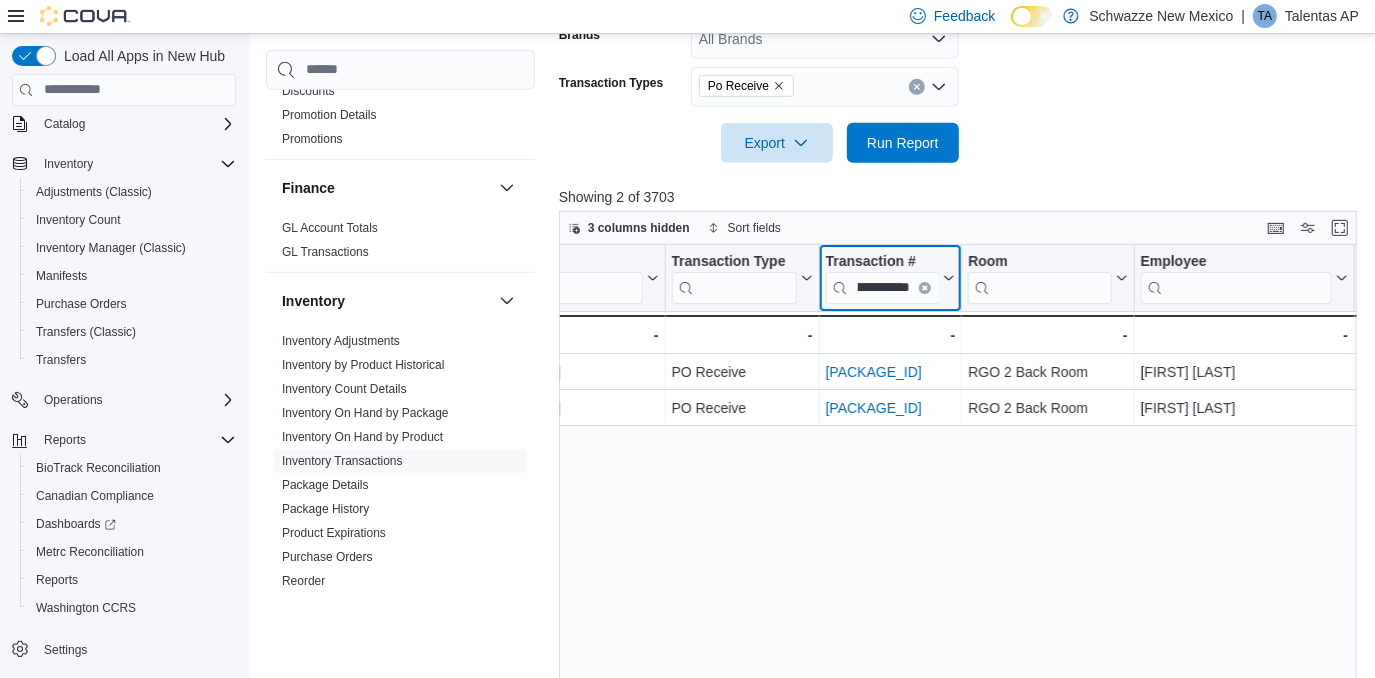 scroll, scrollTop: 0, scrollLeft: 0, axis: both 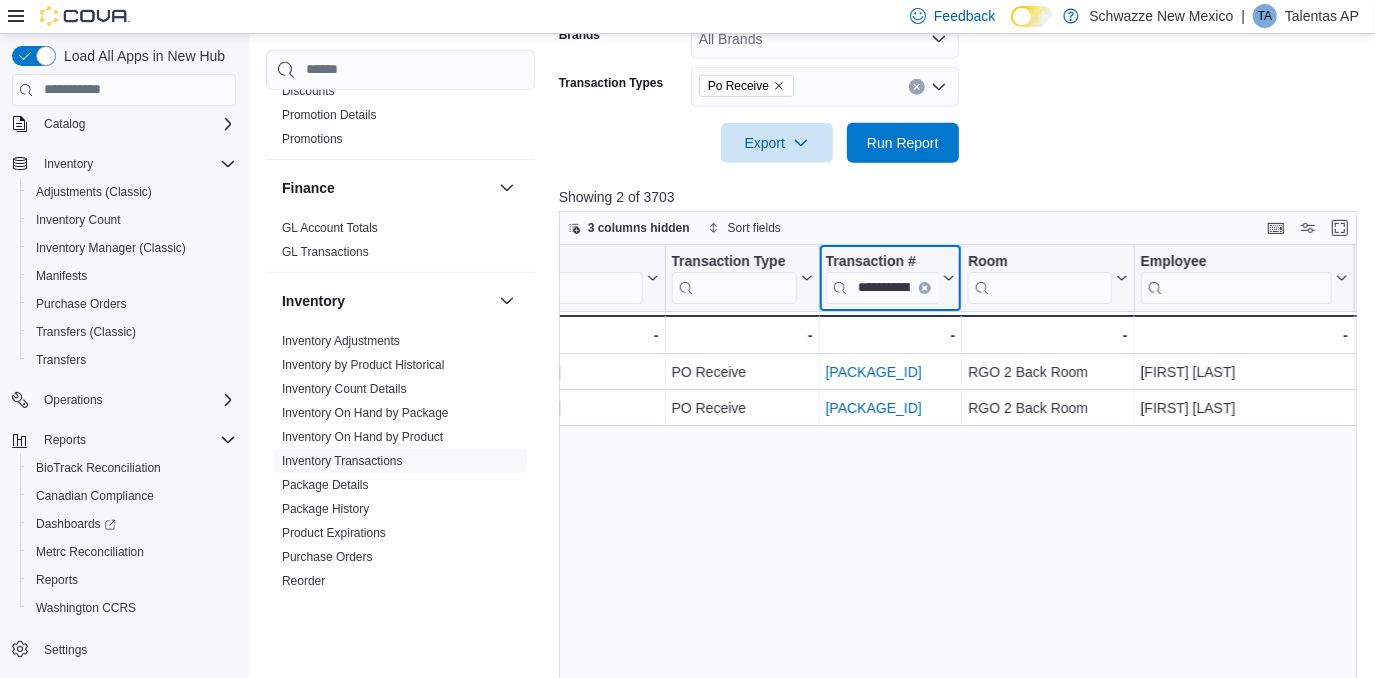 type 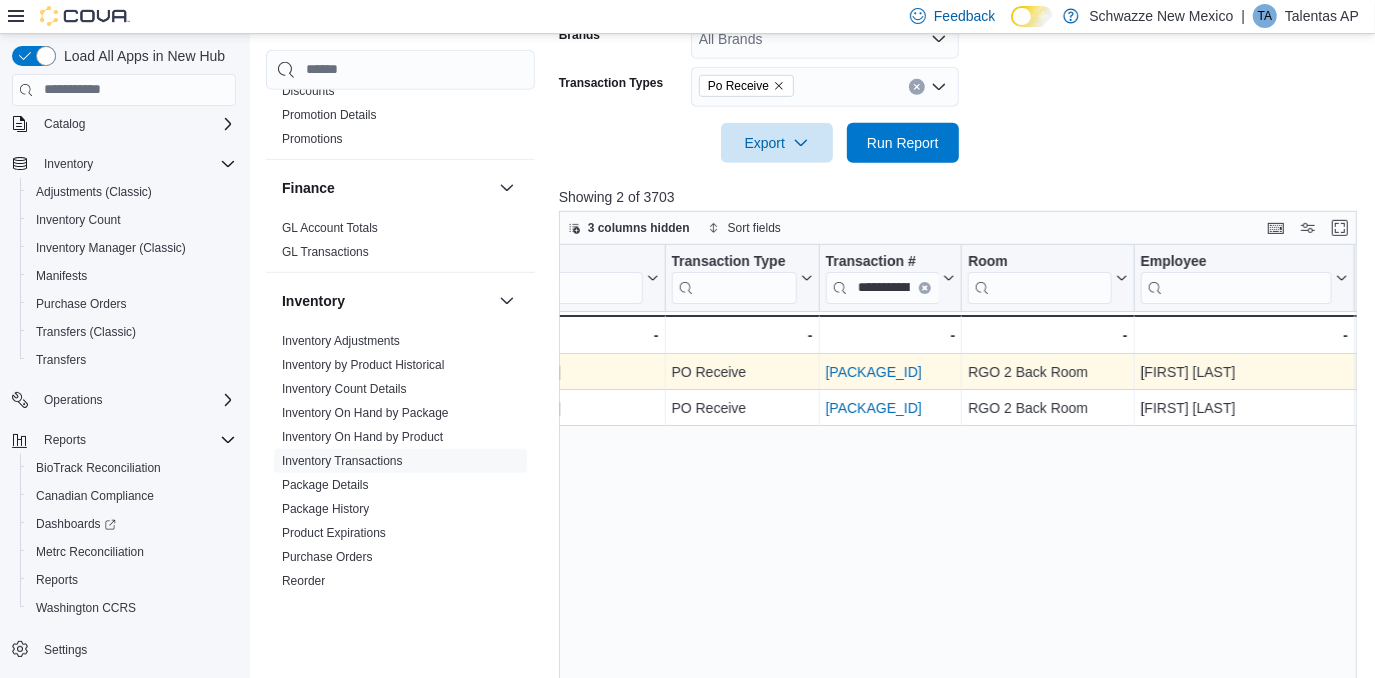 click on "POB6W5-31966" at bounding box center [874, 372] 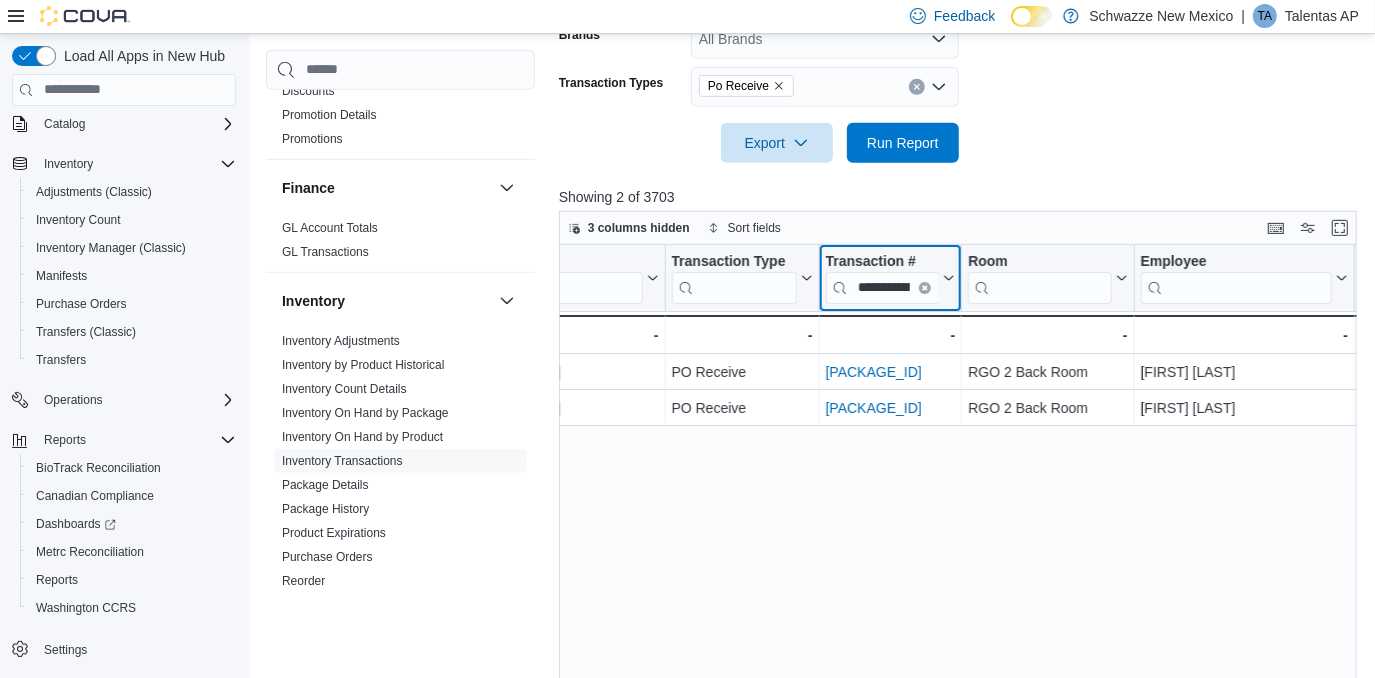 click 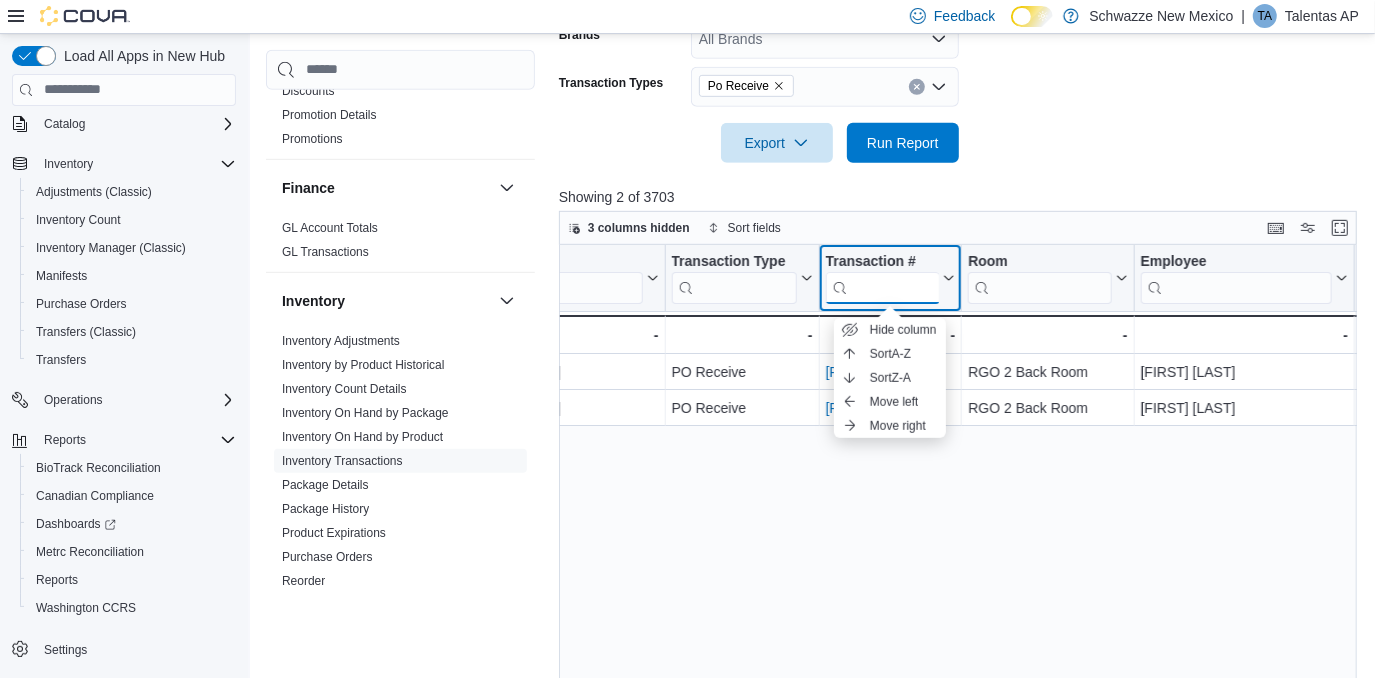 click at bounding box center (882, 287) 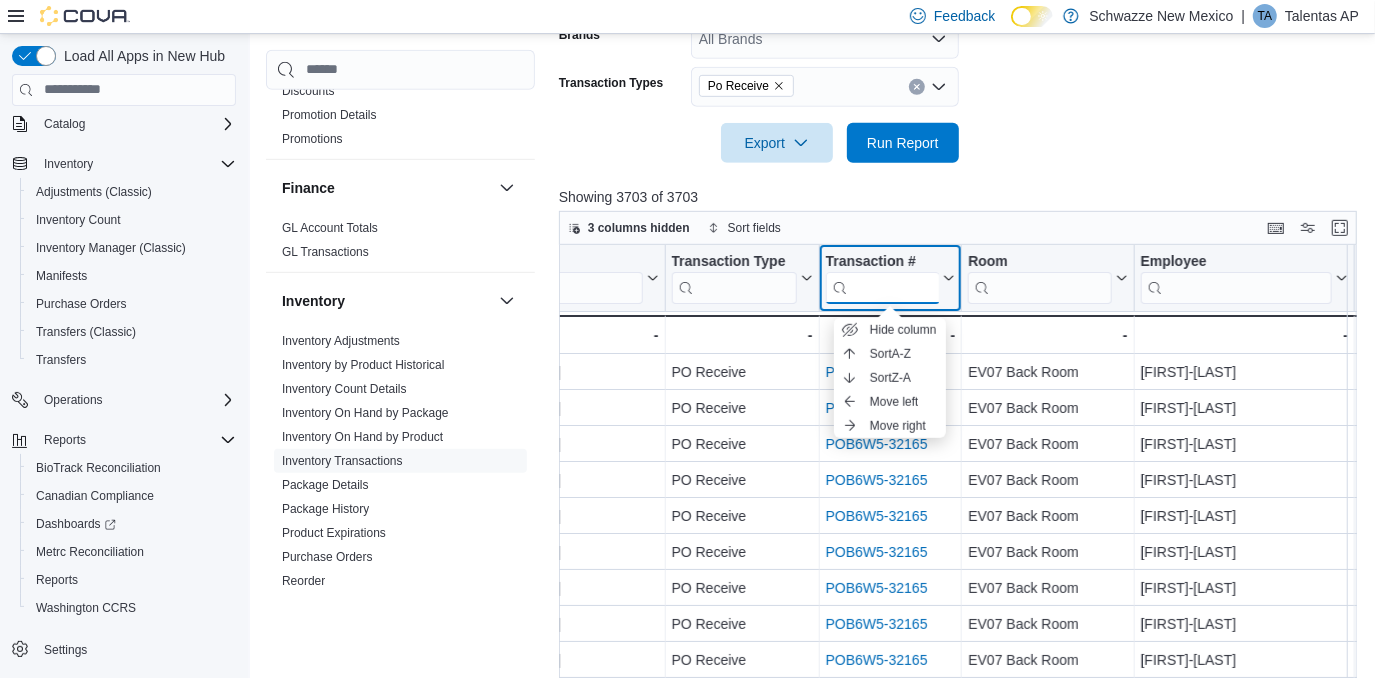 paste on "**********" 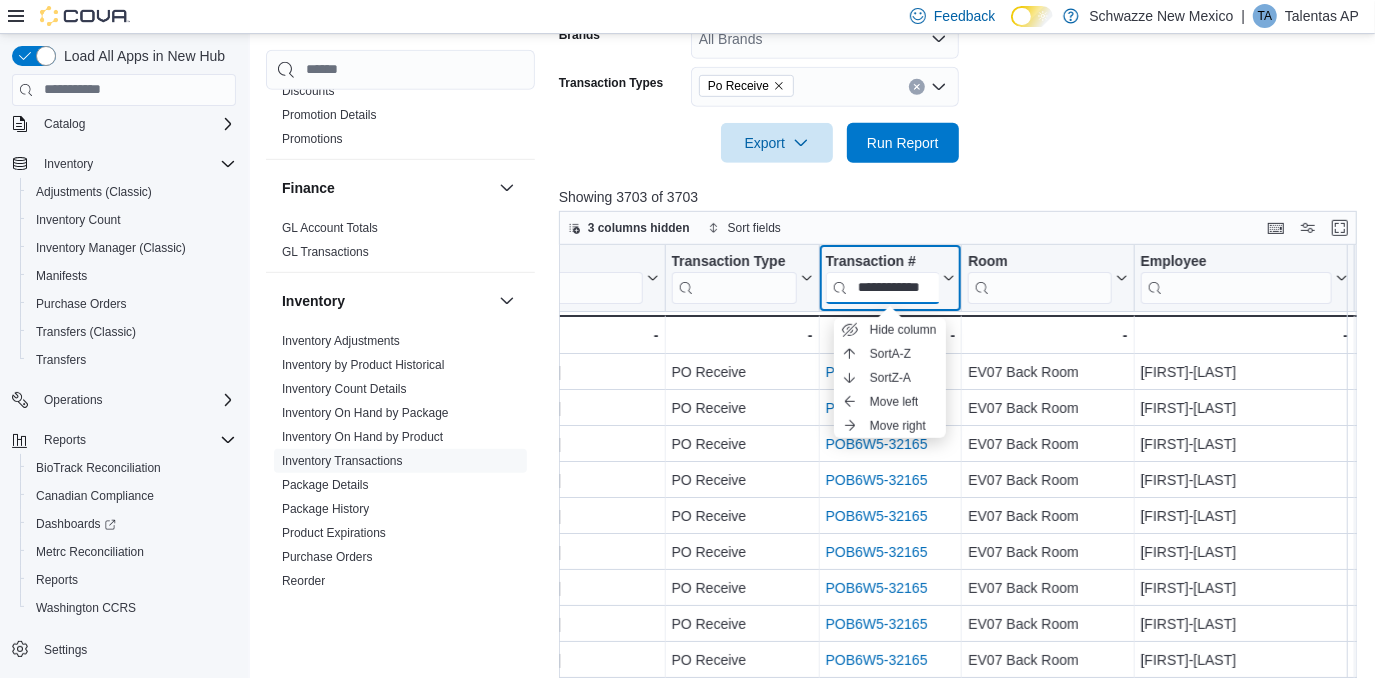 scroll, scrollTop: 0, scrollLeft: 28, axis: horizontal 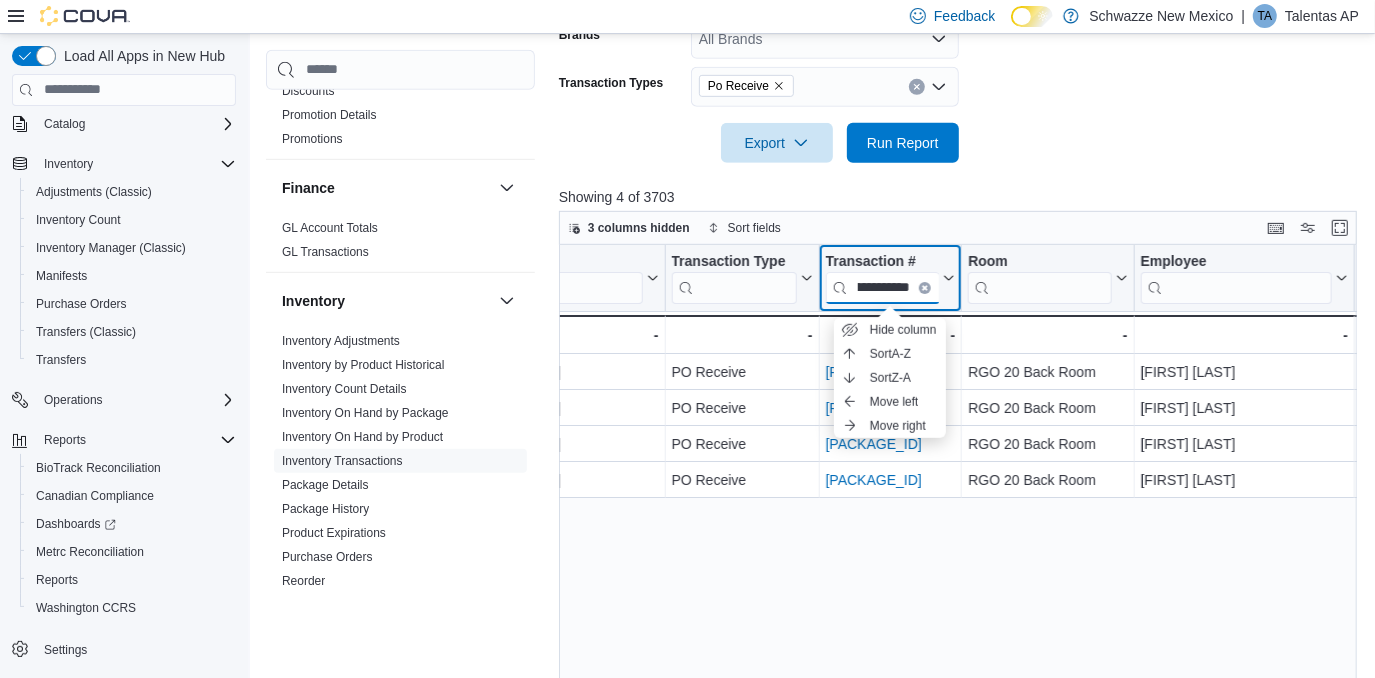 type on "**********" 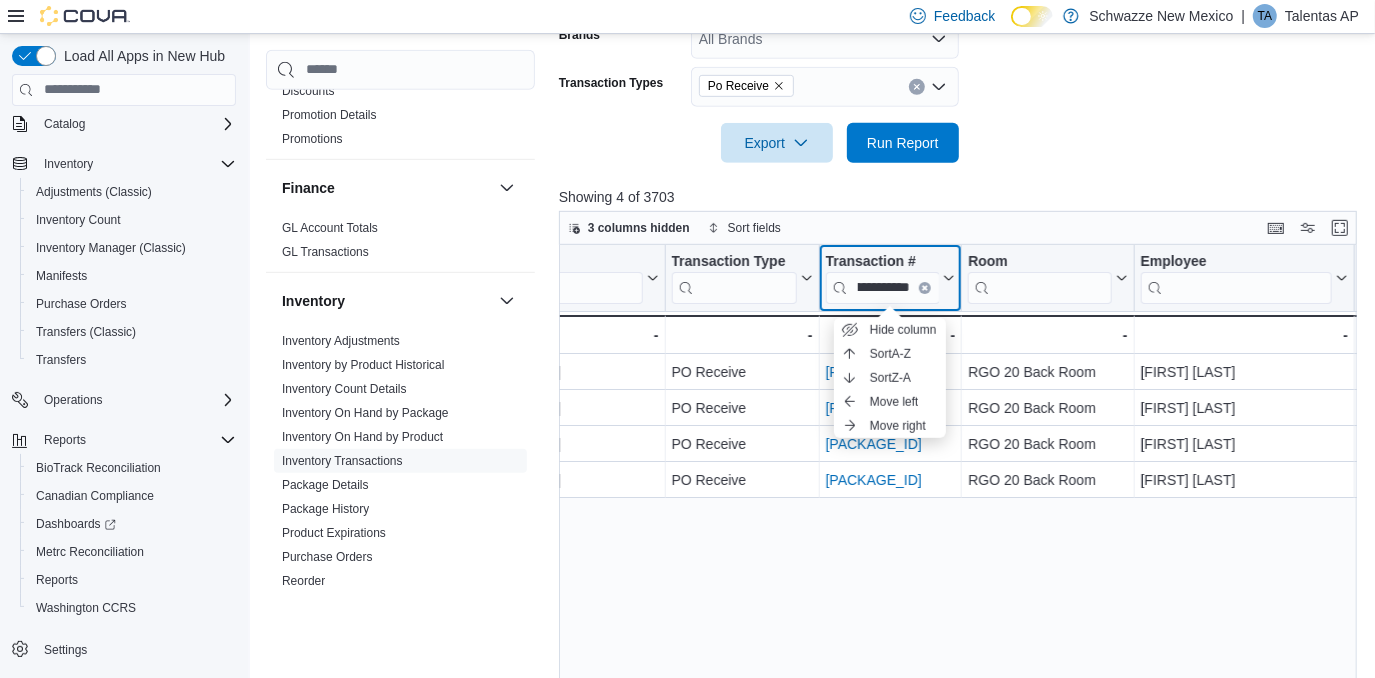 scroll, scrollTop: 0, scrollLeft: 0, axis: both 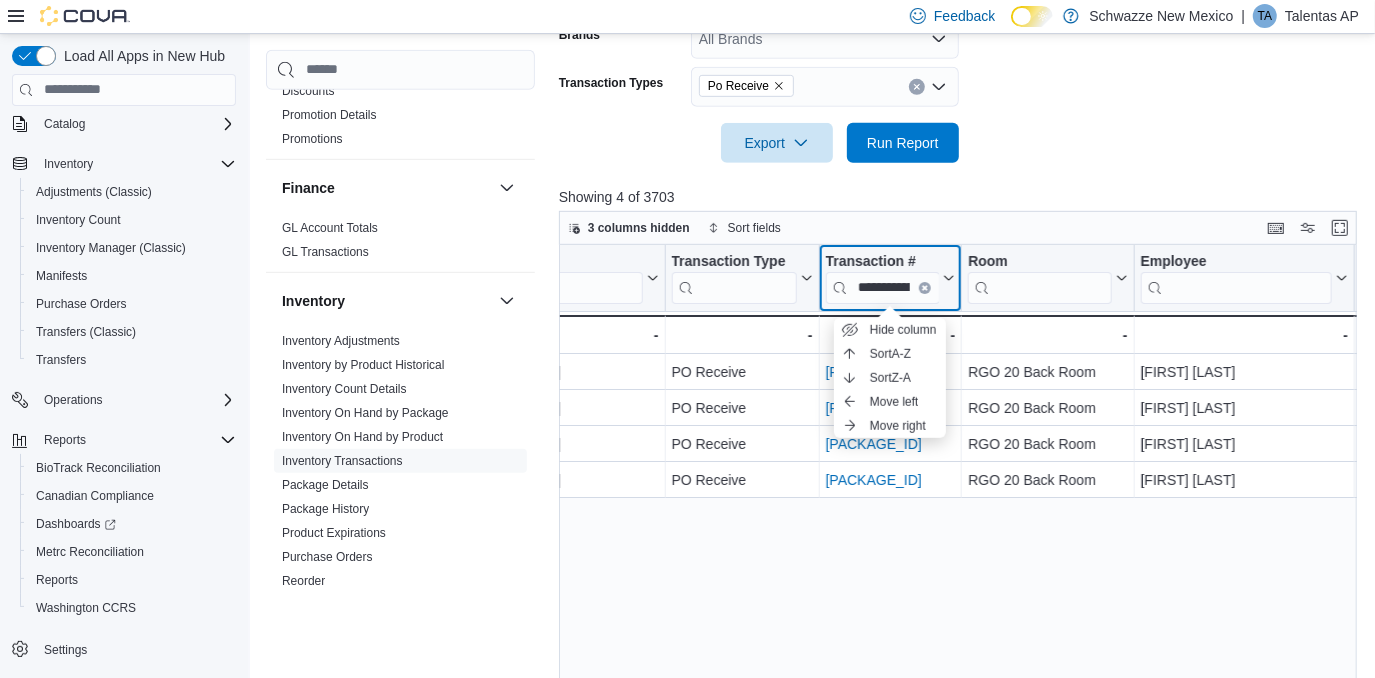 type 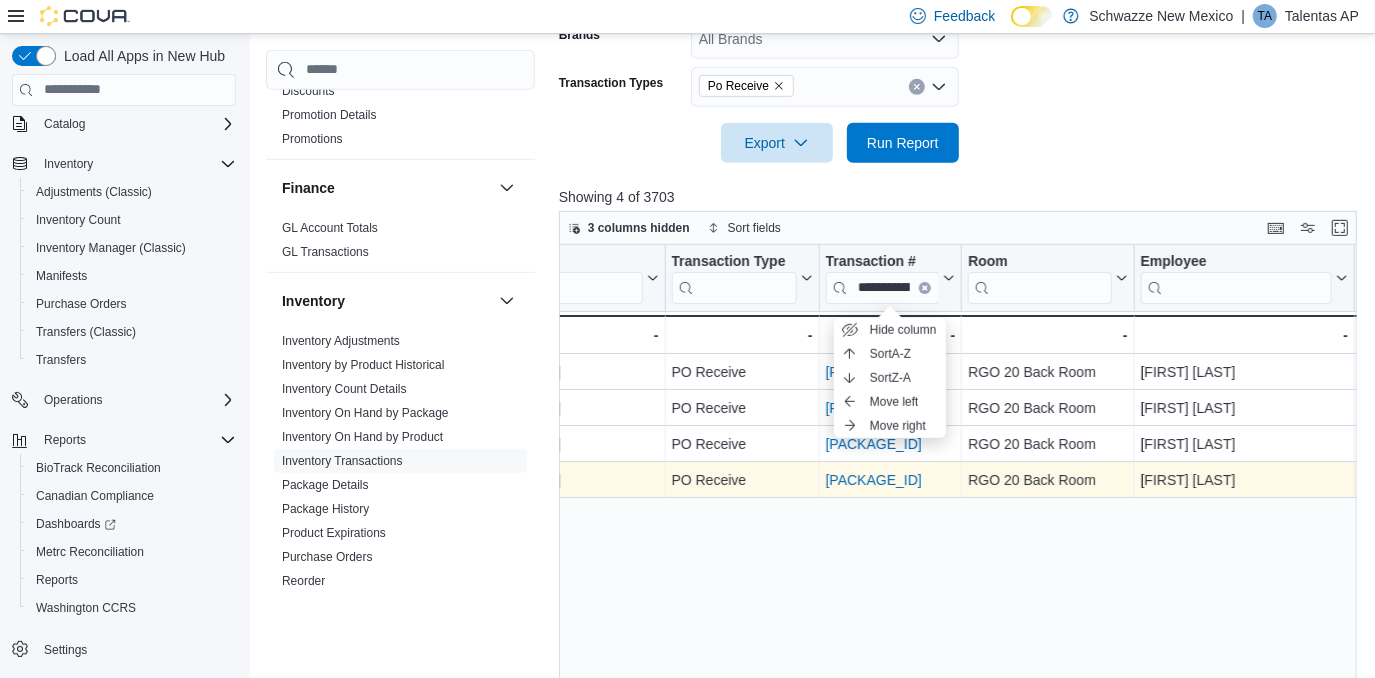 click on "POB6W5-31969" at bounding box center [874, 480] 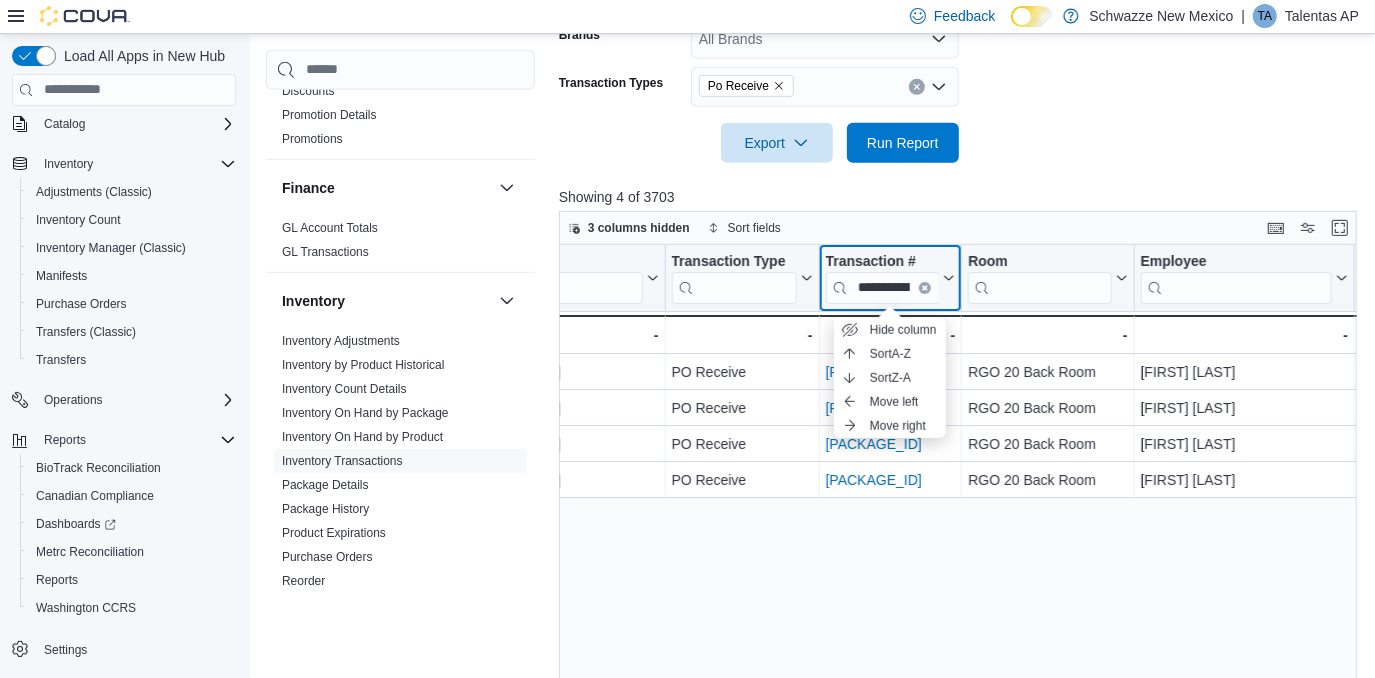 click at bounding box center (925, 287) 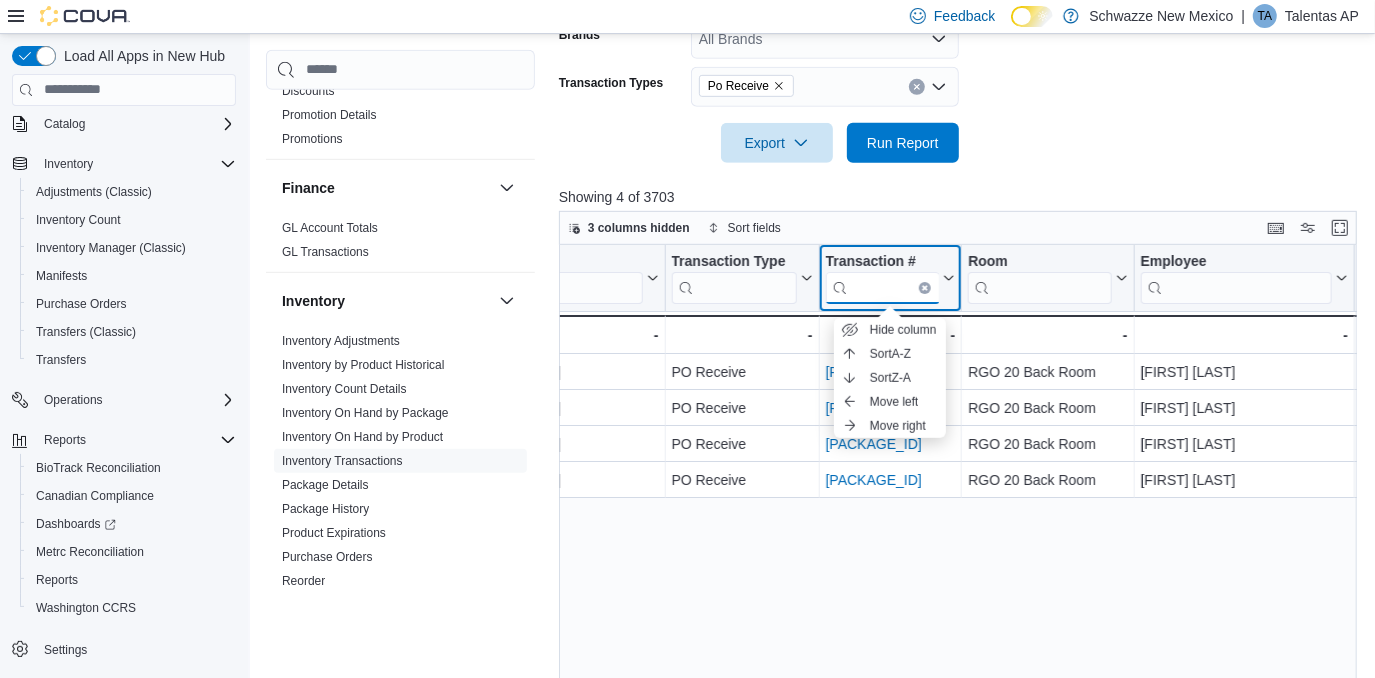 click at bounding box center [882, 287] 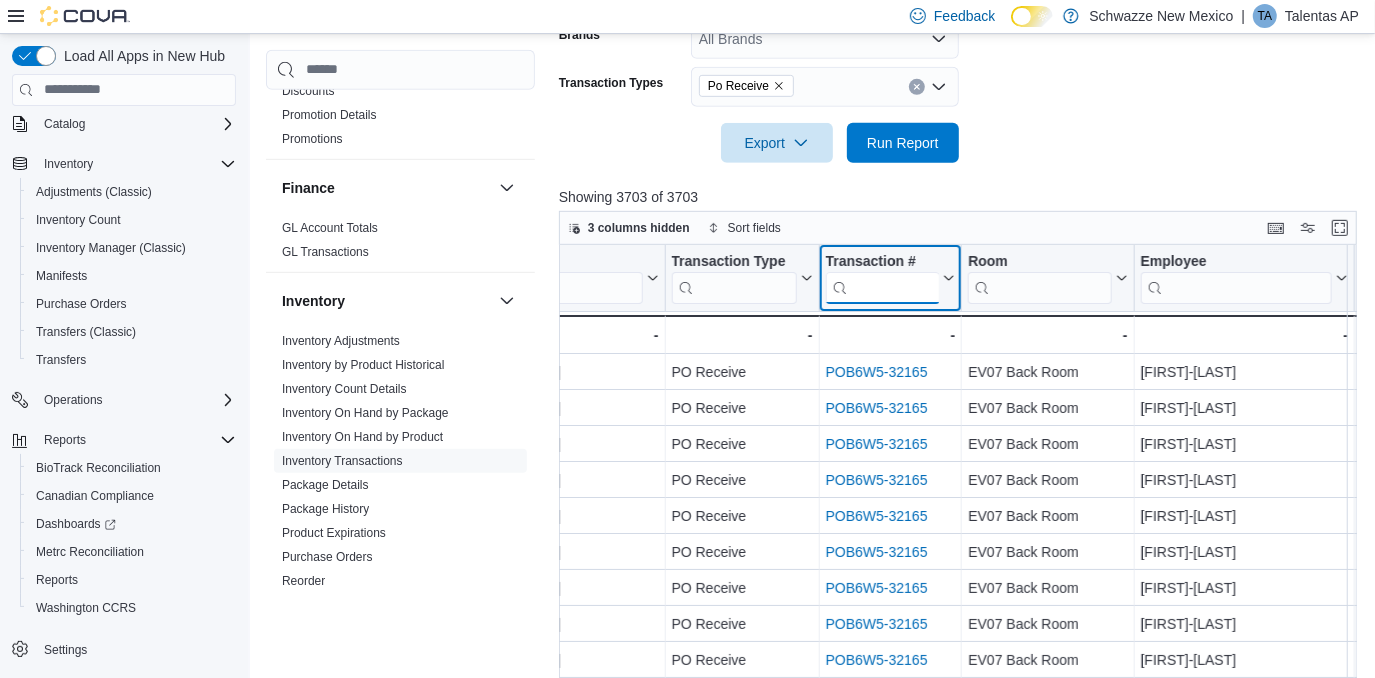 paste on "**********" 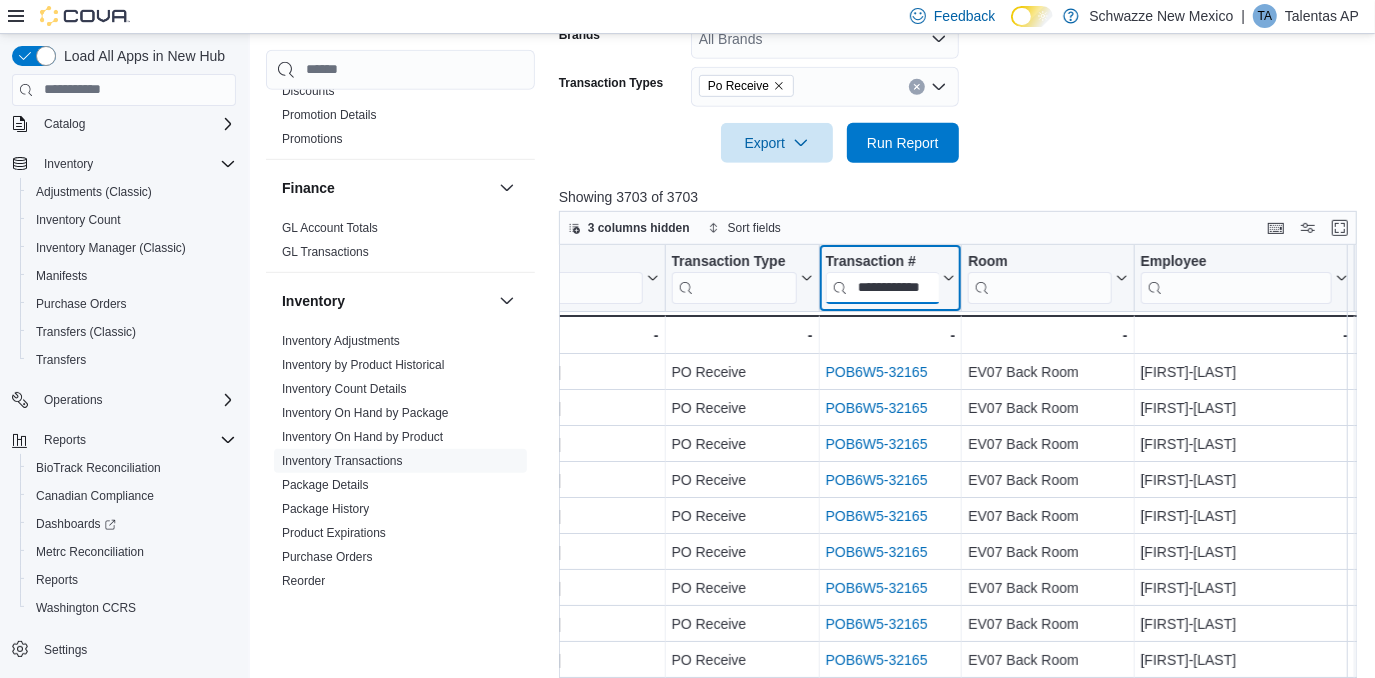 scroll, scrollTop: 0, scrollLeft: 28, axis: horizontal 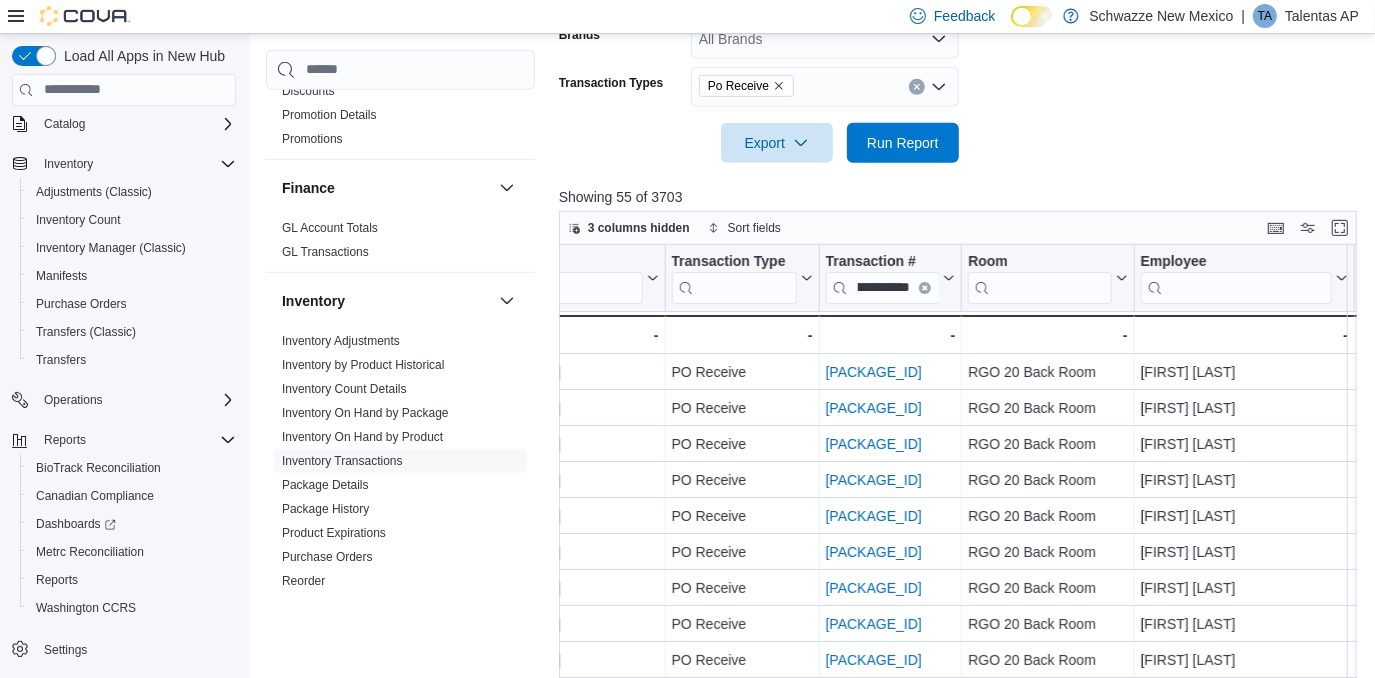 type 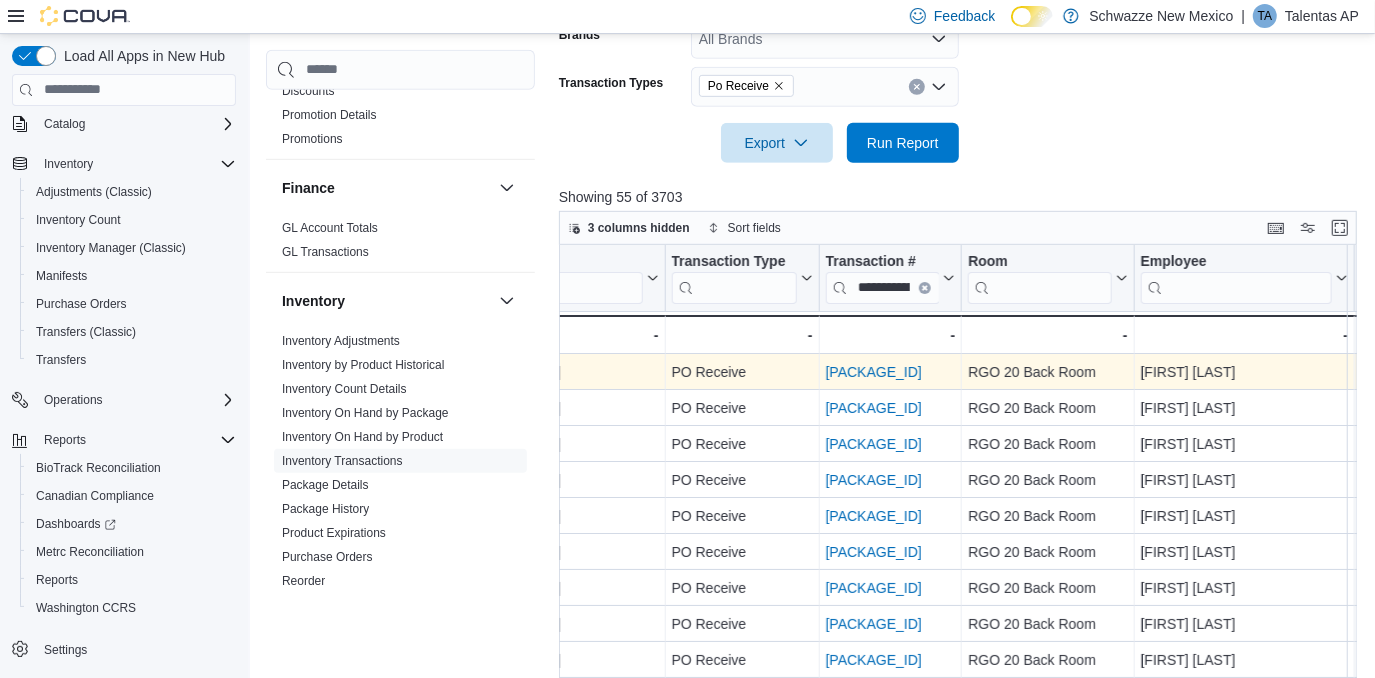 click on "POB6W5-31981 -  Transaction # URL, column 8, row 1" at bounding box center (891, 372) 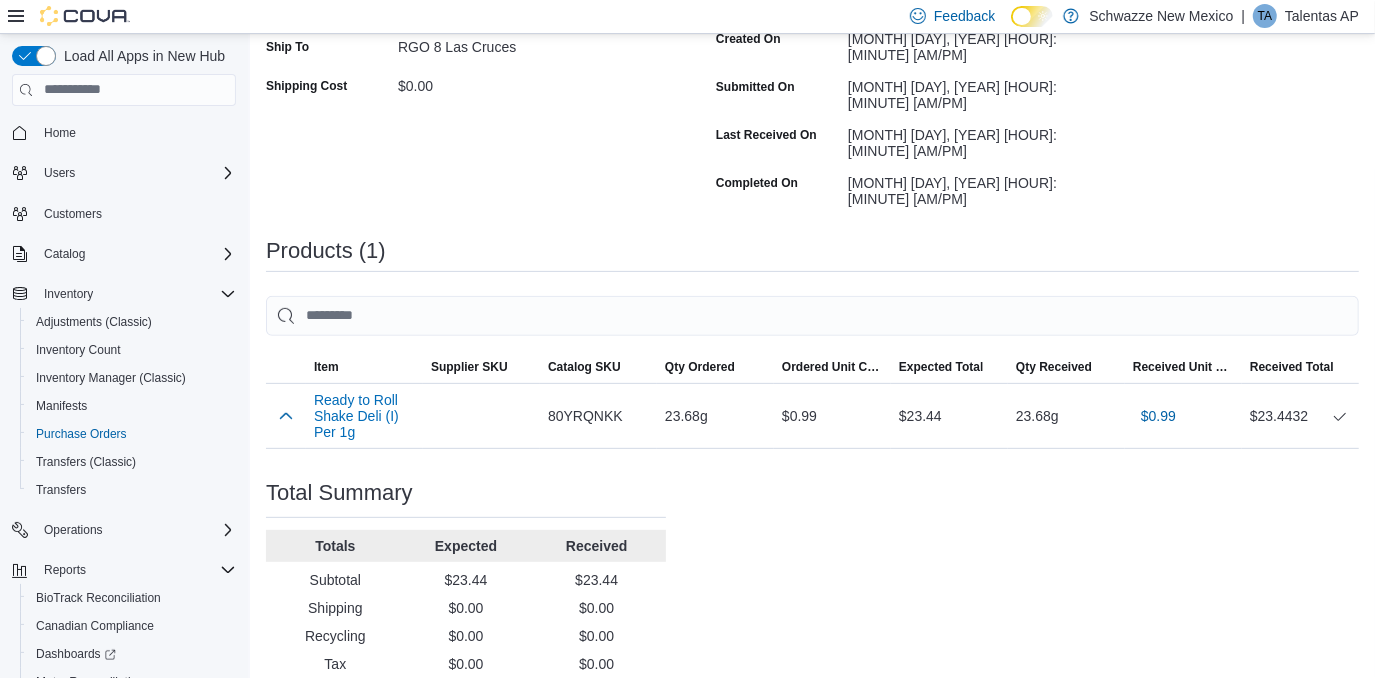 scroll, scrollTop: 360, scrollLeft: 0, axis: vertical 